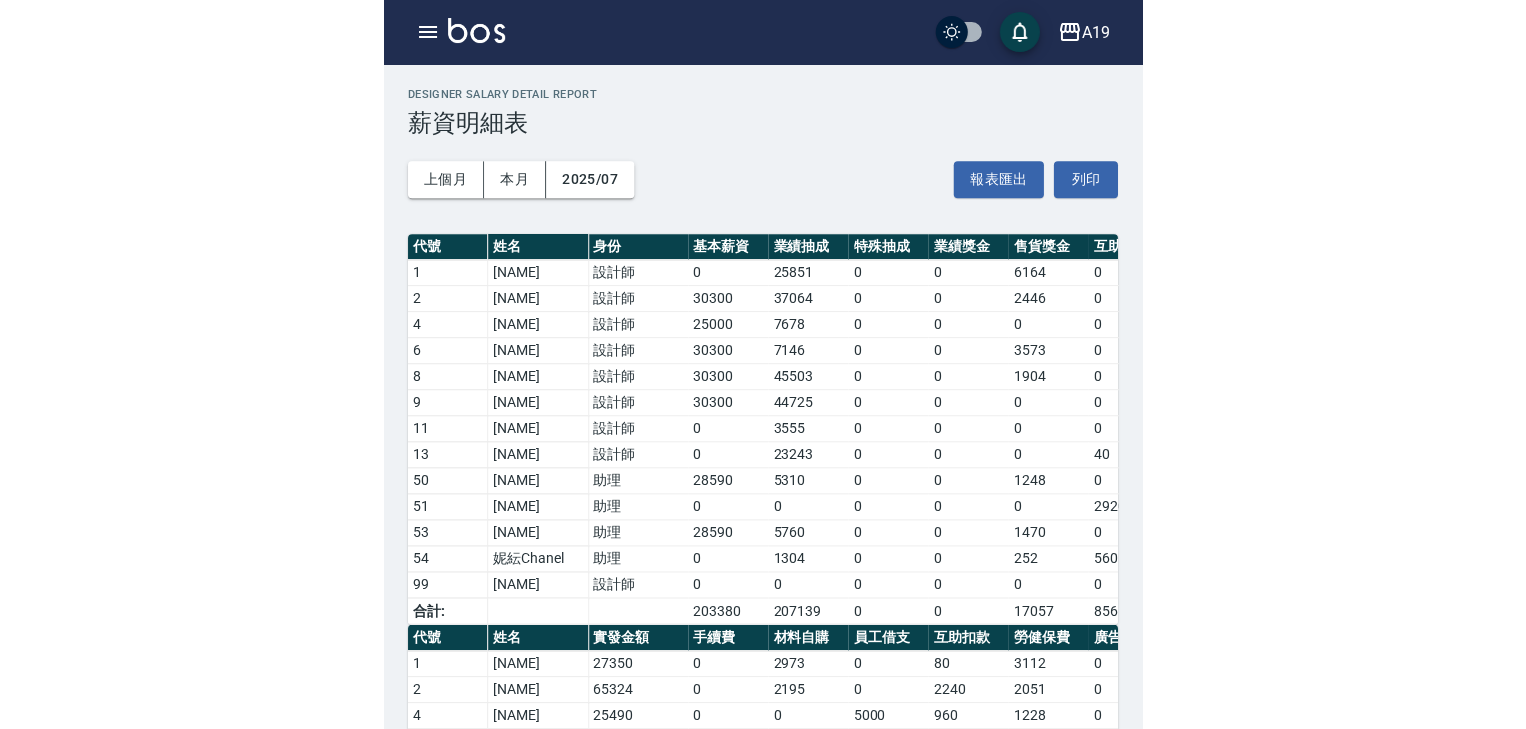 scroll, scrollTop: 0, scrollLeft: 0, axis: both 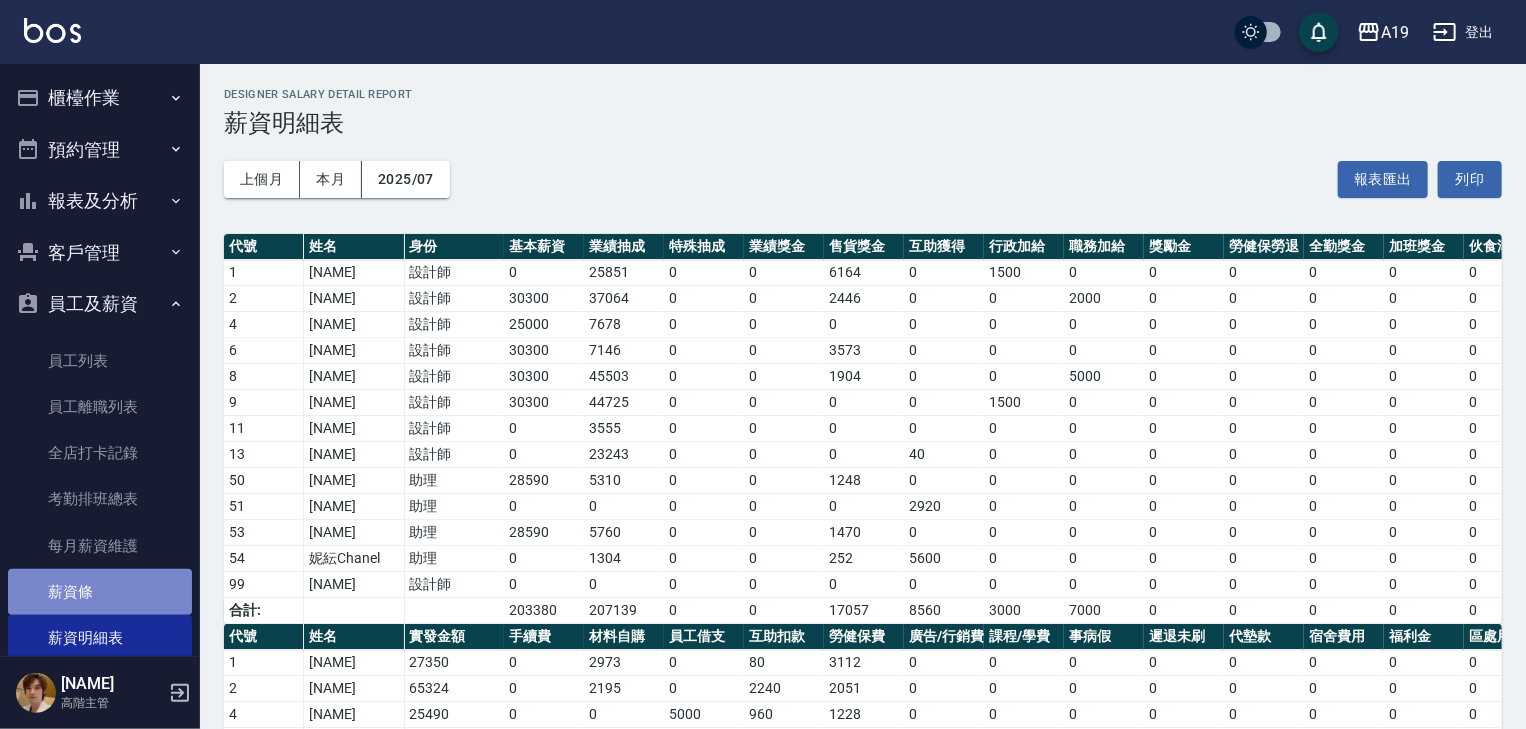 click on "薪資條" at bounding box center (100, 592) 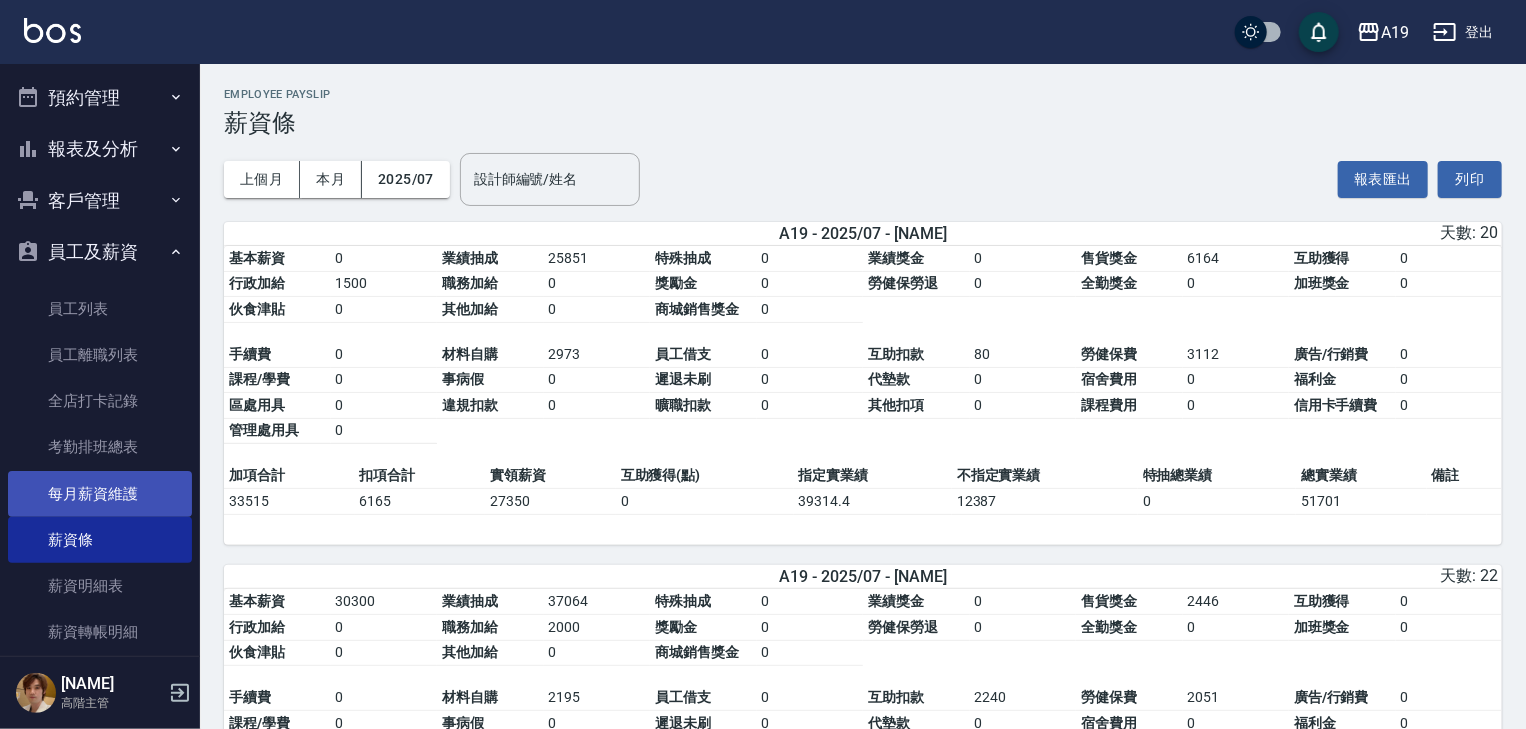 scroll, scrollTop: 240, scrollLeft: 0, axis: vertical 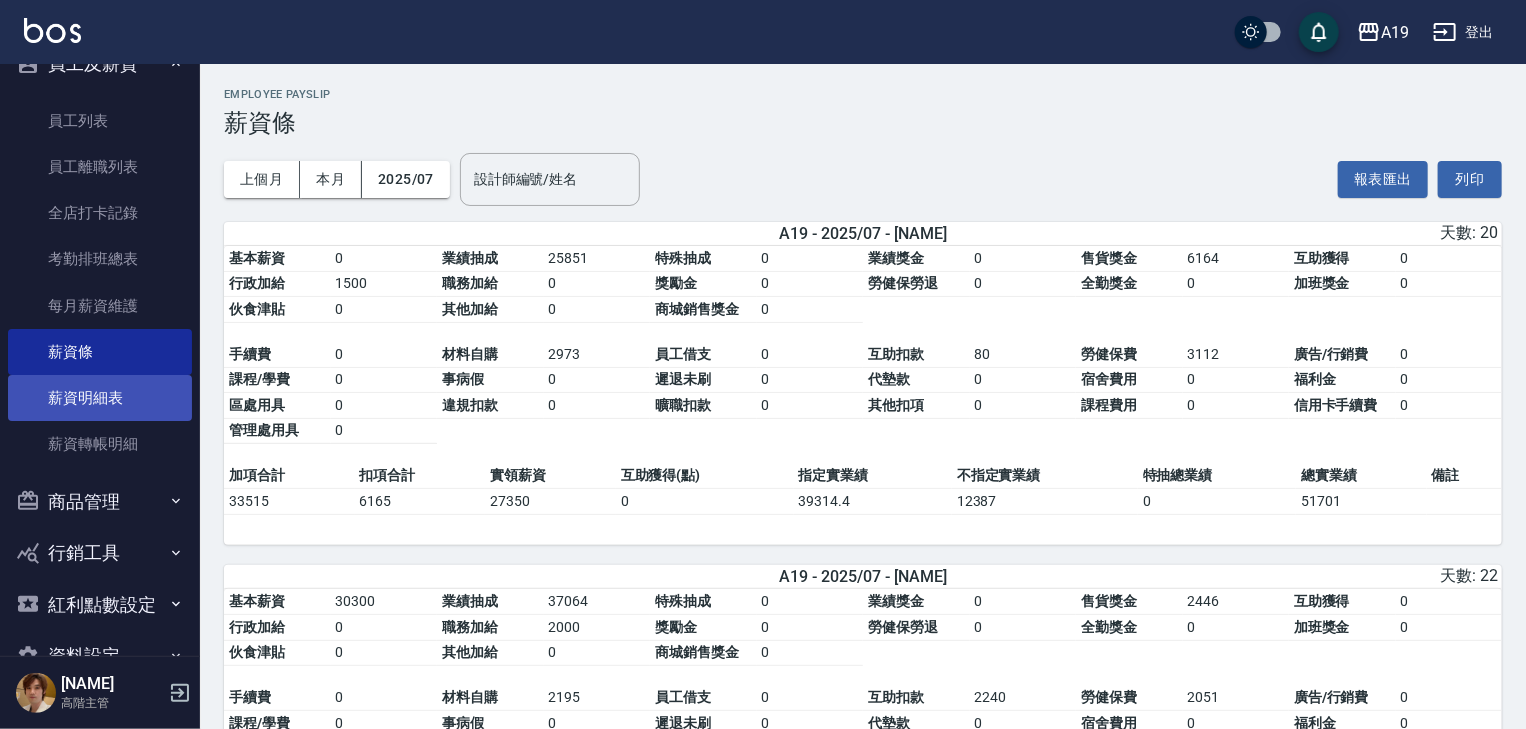 click on "薪資明細表" at bounding box center (100, 398) 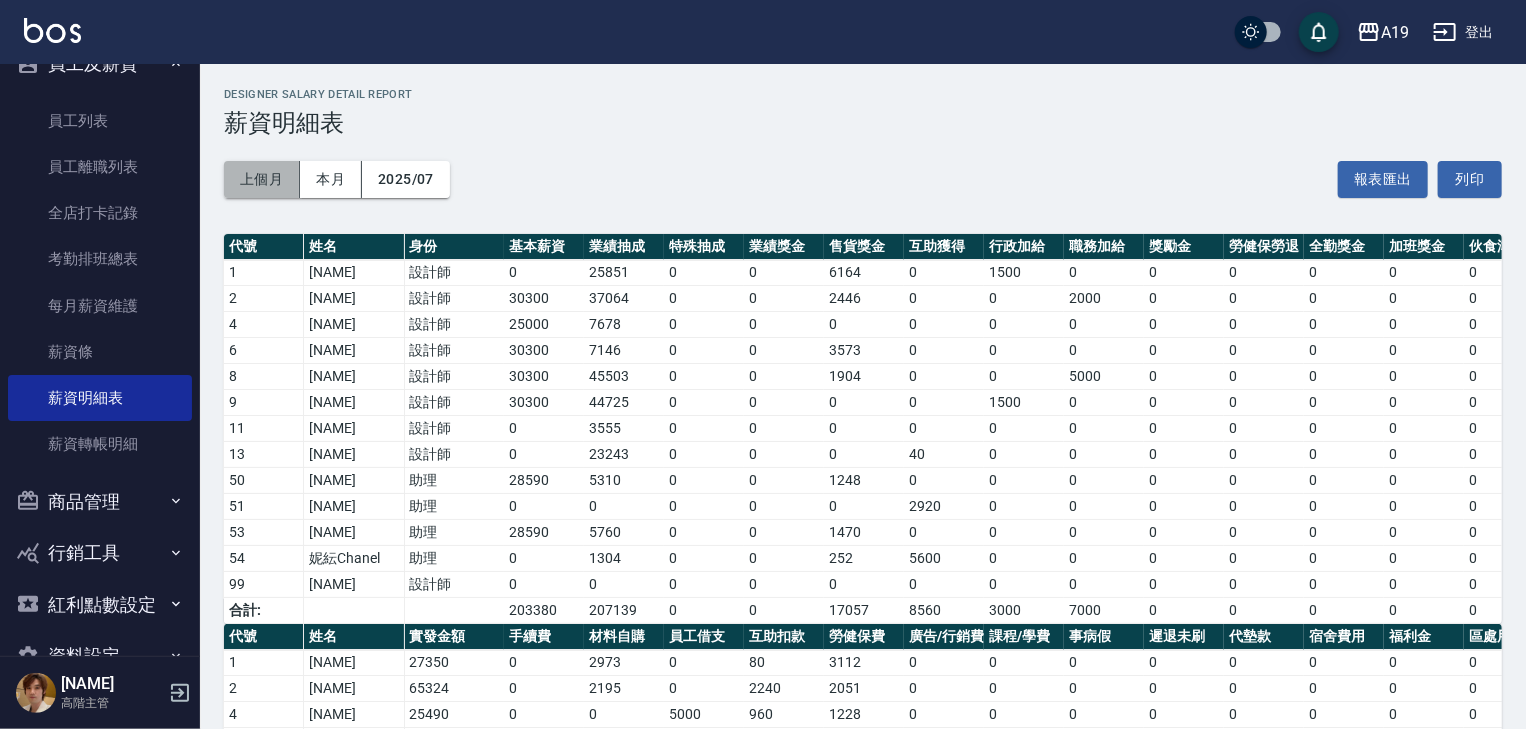 click on "上個月" at bounding box center [262, 179] 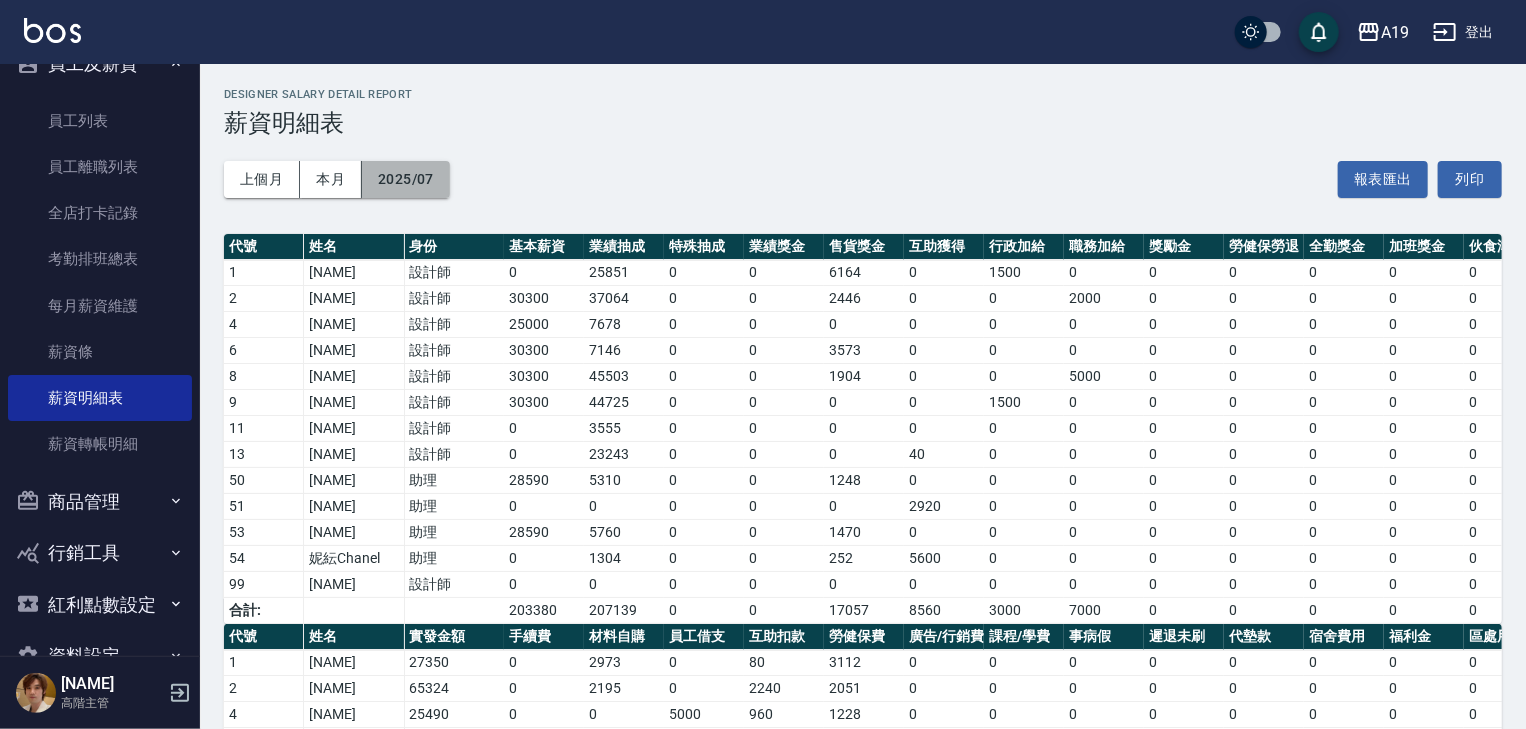 click on "2025/07" at bounding box center [406, 179] 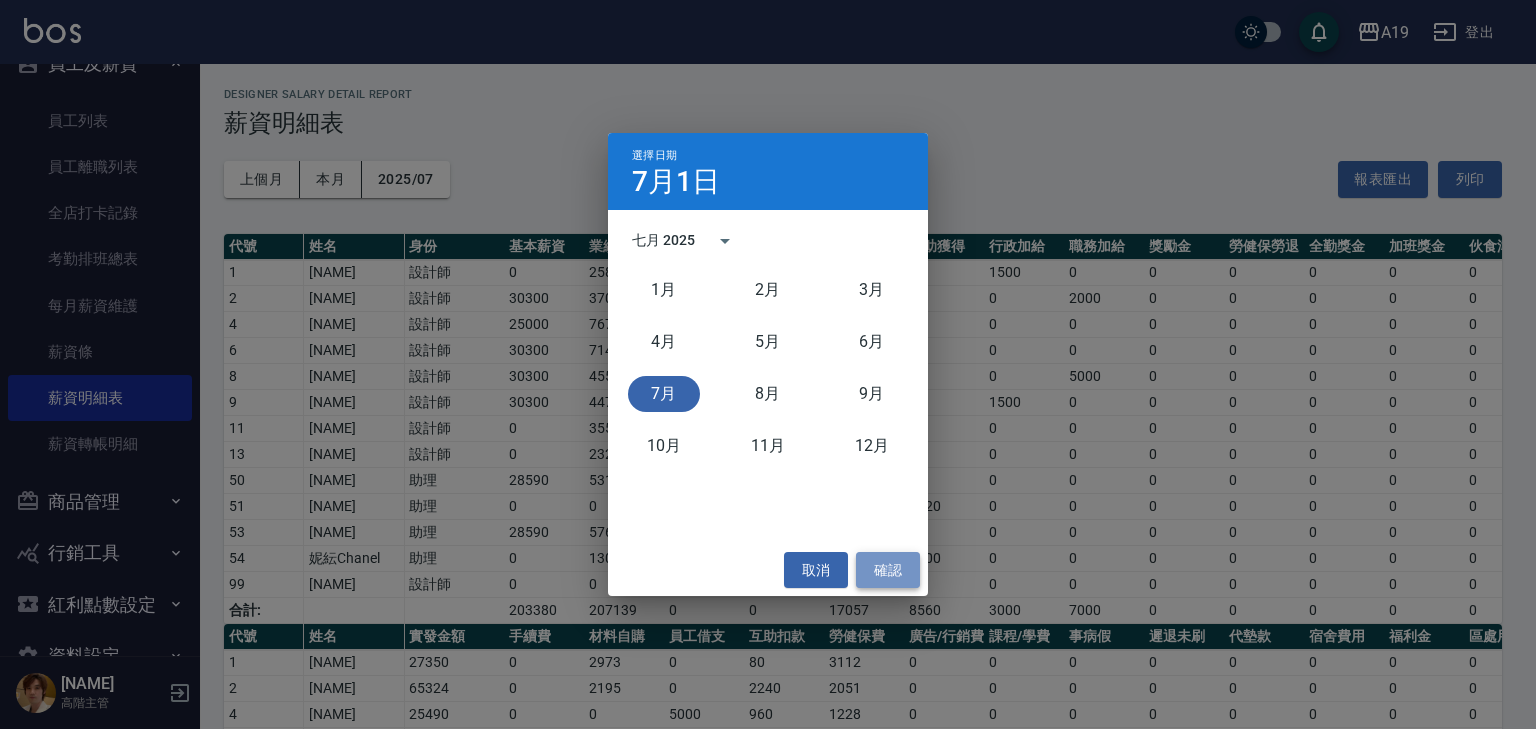 click on "確認" at bounding box center (888, 570) 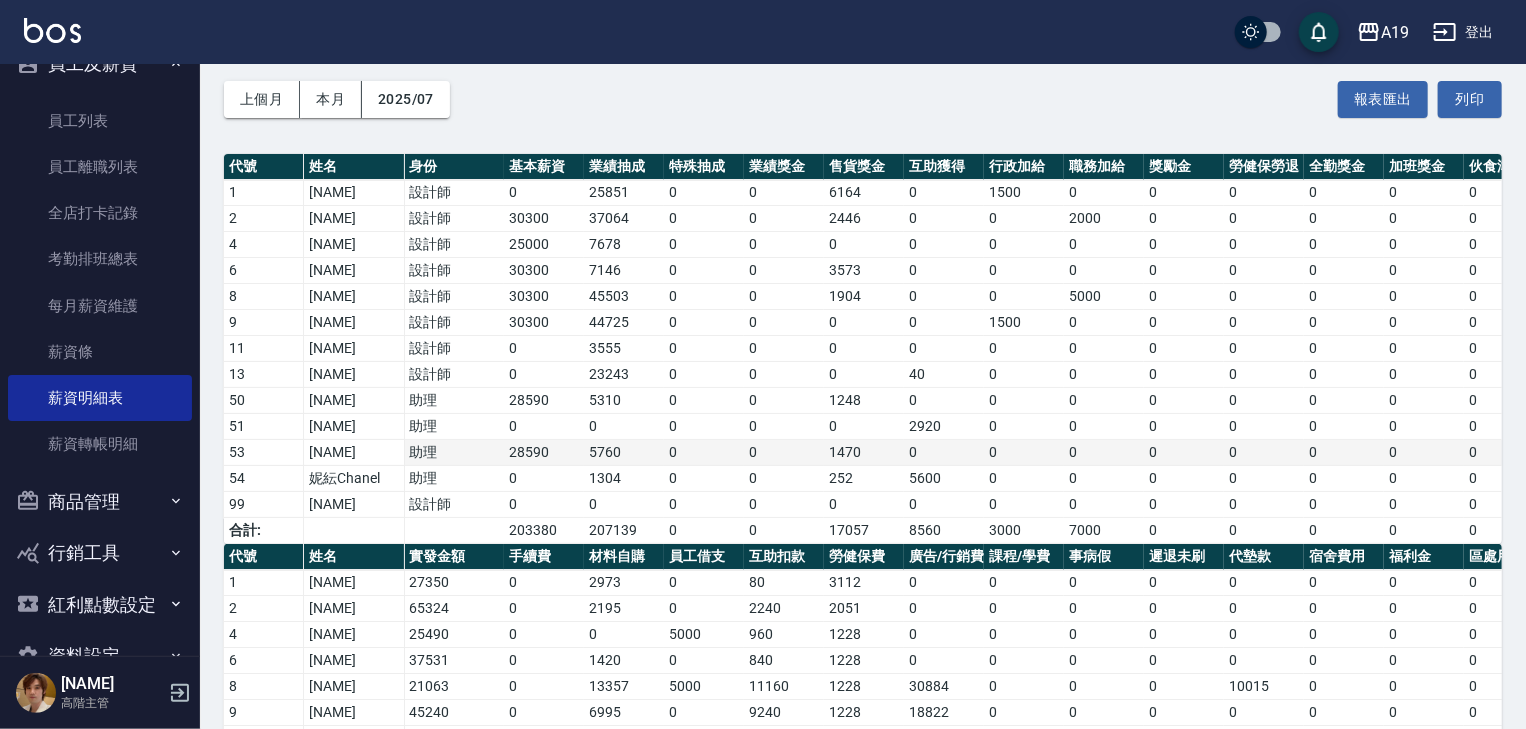 scroll, scrollTop: 160, scrollLeft: 0, axis: vertical 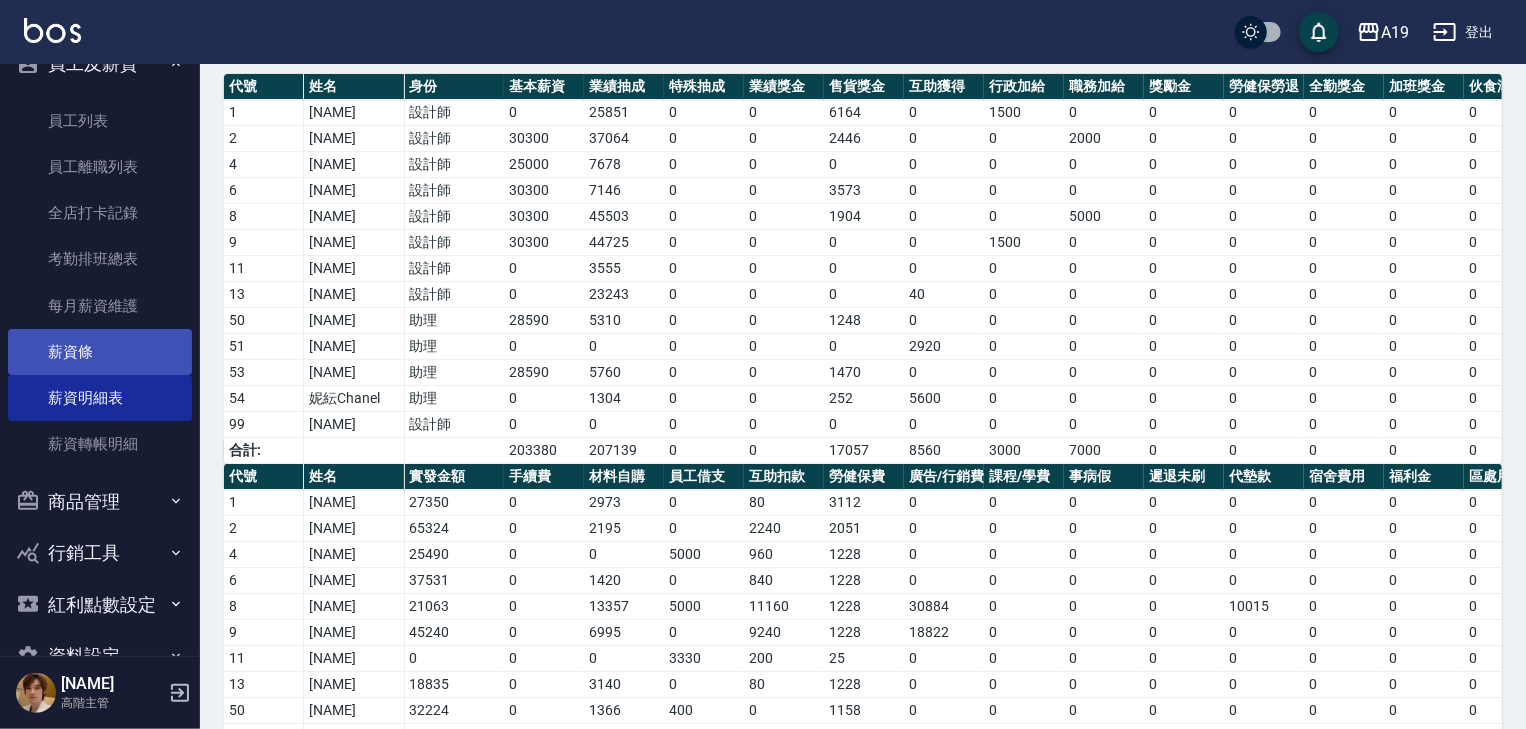 click on "薪資條" at bounding box center [100, 352] 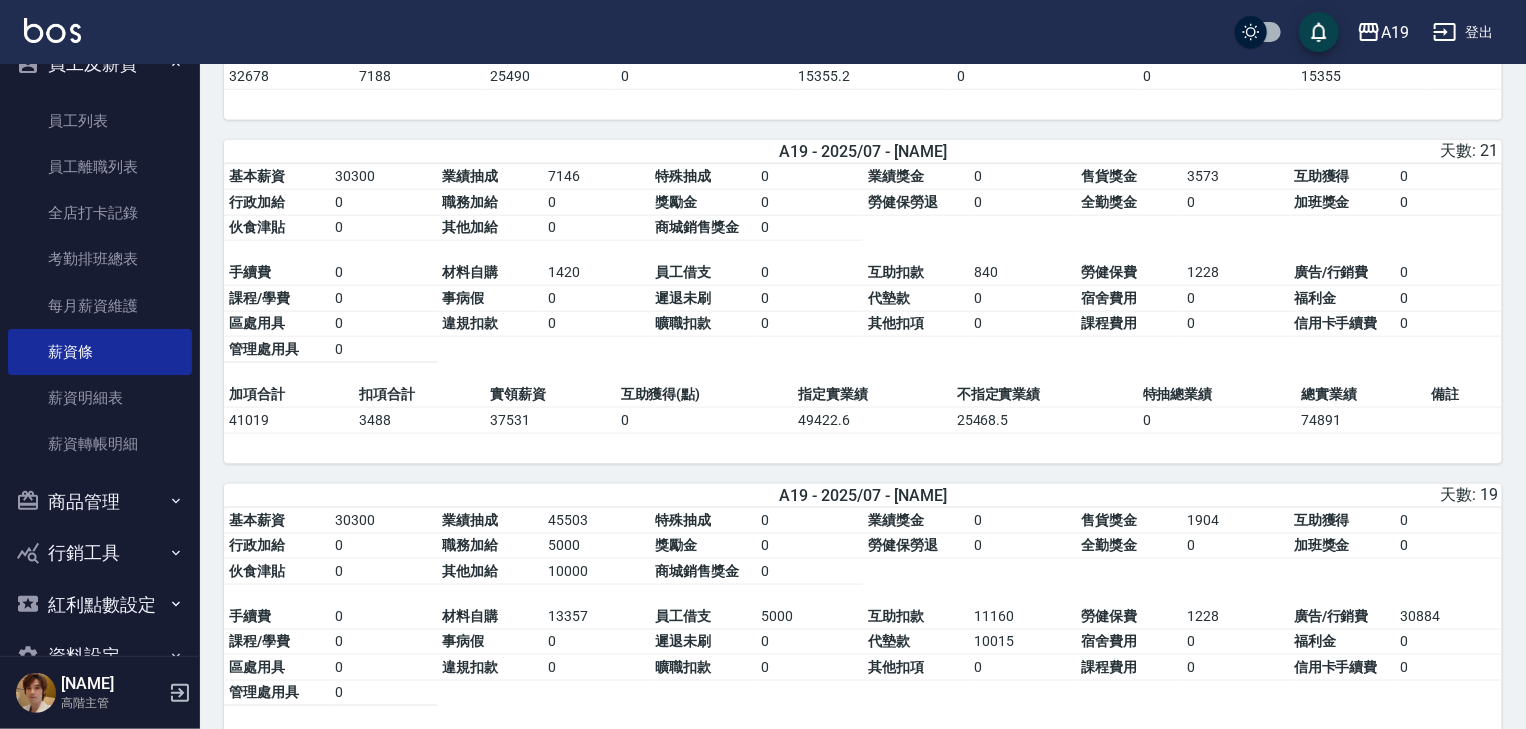 scroll, scrollTop: 960, scrollLeft: 0, axis: vertical 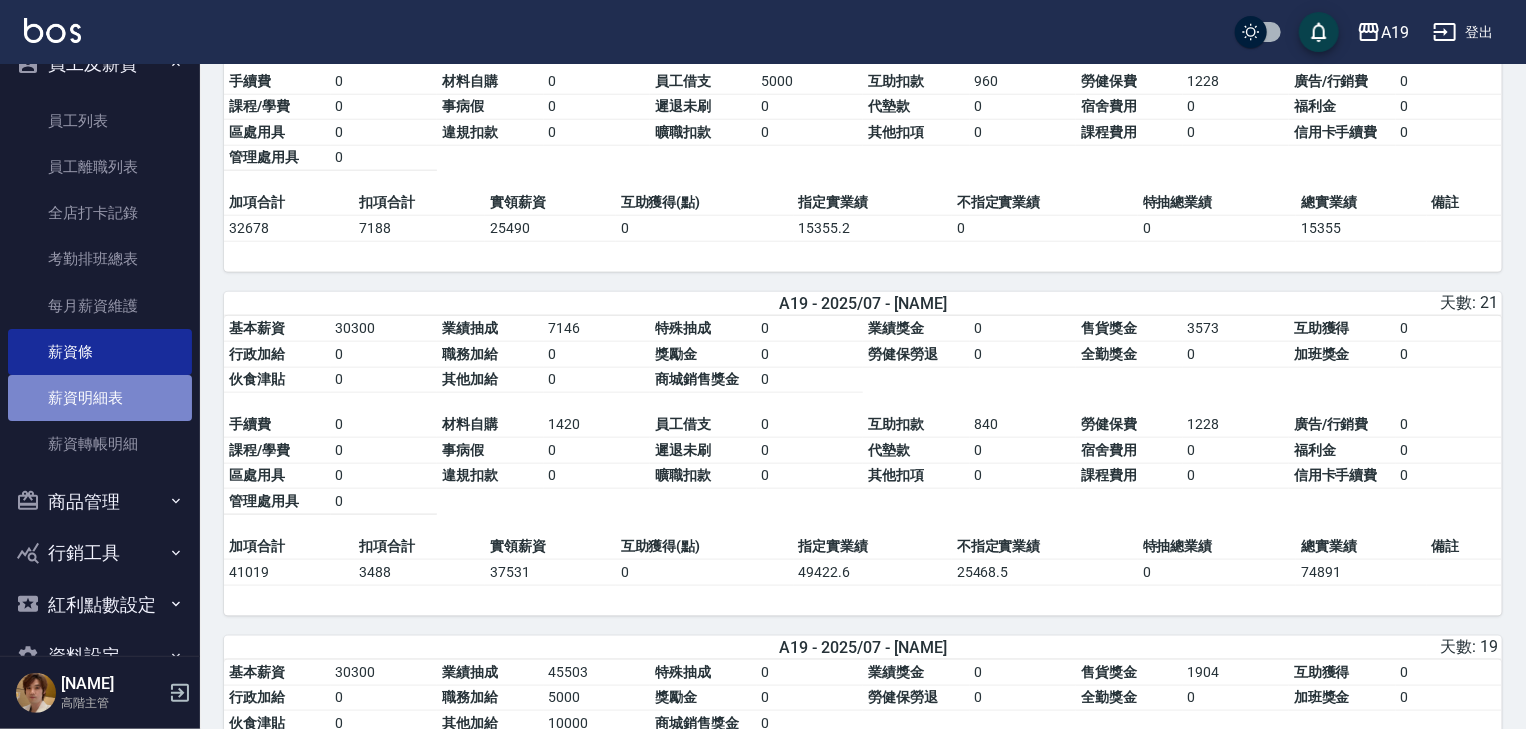click on "薪資明細表" at bounding box center (100, 398) 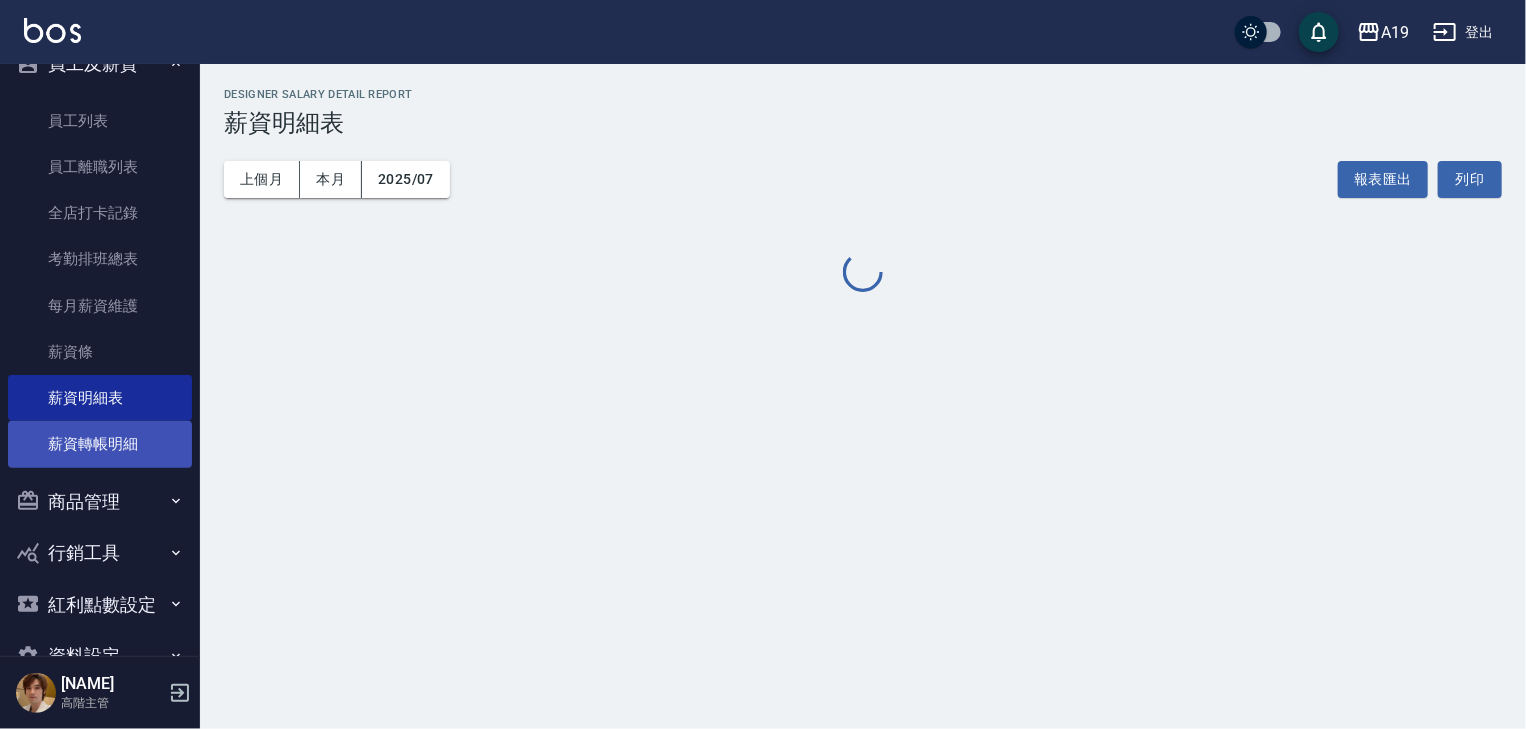 scroll, scrollTop: 0, scrollLeft: 0, axis: both 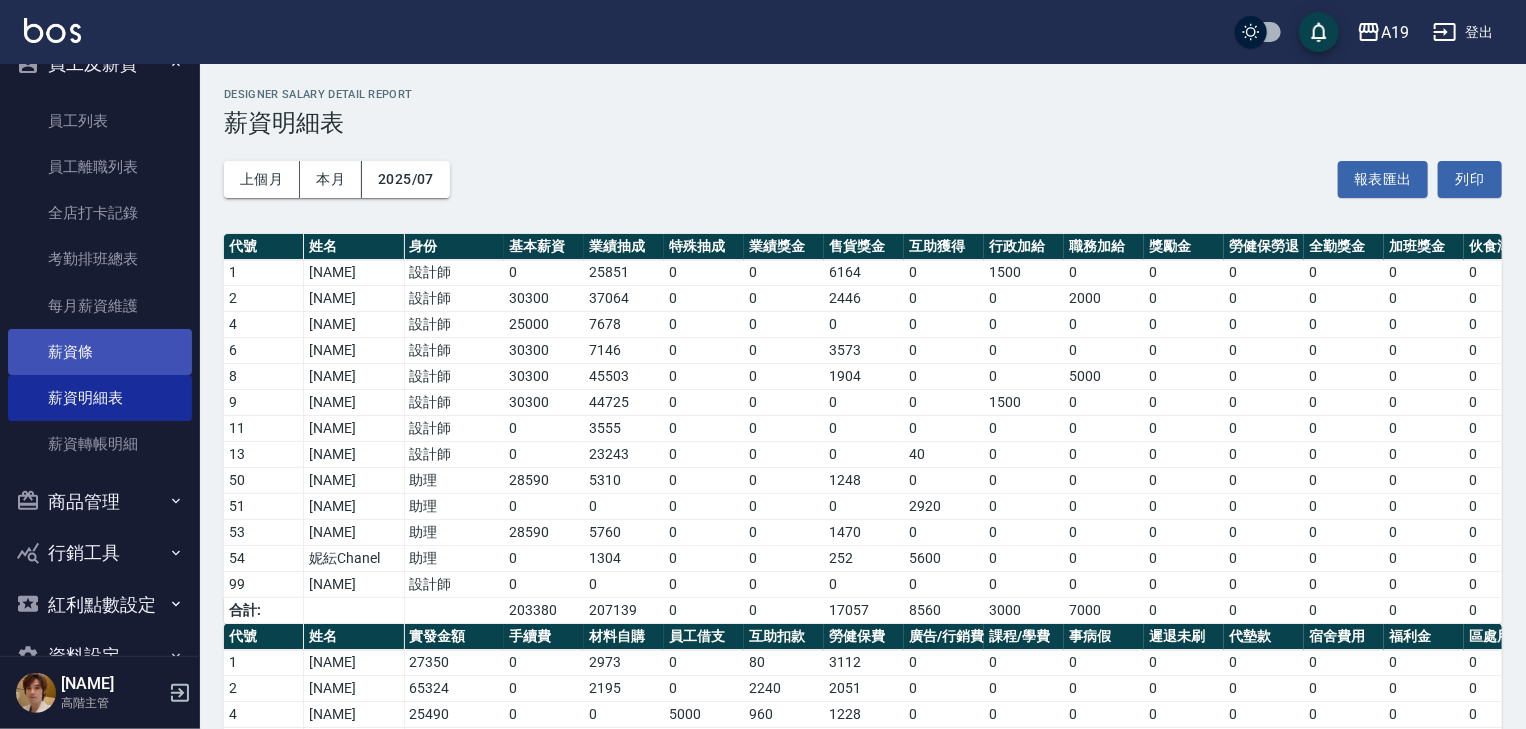 click on "薪資條" at bounding box center (100, 352) 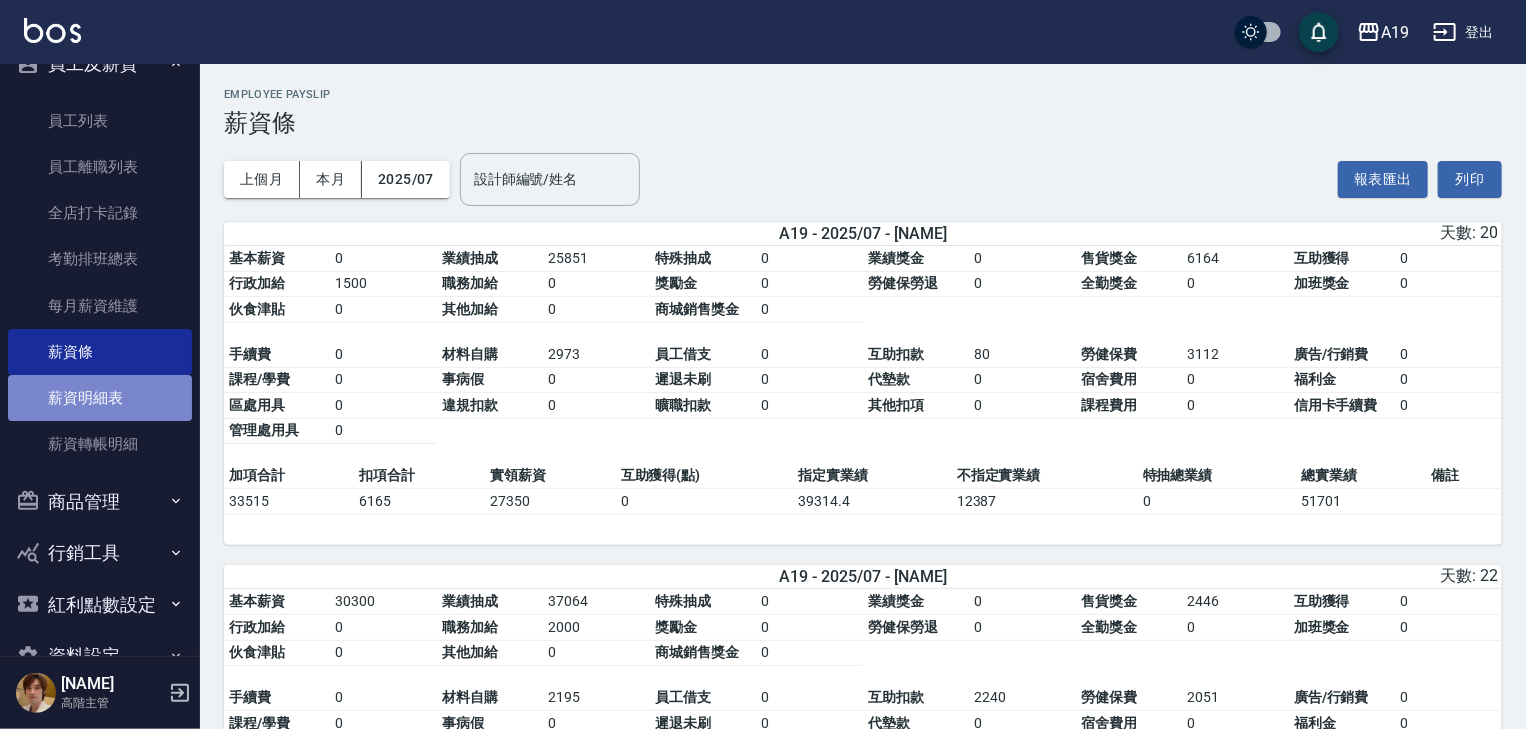 click on "薪資明細表" at bounding box center (100, 398) 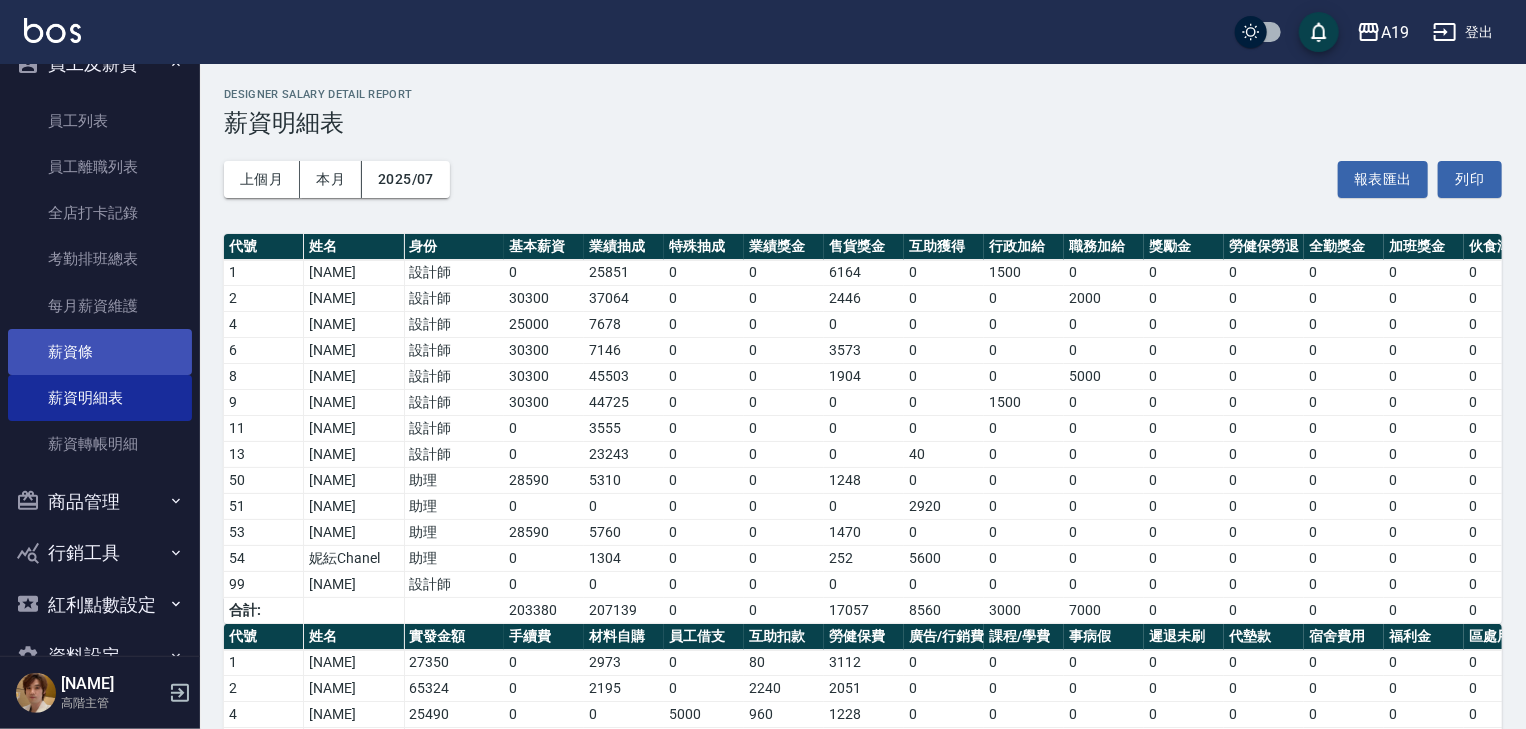 click on "薪資條" at bounding box center (100, 352) 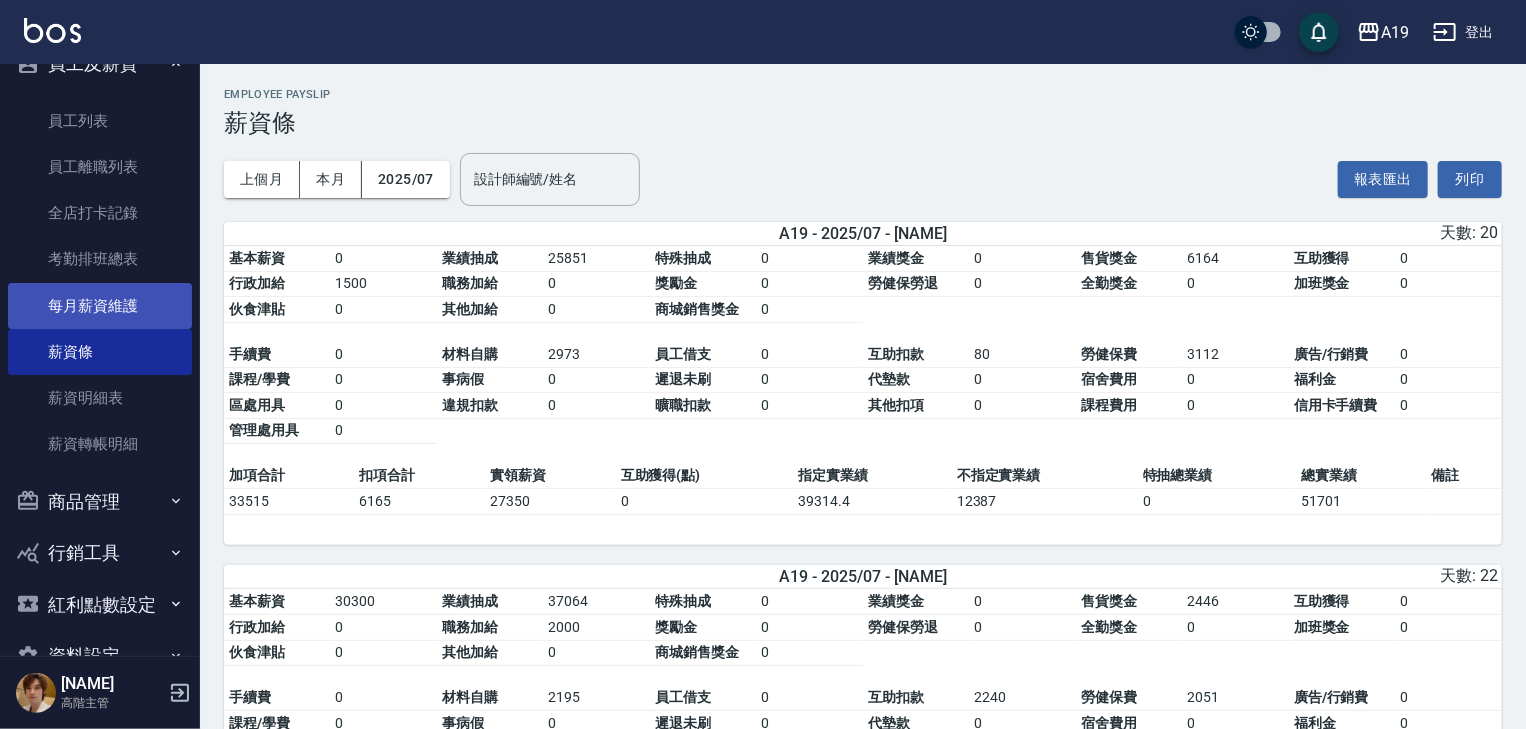 click on "每月薪資維護" at bounding box center (100, 306) 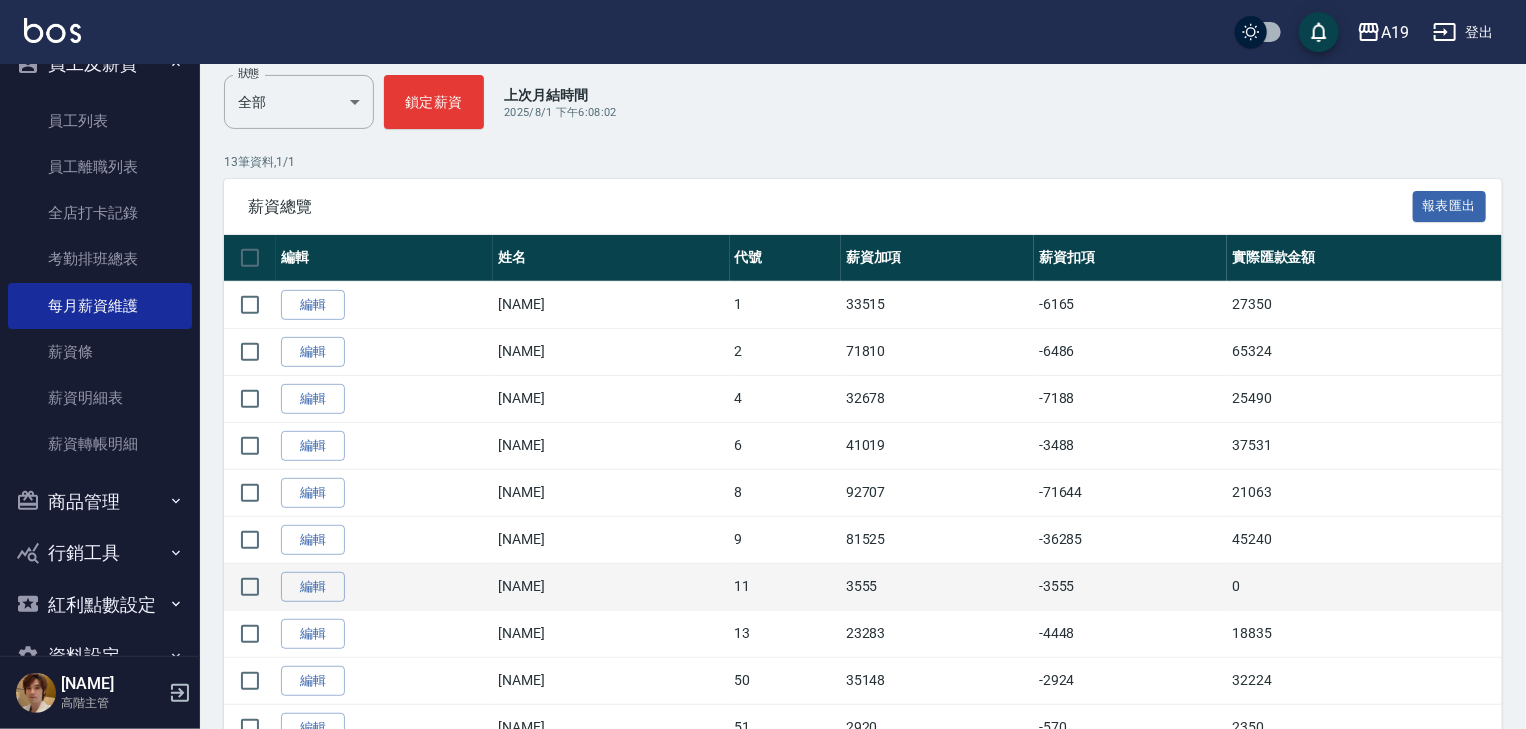 scroll, scrollTop: 447, scrollLeft: 0, axis: vertical 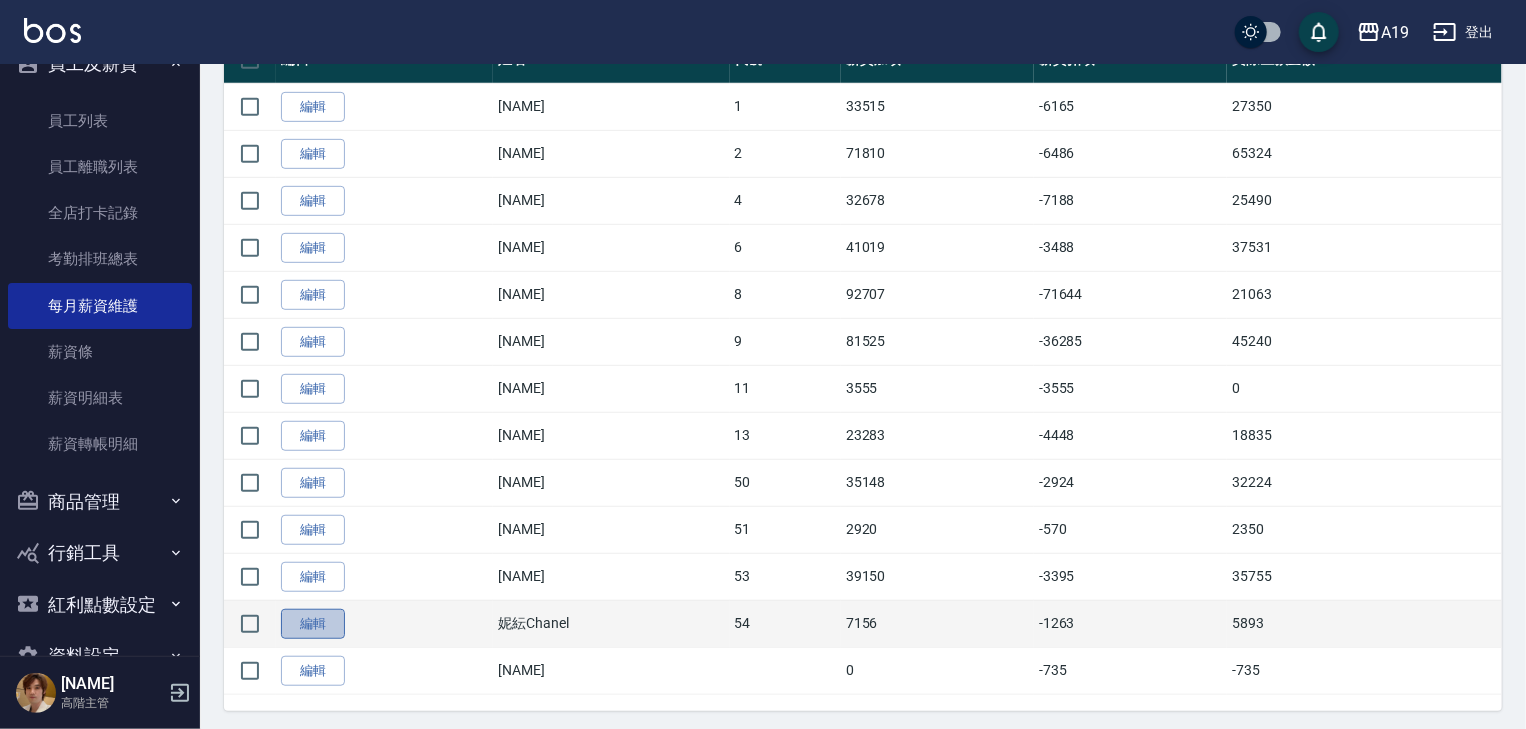 click on "編輯" at bounding box center [313, 624] 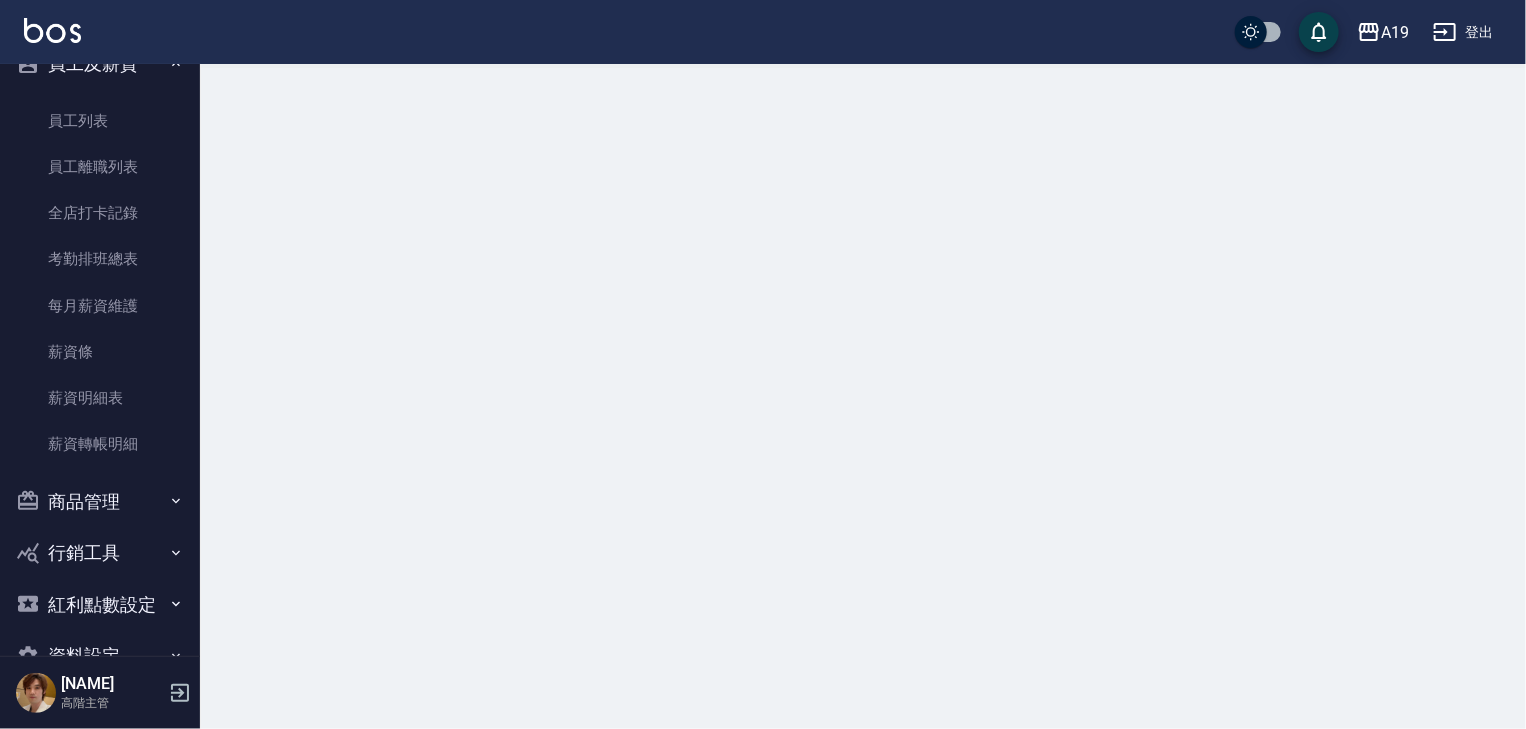 scroll, scrollTop: 0, scrollLeft: 0, axis: both 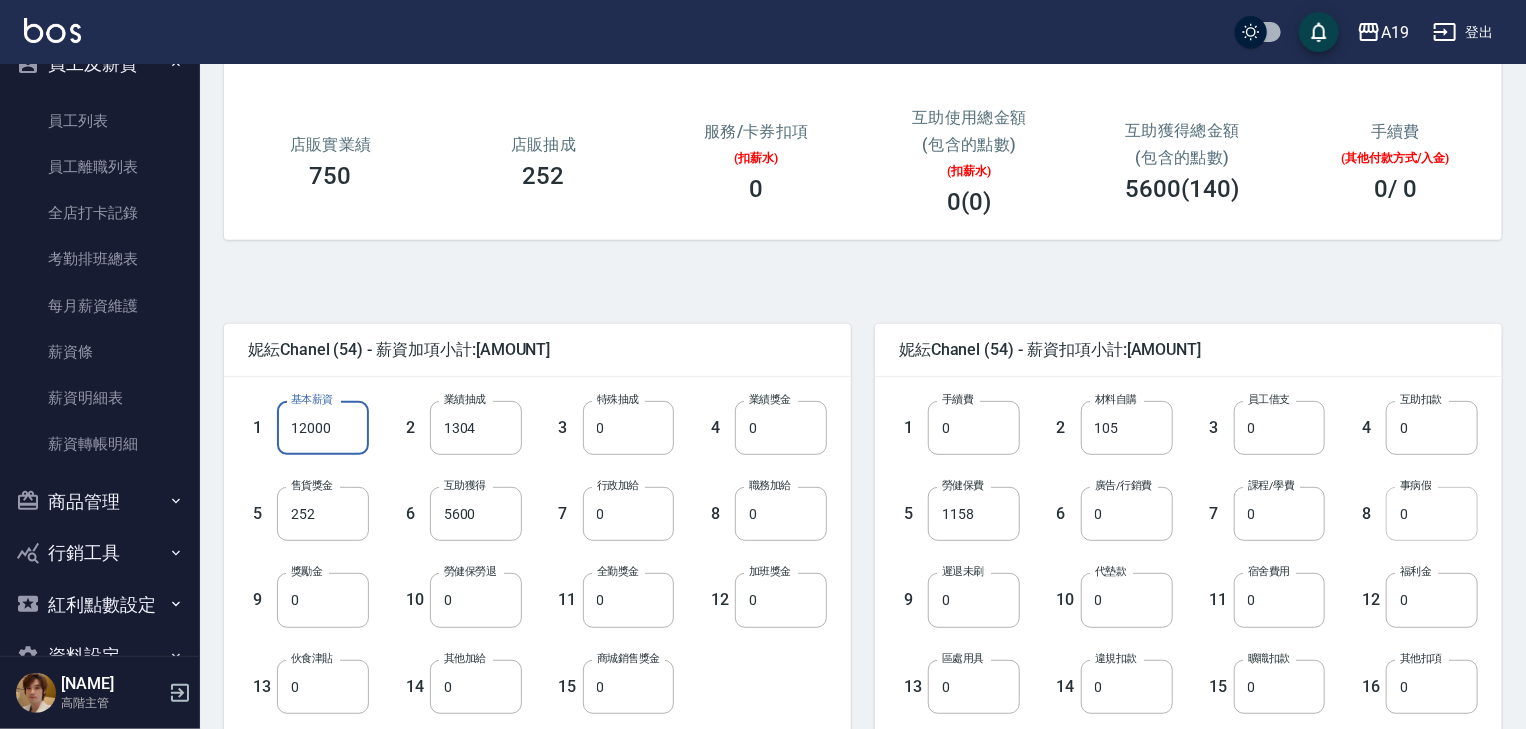 type on "12000" 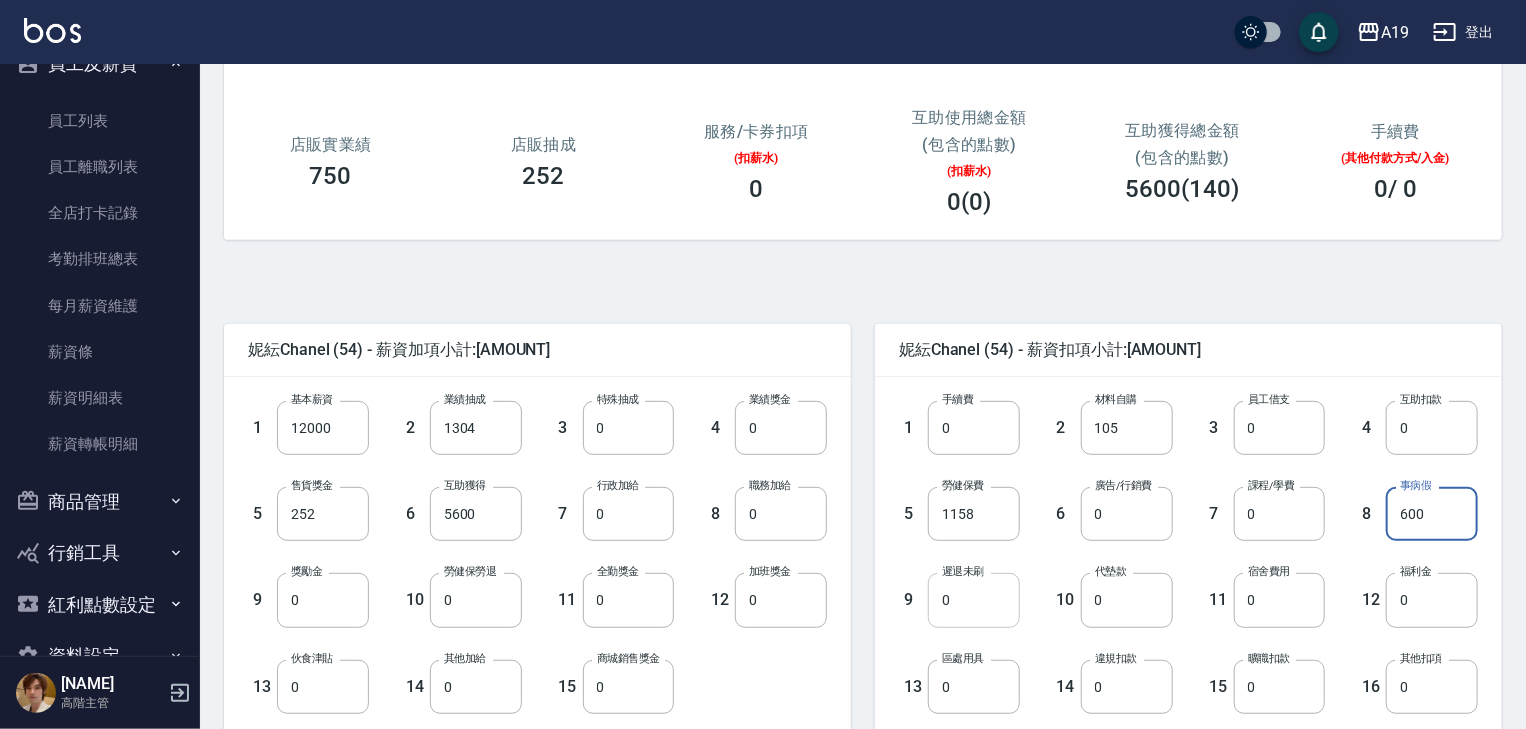 type on "600" 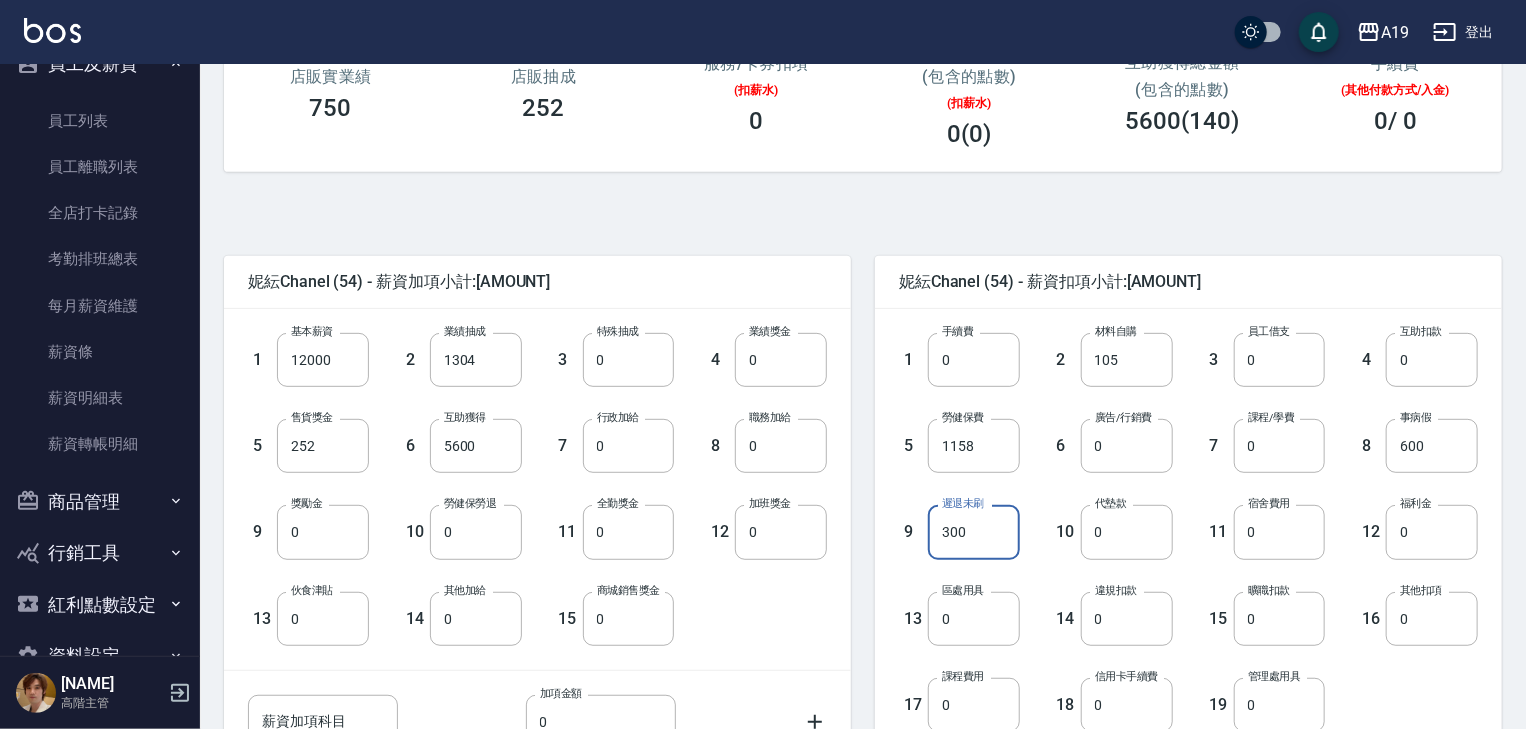 scroll, scrollTop: 560, scrollLeft: 0, axis: vertical 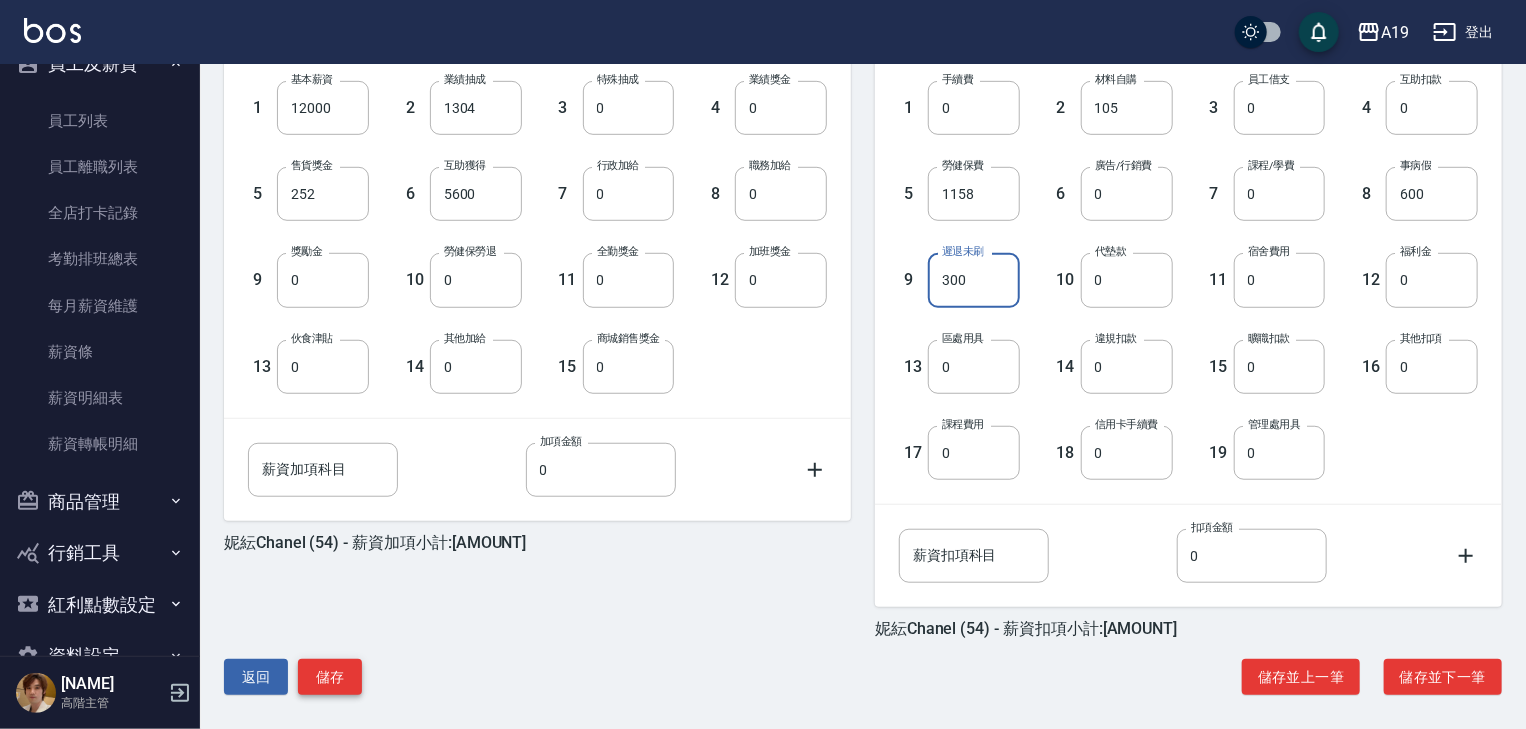type on "300" 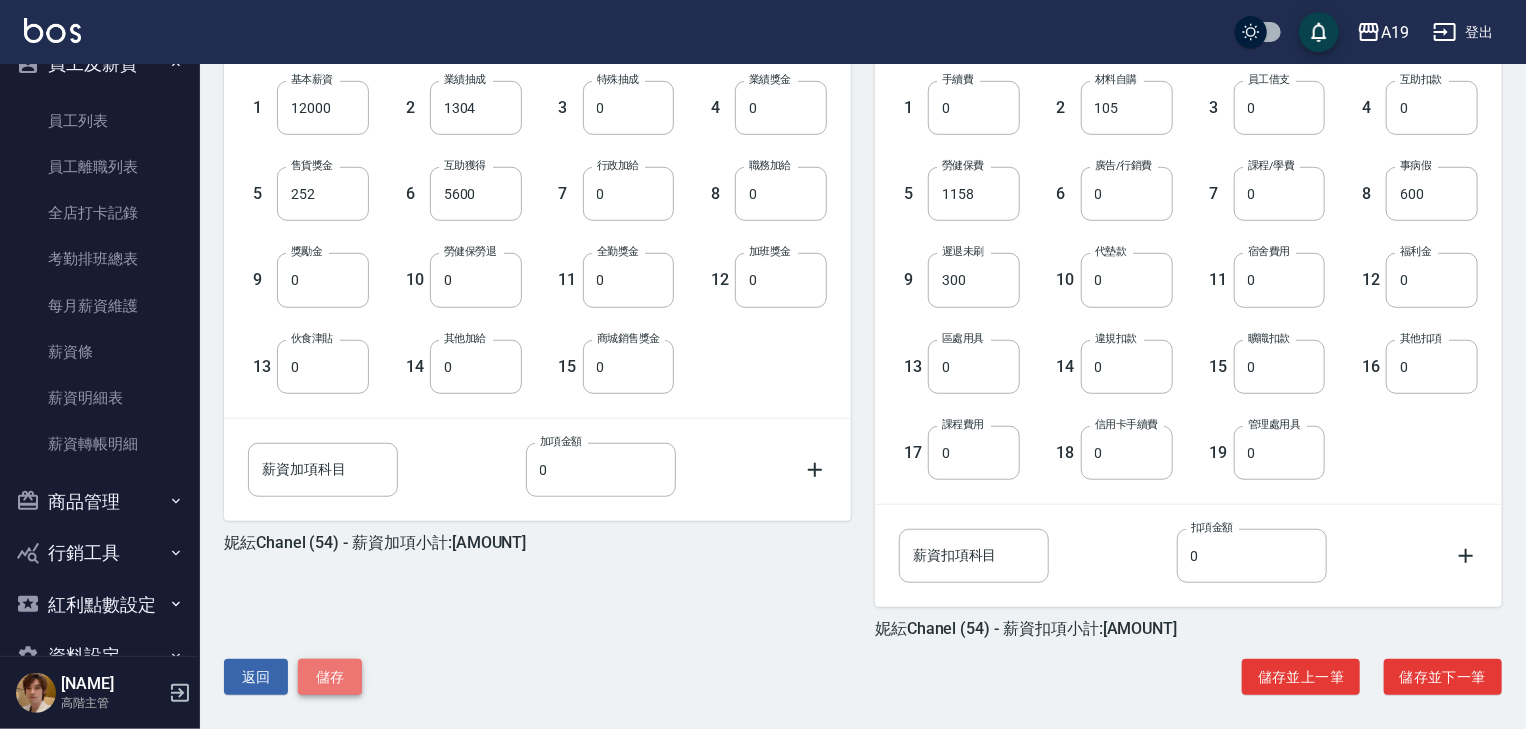 click on "儲存" at bounding box center (330, 677) 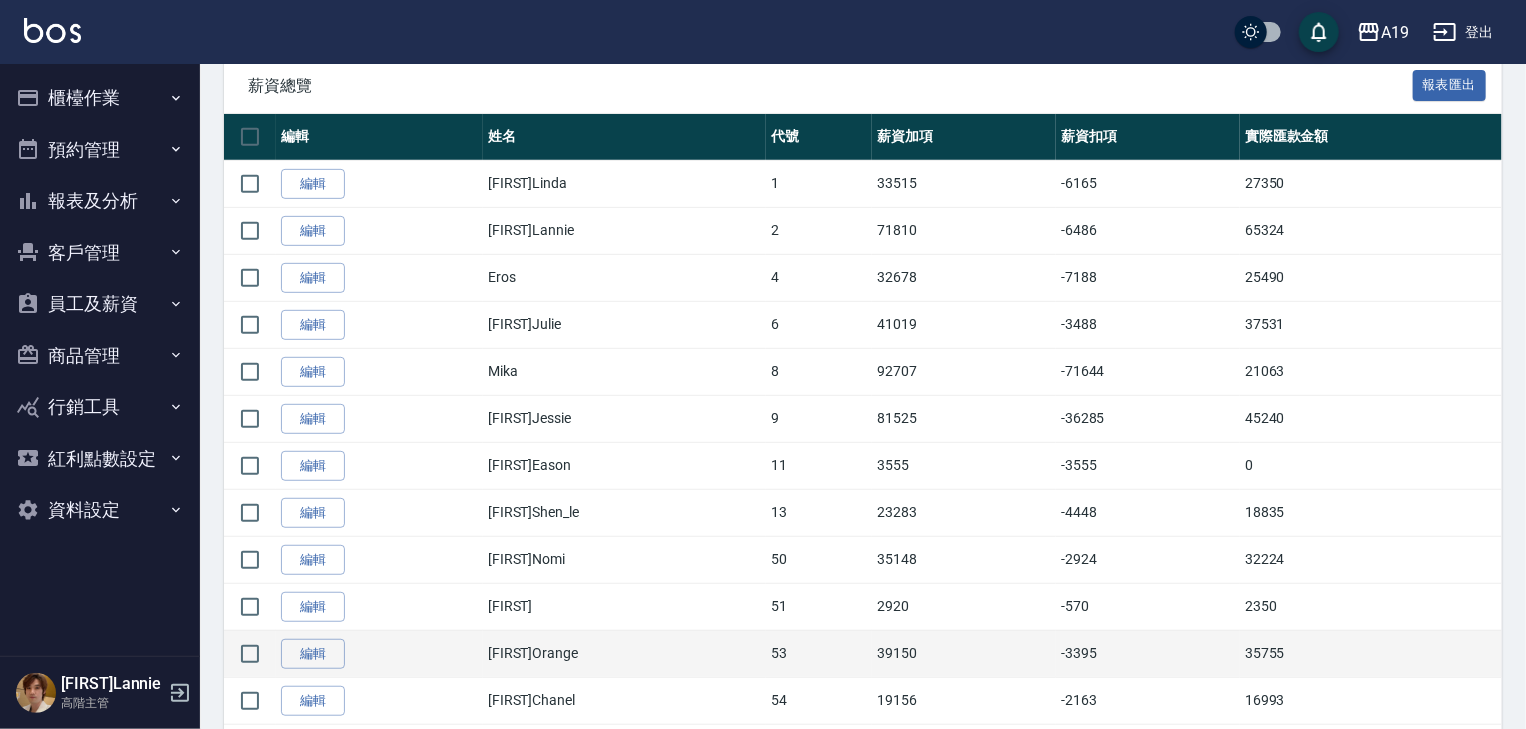 scroll, scrollTop: 447, scrollLeft: 0, axis: vertical 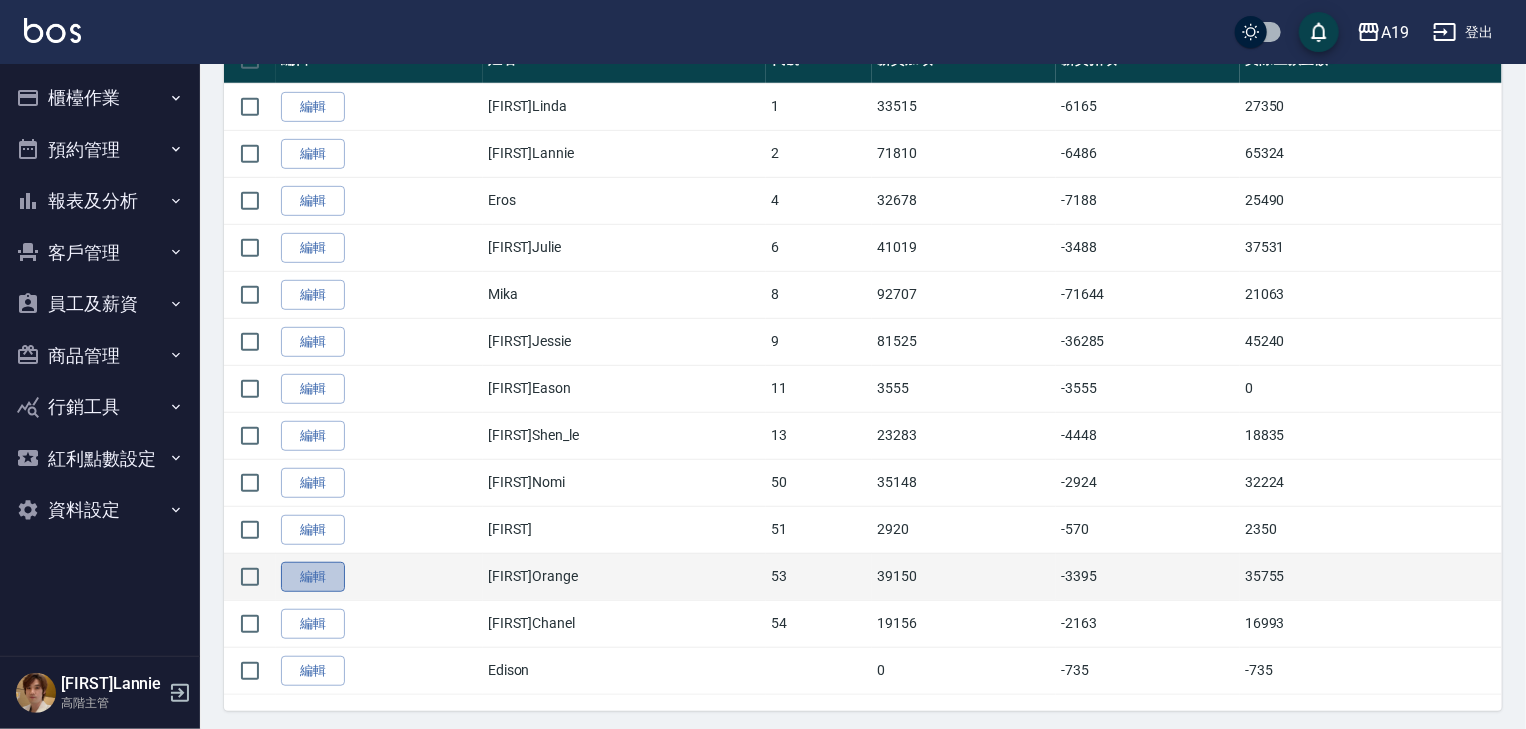 click on "編輯" at bounding box center [313, 577] 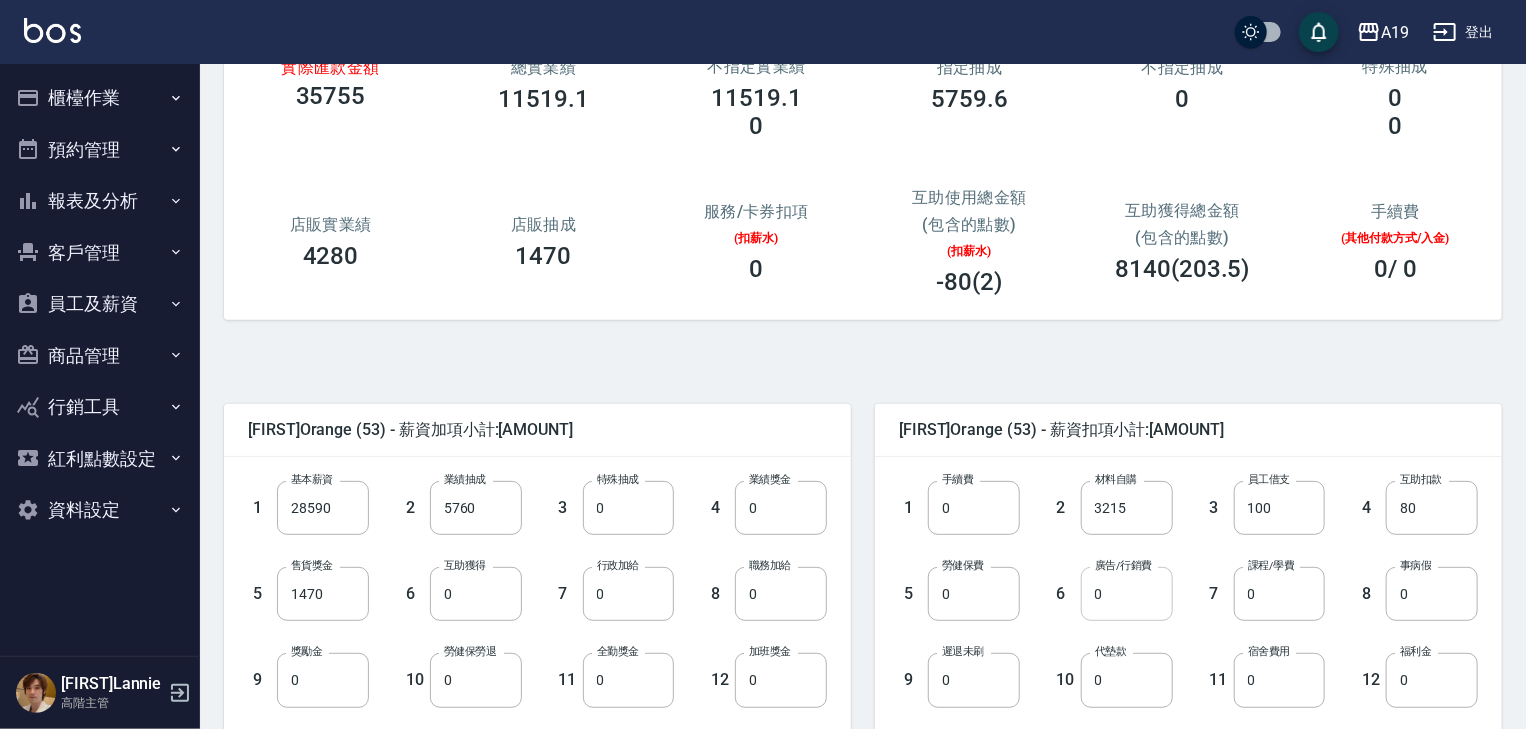 scroll, scrollTop: 240, scrollLeft: 0, axis: vertical 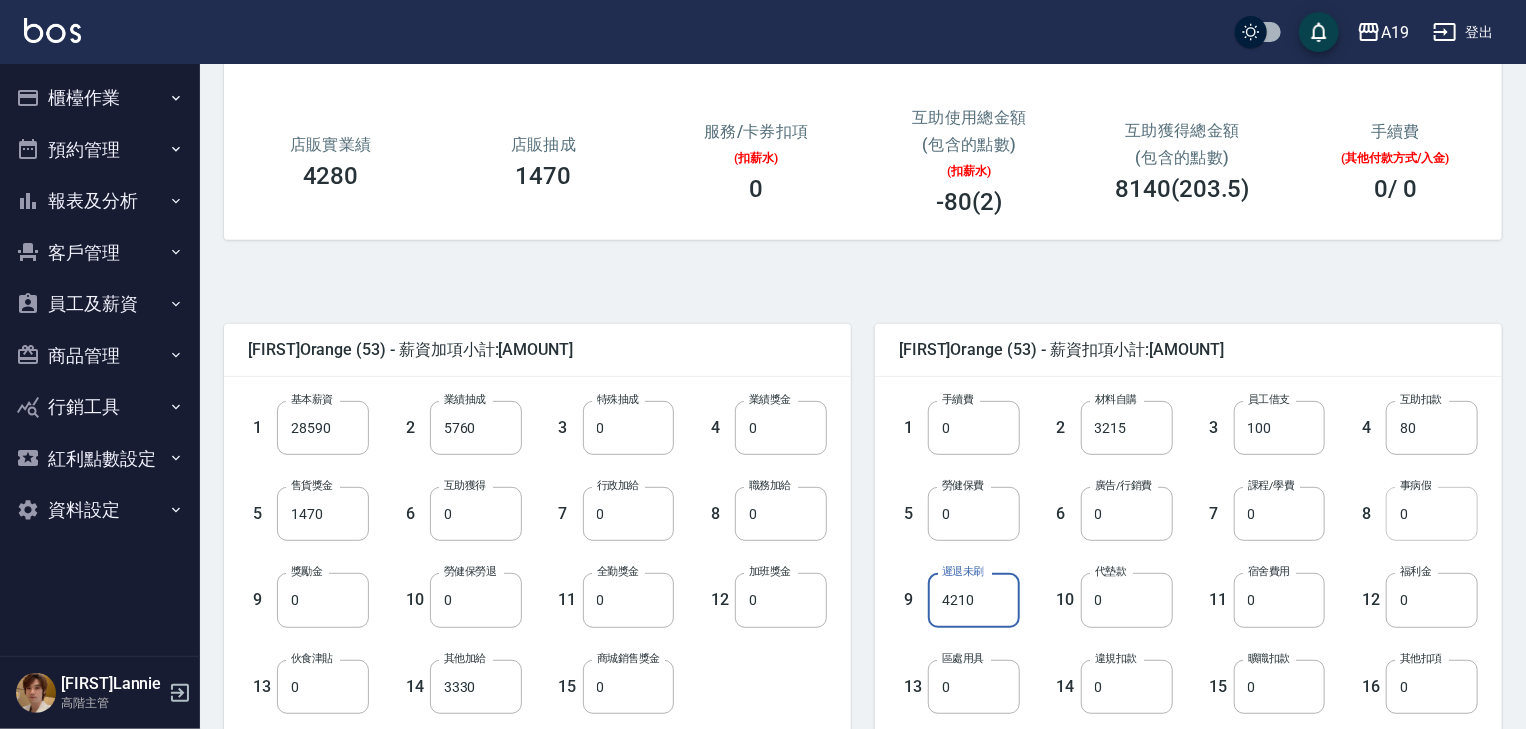 type on "4210" 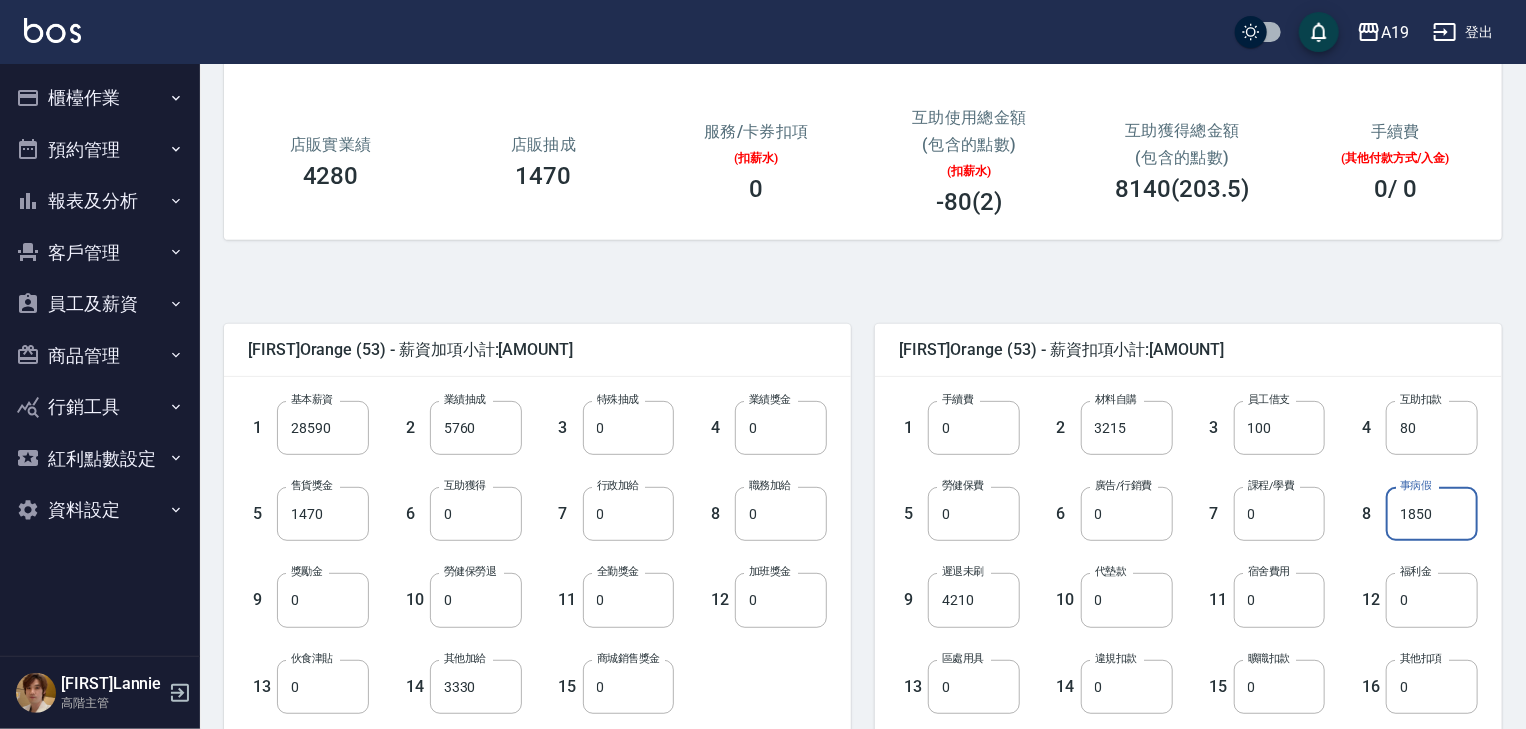 click on "1850" at bounding box center (1432, 514) 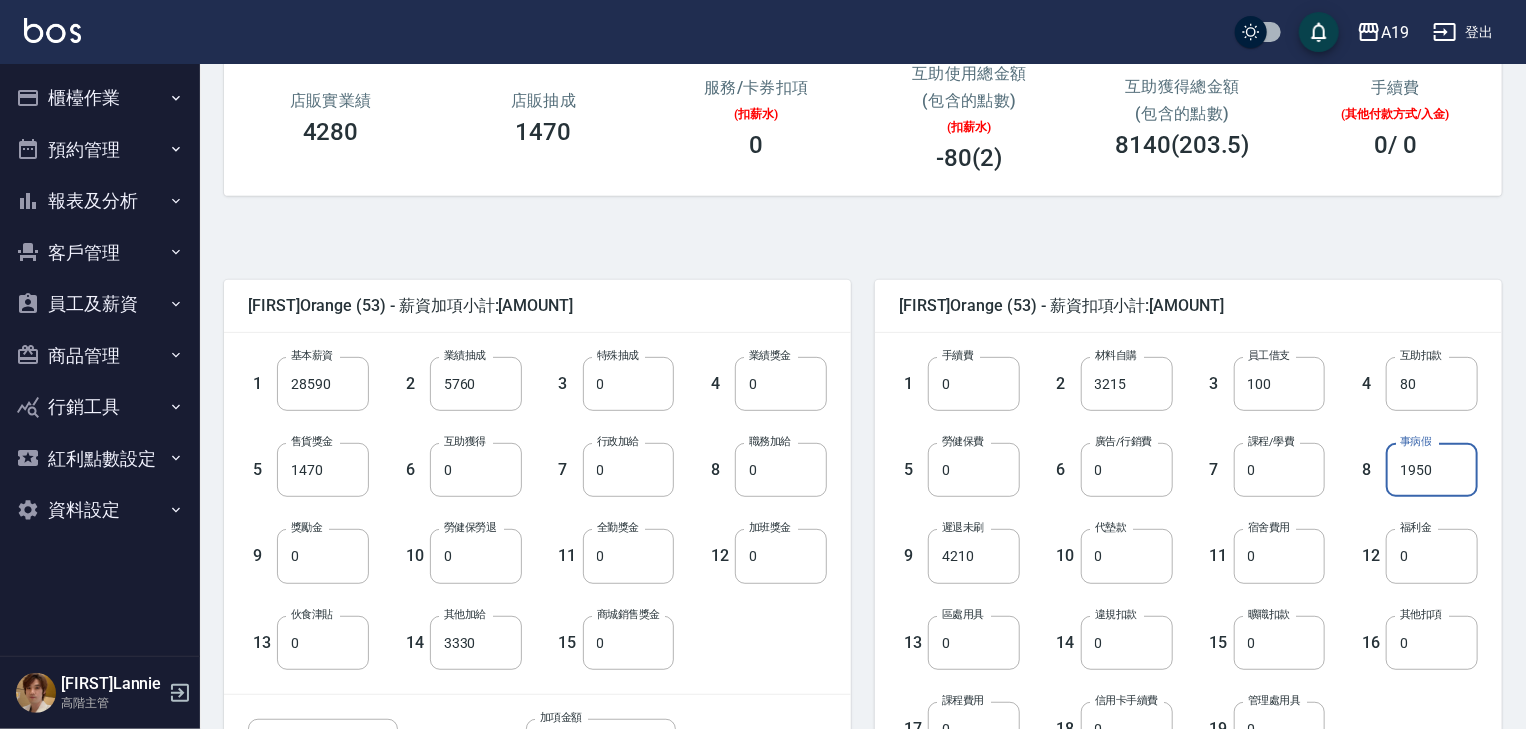 scroll, scrollTop: 320, scrollLeft: 0, axis: vertical 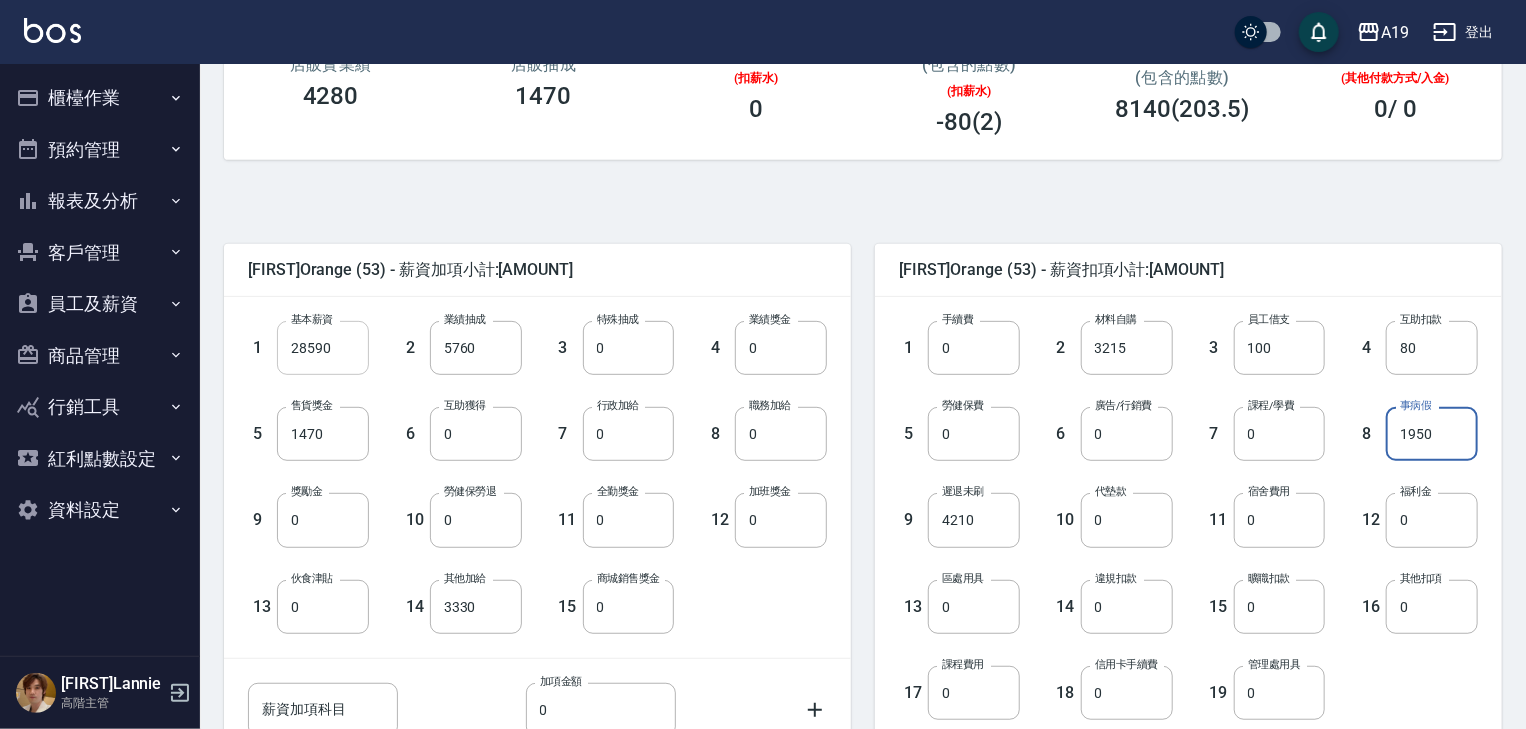 type on "1950" 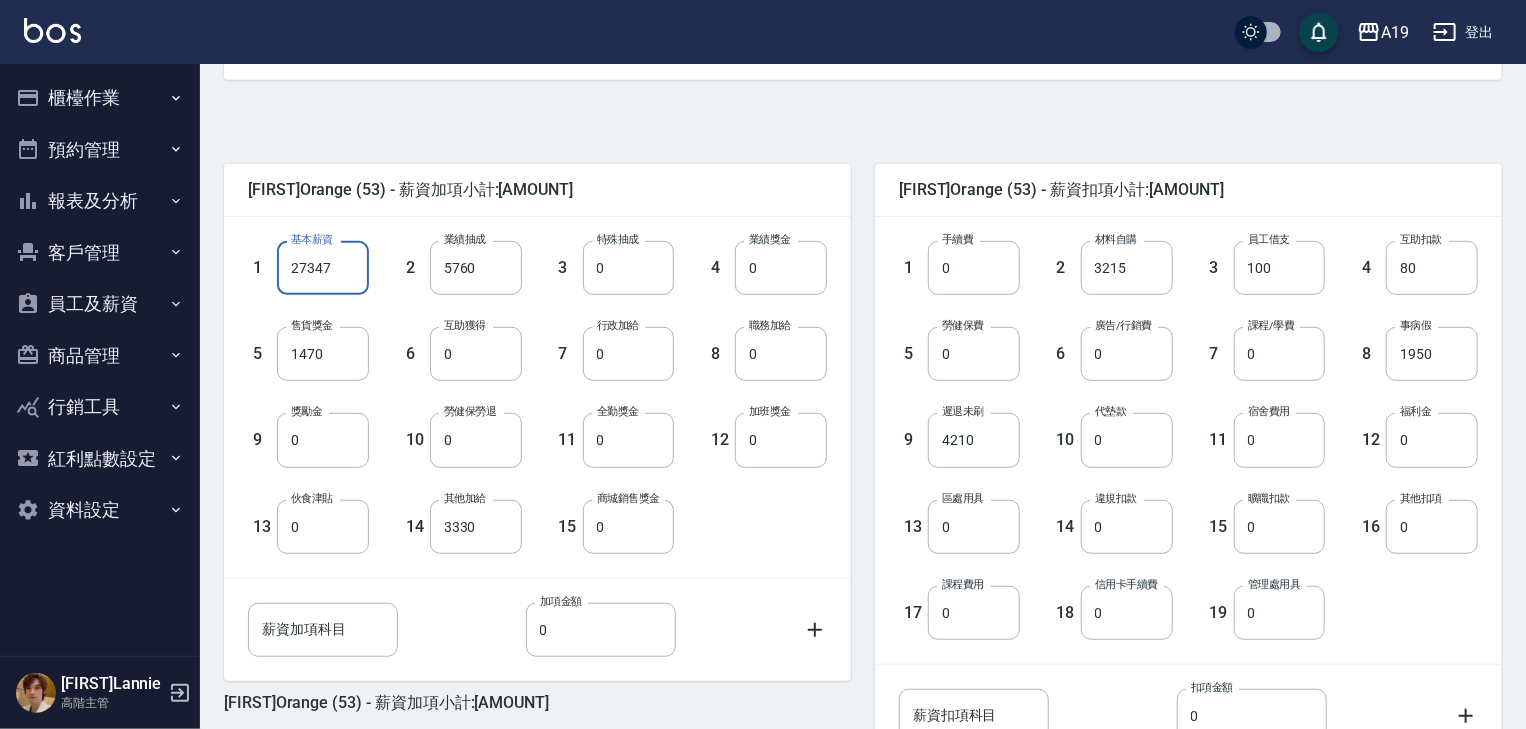 scroll, scrollTop: 570, scrollLeft: 0, axis: vertical 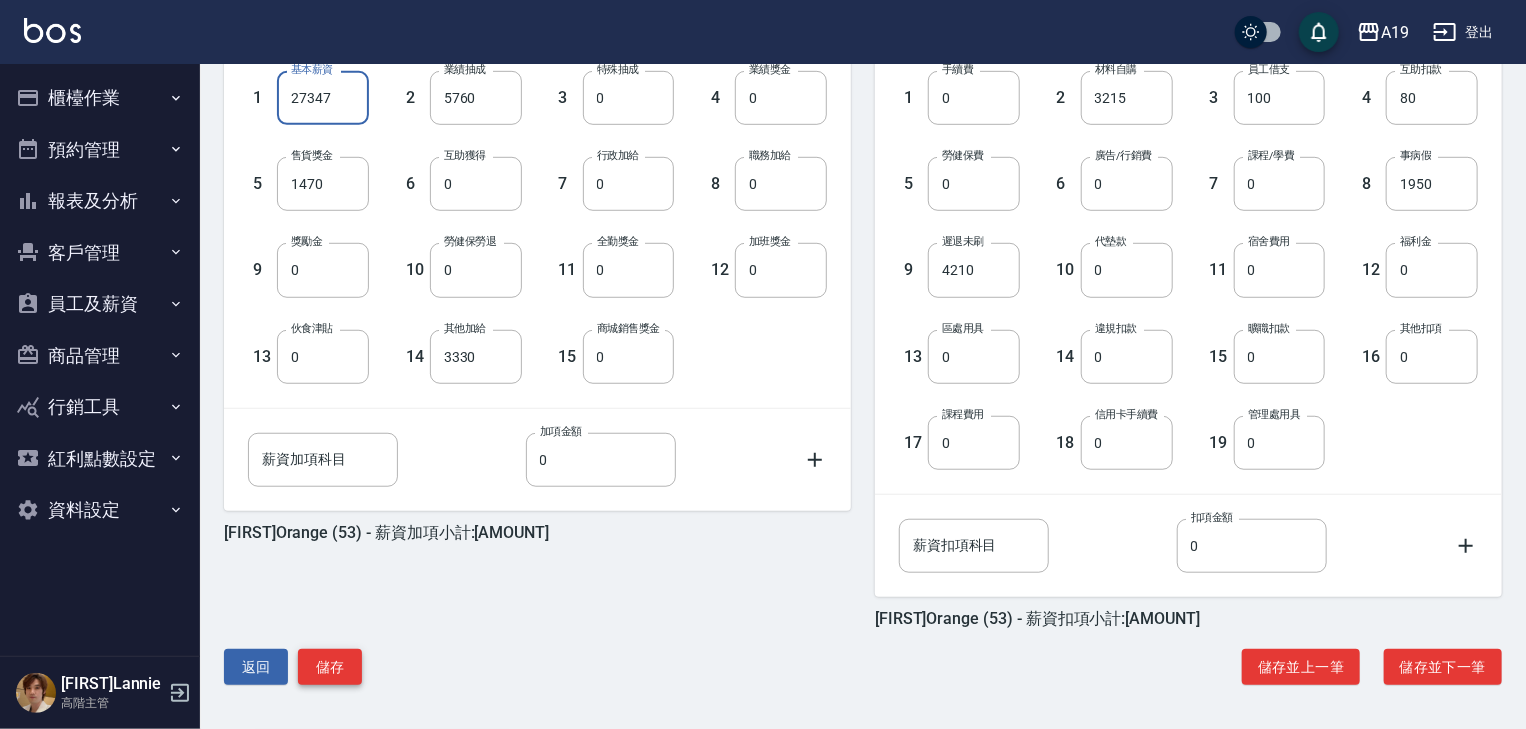 type on "27347" 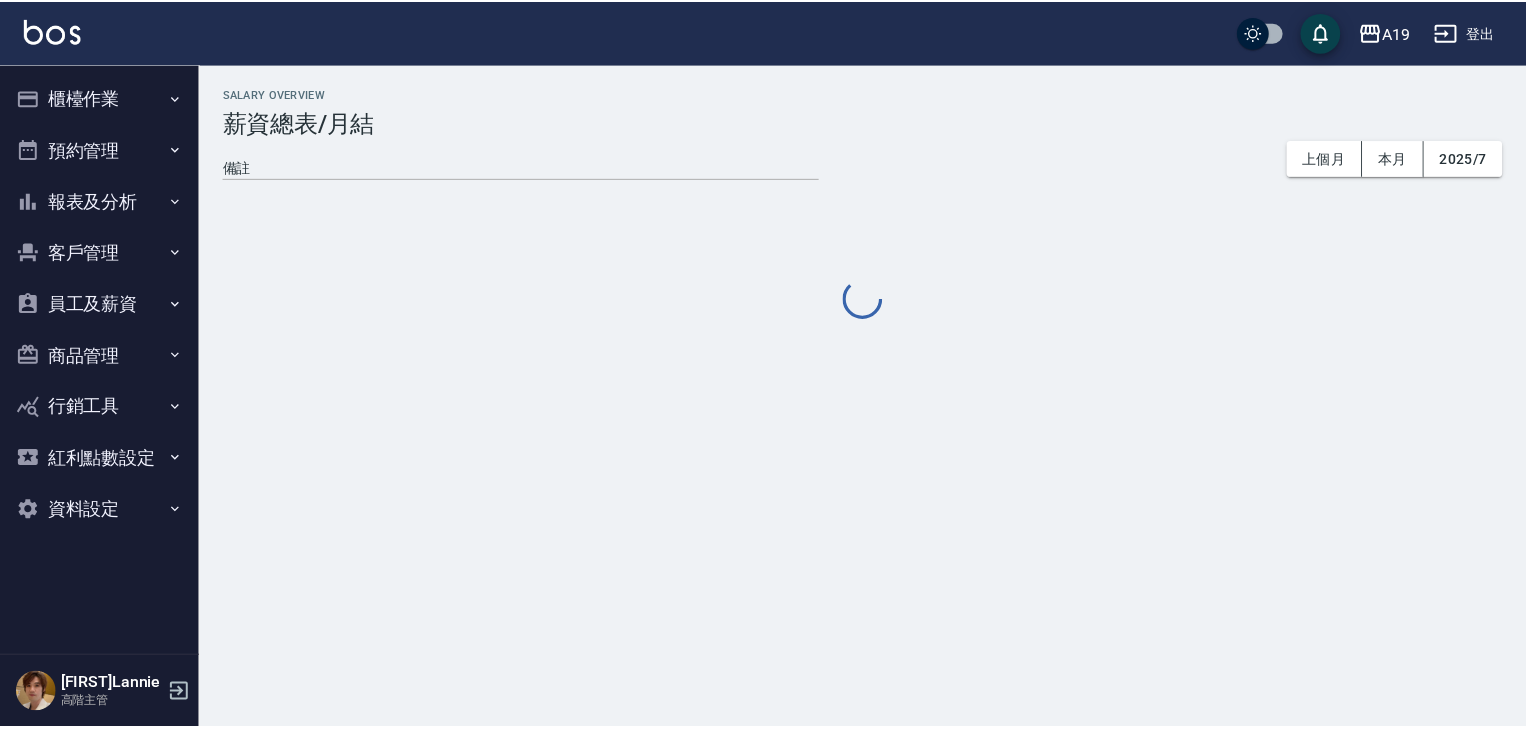 scroll, scrollTop: 0, scrollLeft: 0, axis: both 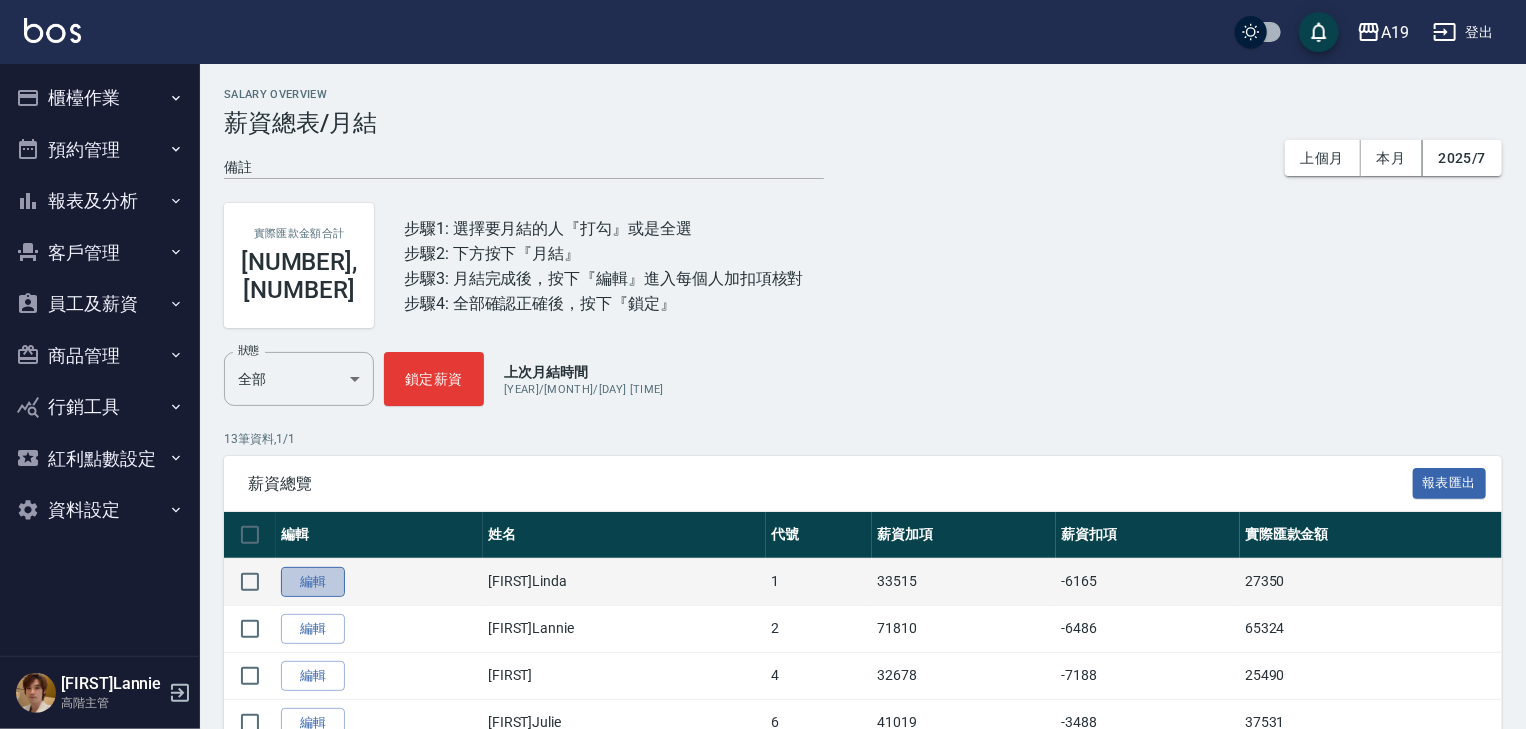 click on "編輯" at bounding box center (313, 582) 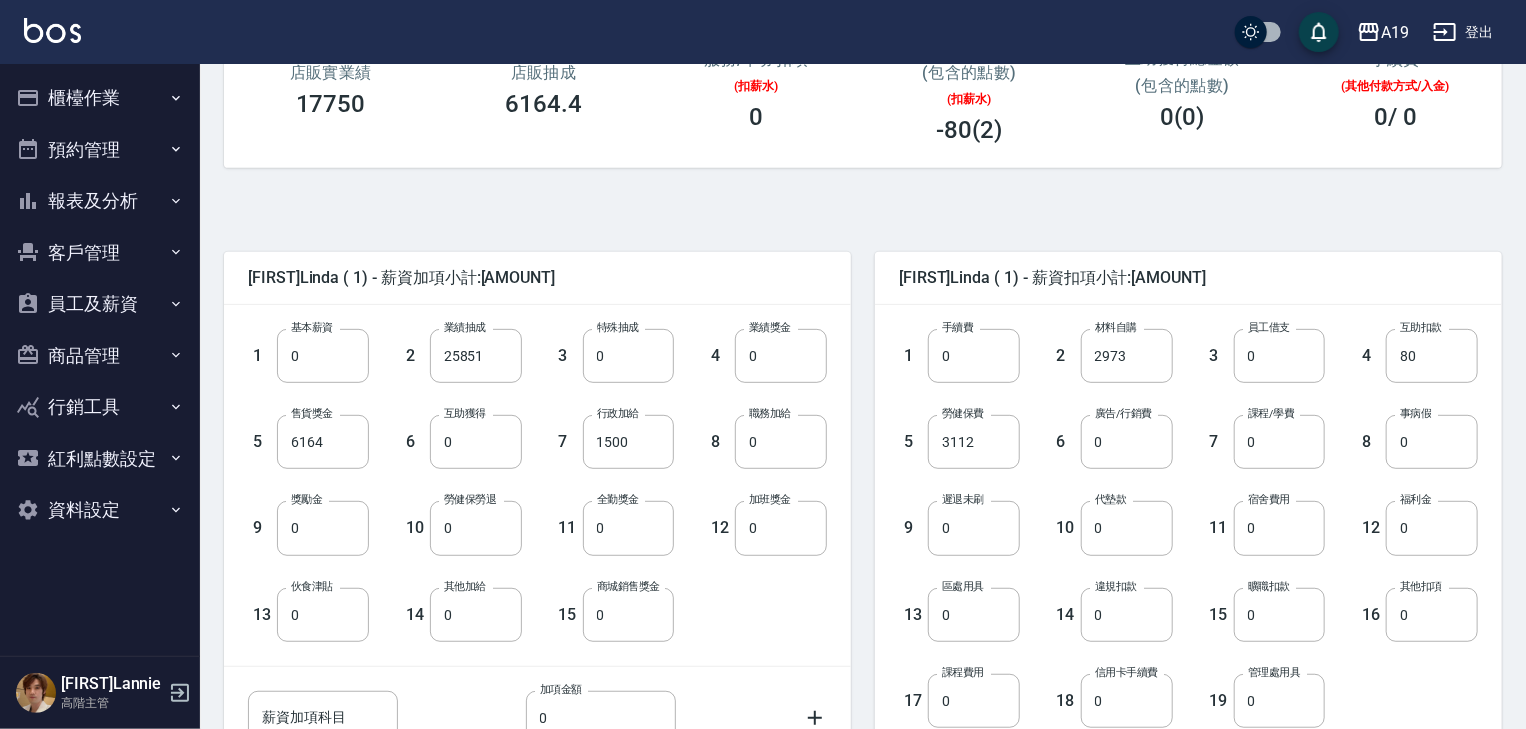scroll, scrollTop: 320, scrollLeft: 0, axis: vertical 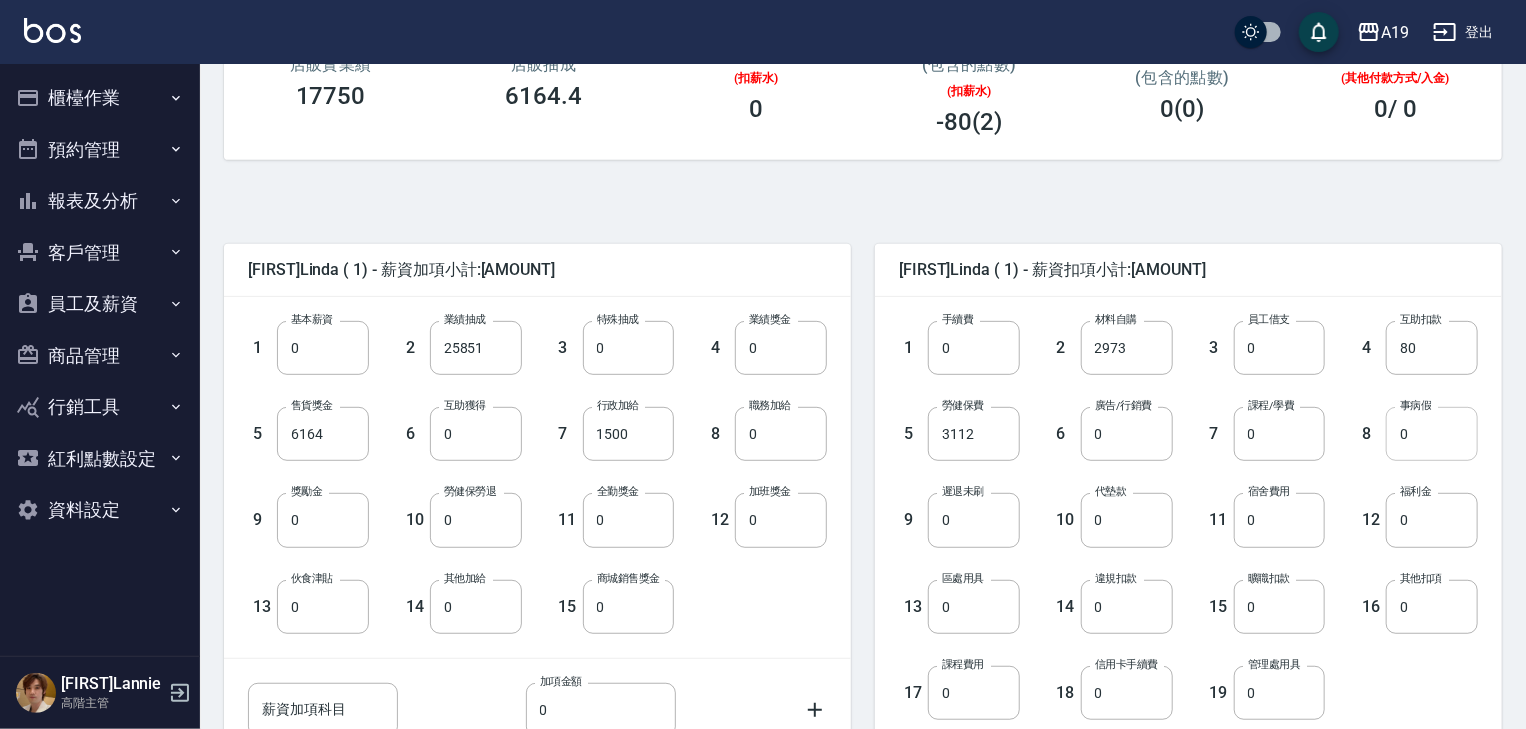 click on "0" at bounding box center [1432, 434] 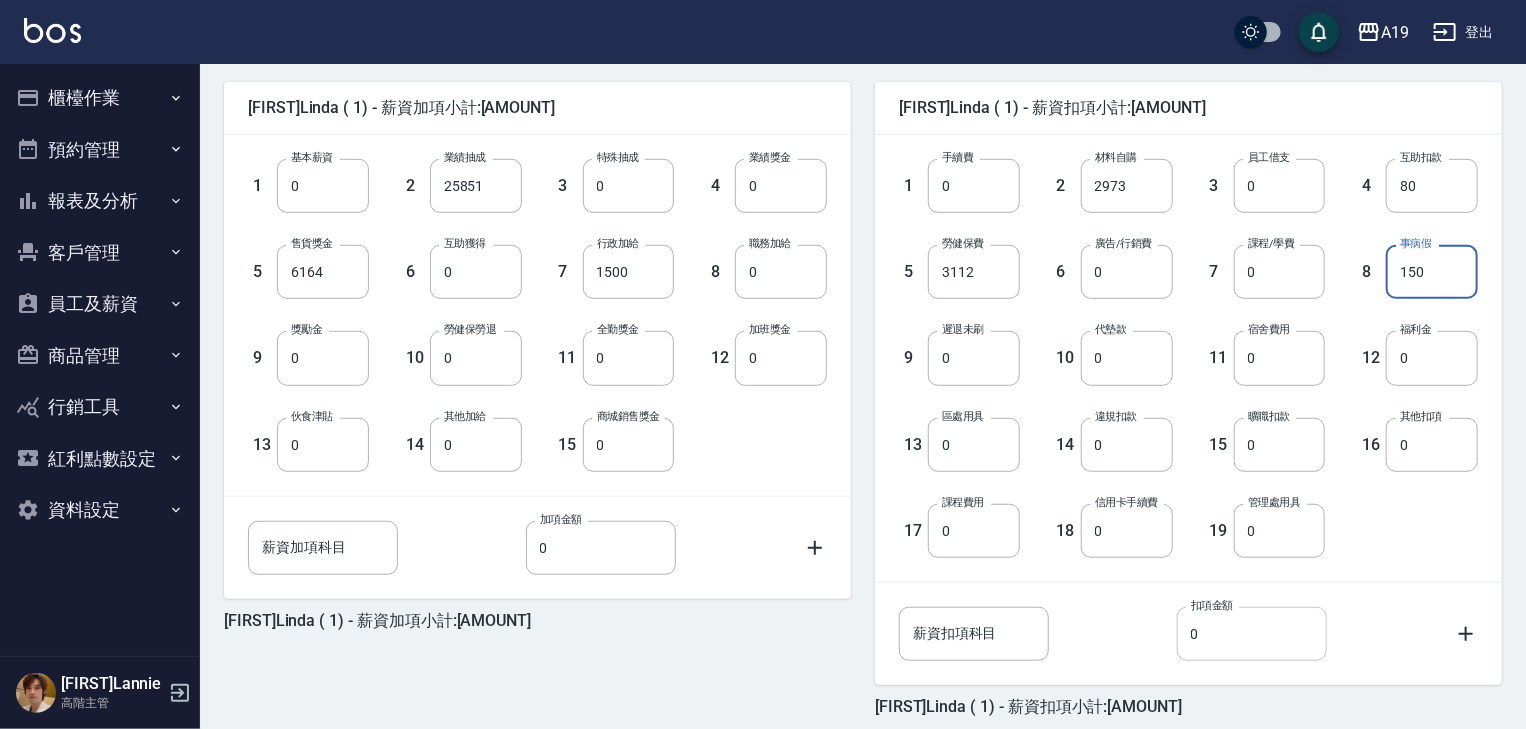 scroll, scrollTop: 570, scrollLeft: 0, axis: vertical 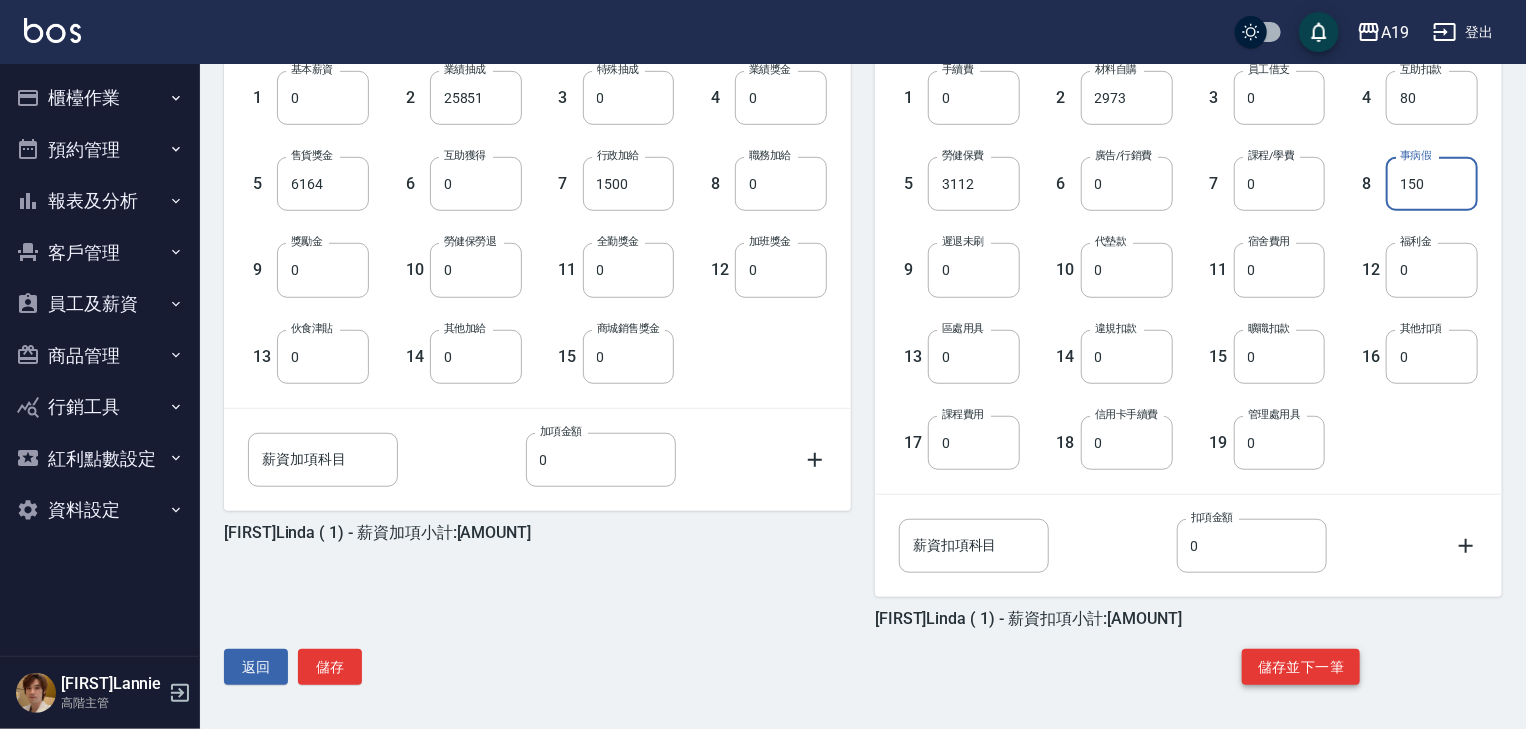 type on "150" 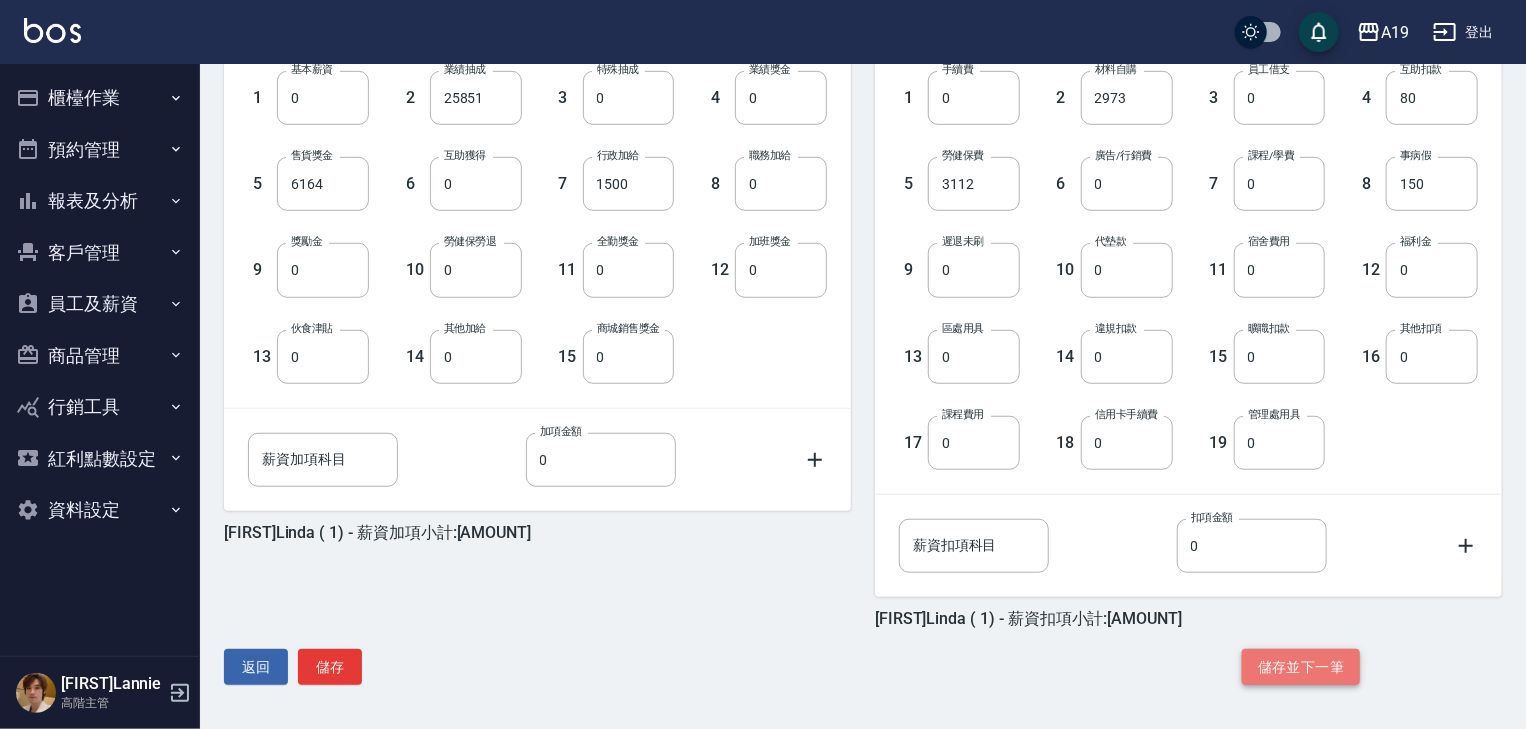 click on "儲存並下一筆" 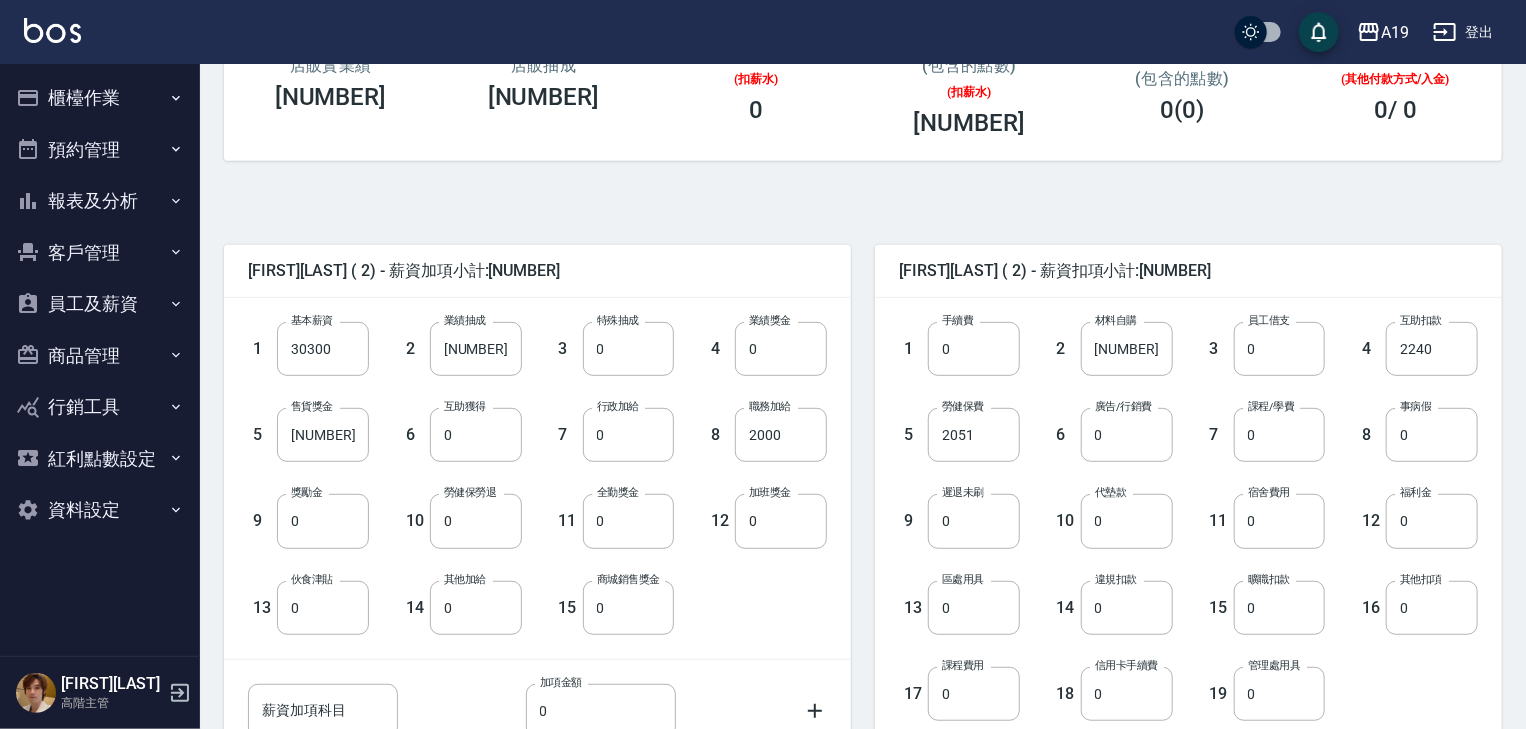 scroll, scrollTop: 320, scrollLeft: 0, axis: vertical 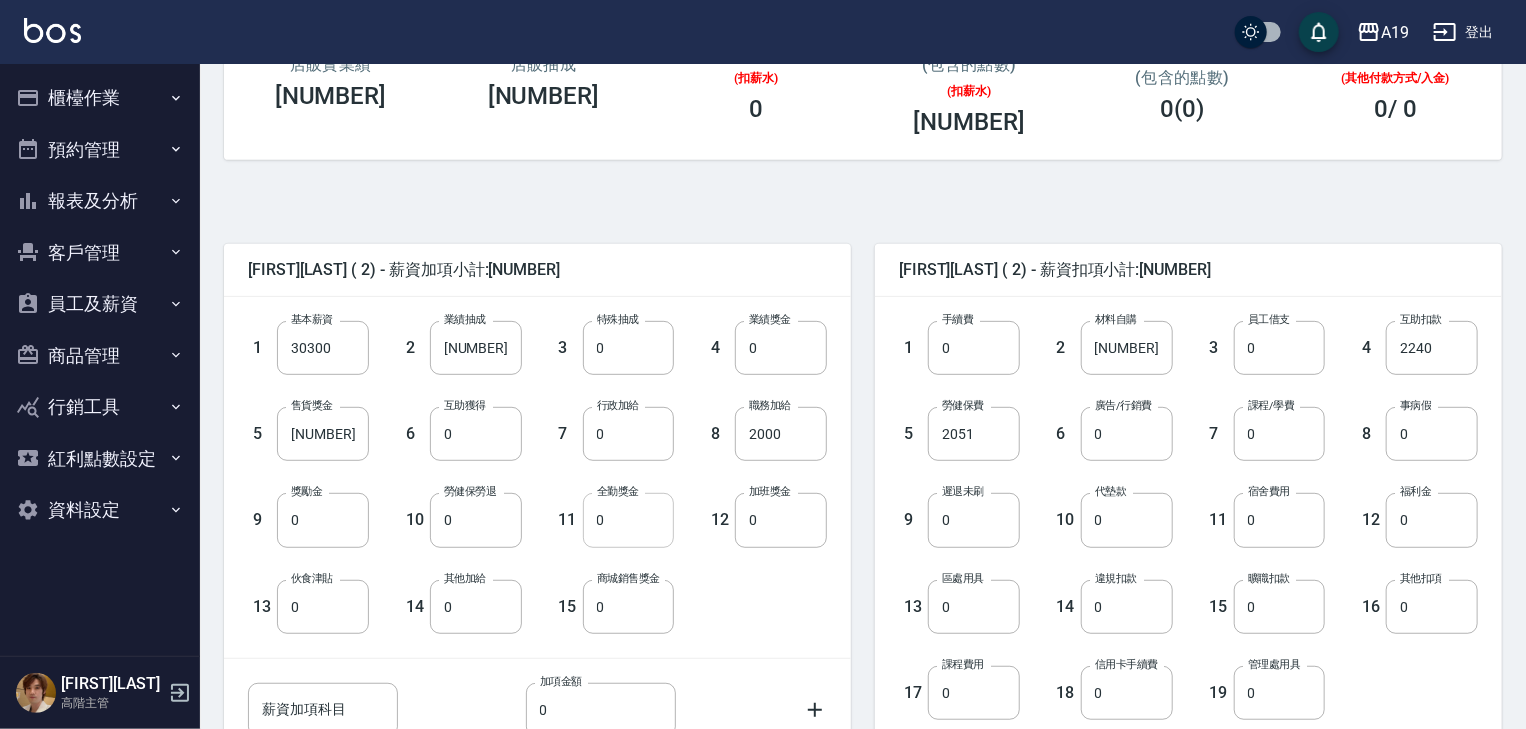 click on "0" at bounding box center (629, 520) 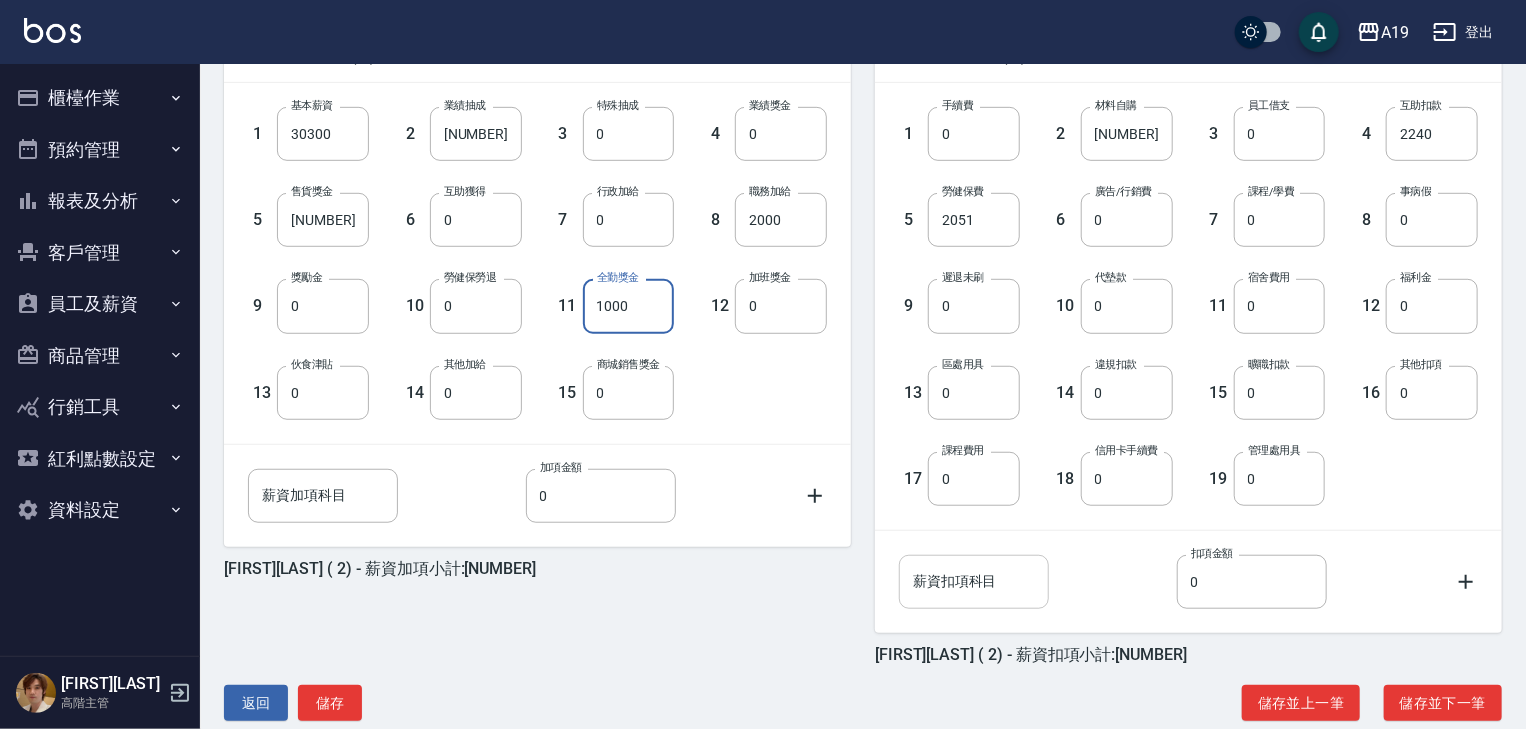 scroll, scrollTop: 570, scrollLeft: 0, axis: vertical 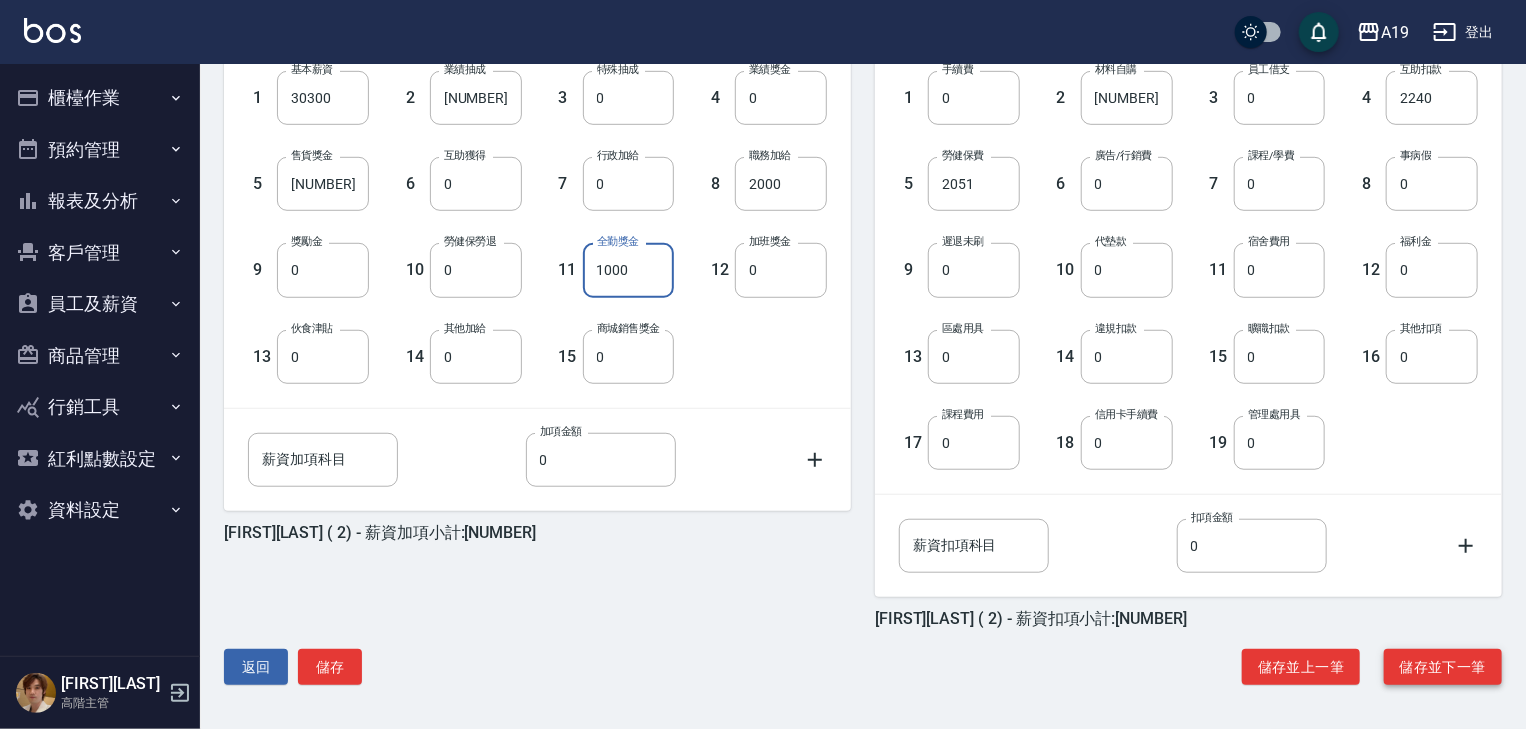 type on "1000" 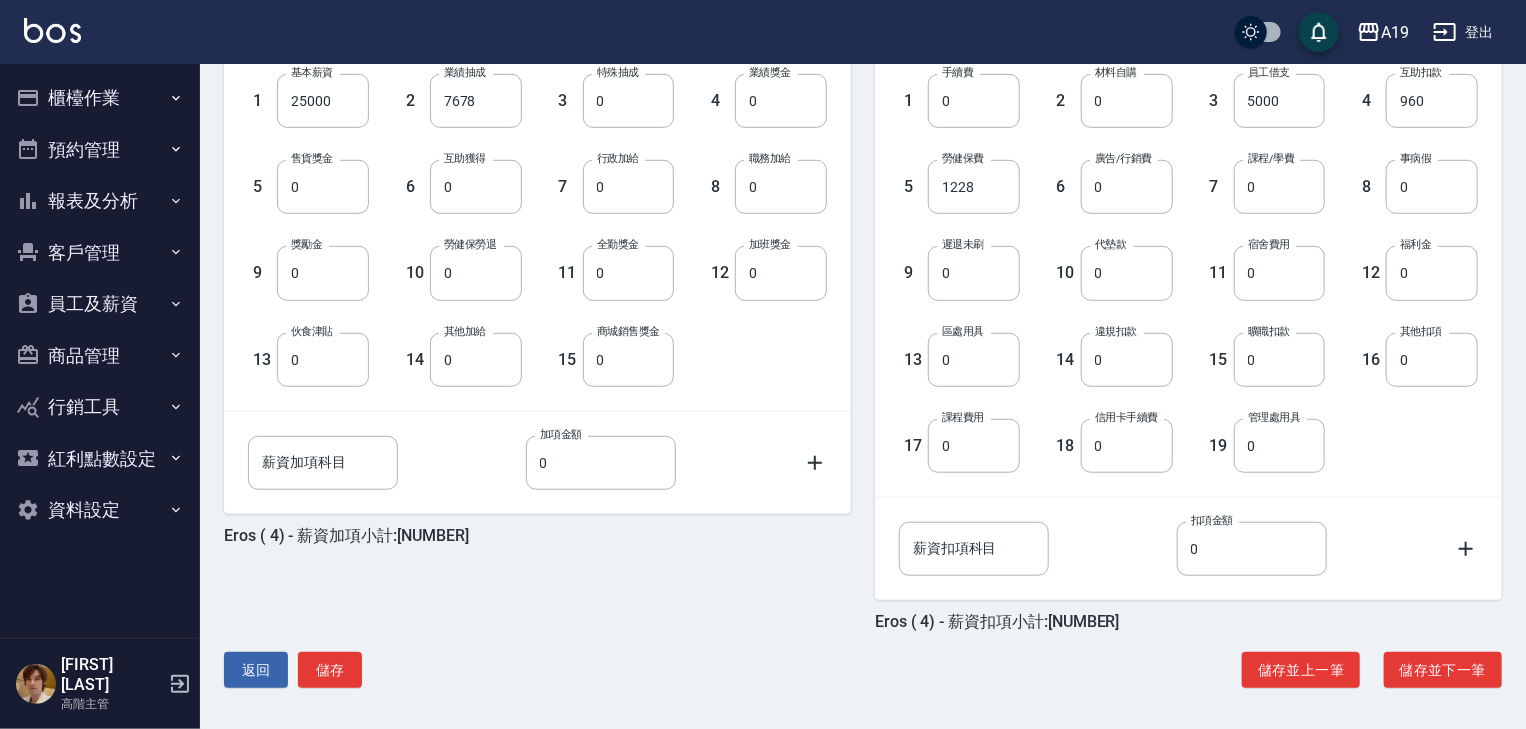 scroll, scrollTop: 570, scrollLeft: 0, axis: vertical 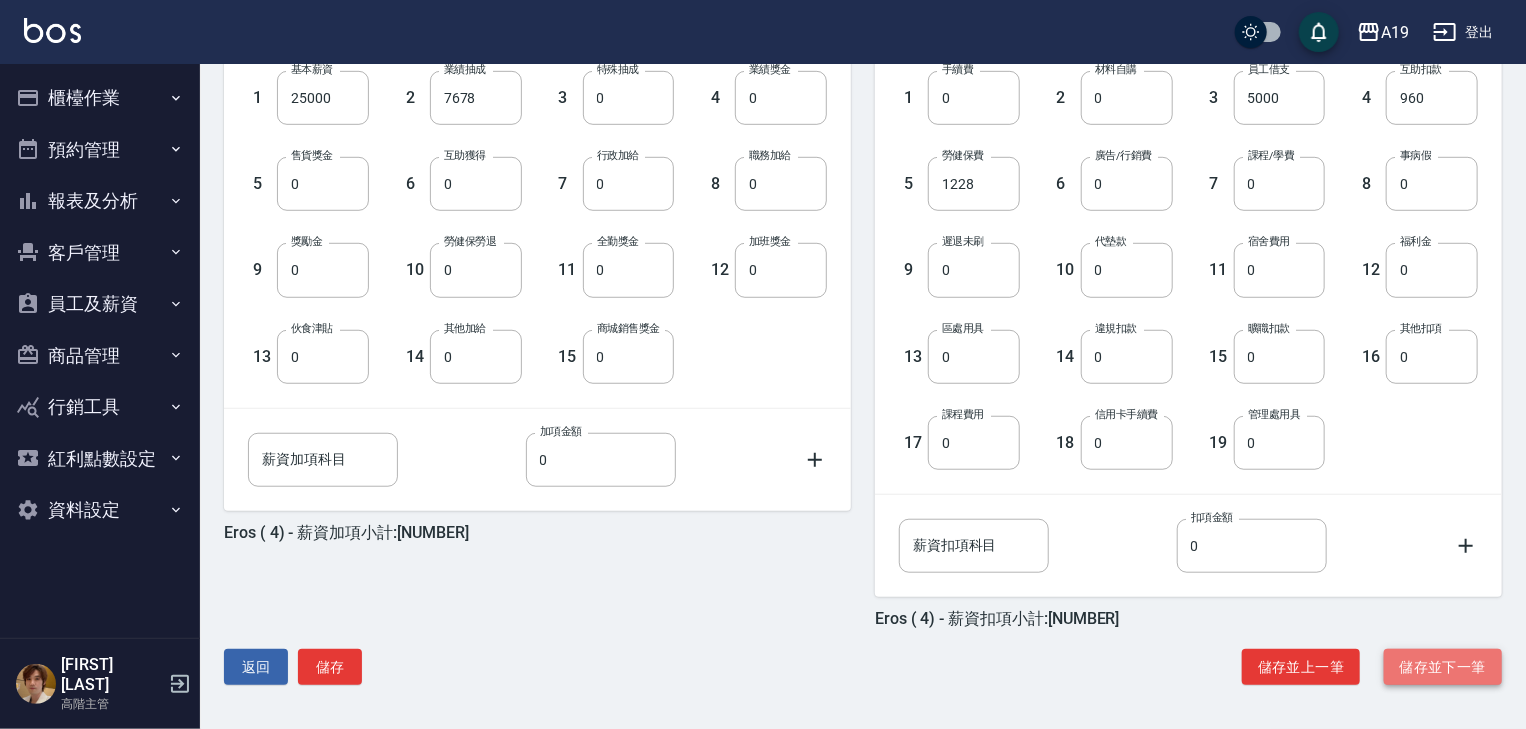 click on "儲存並下一筆" at bounding box center (1443, 667) 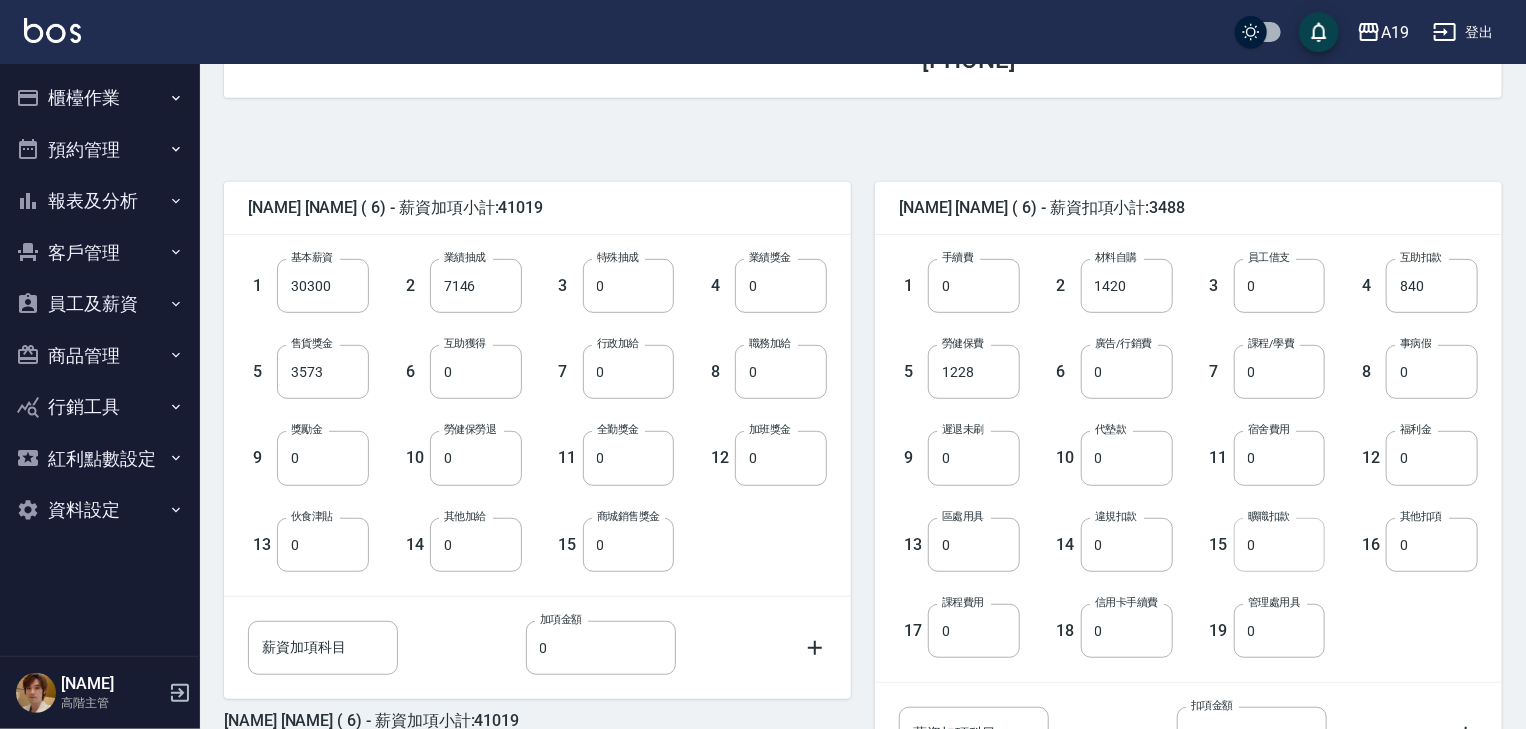 scroll, scrollTop: 570, scrollLeft: 0, axis: vertical 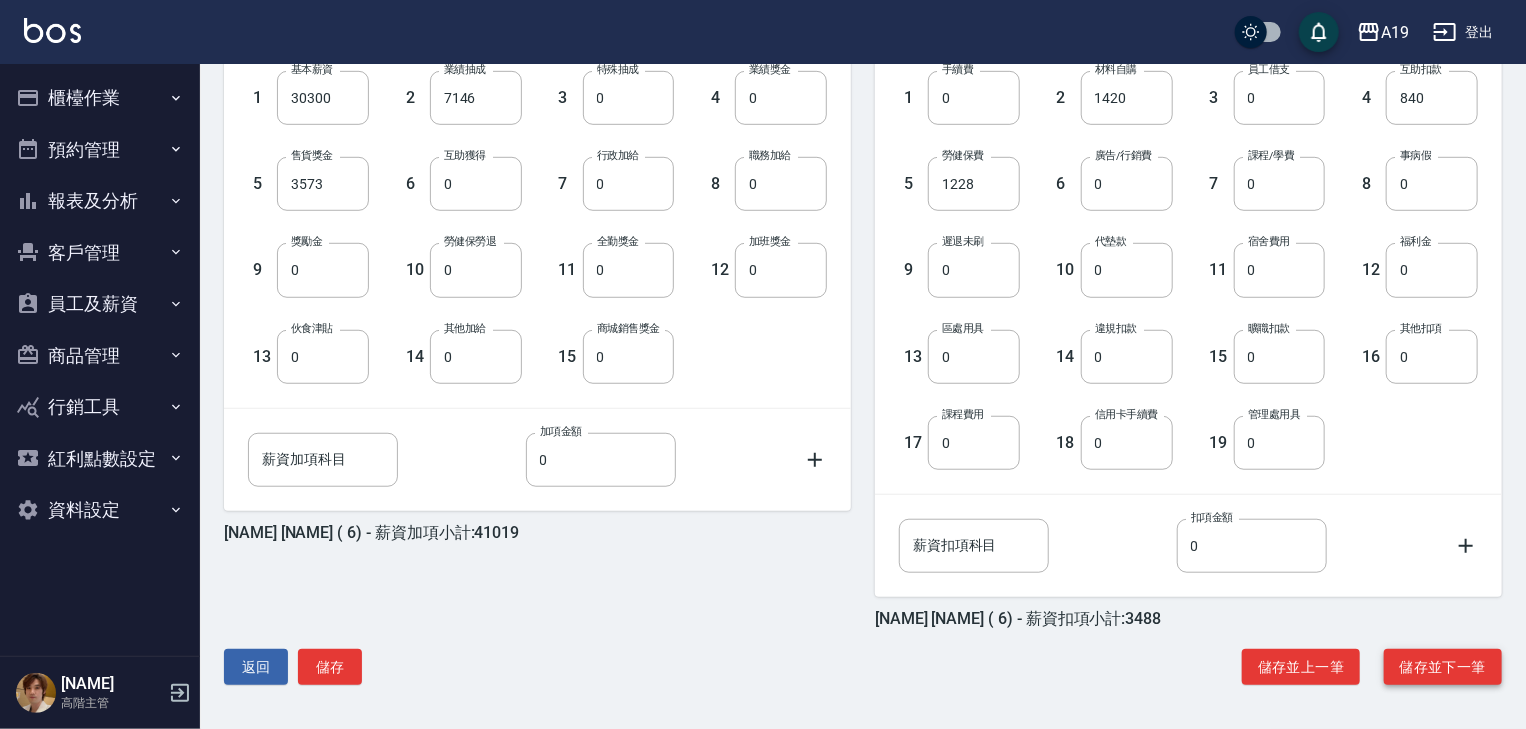click on "儲存並下一筆" at bounding box center (1443, 667) 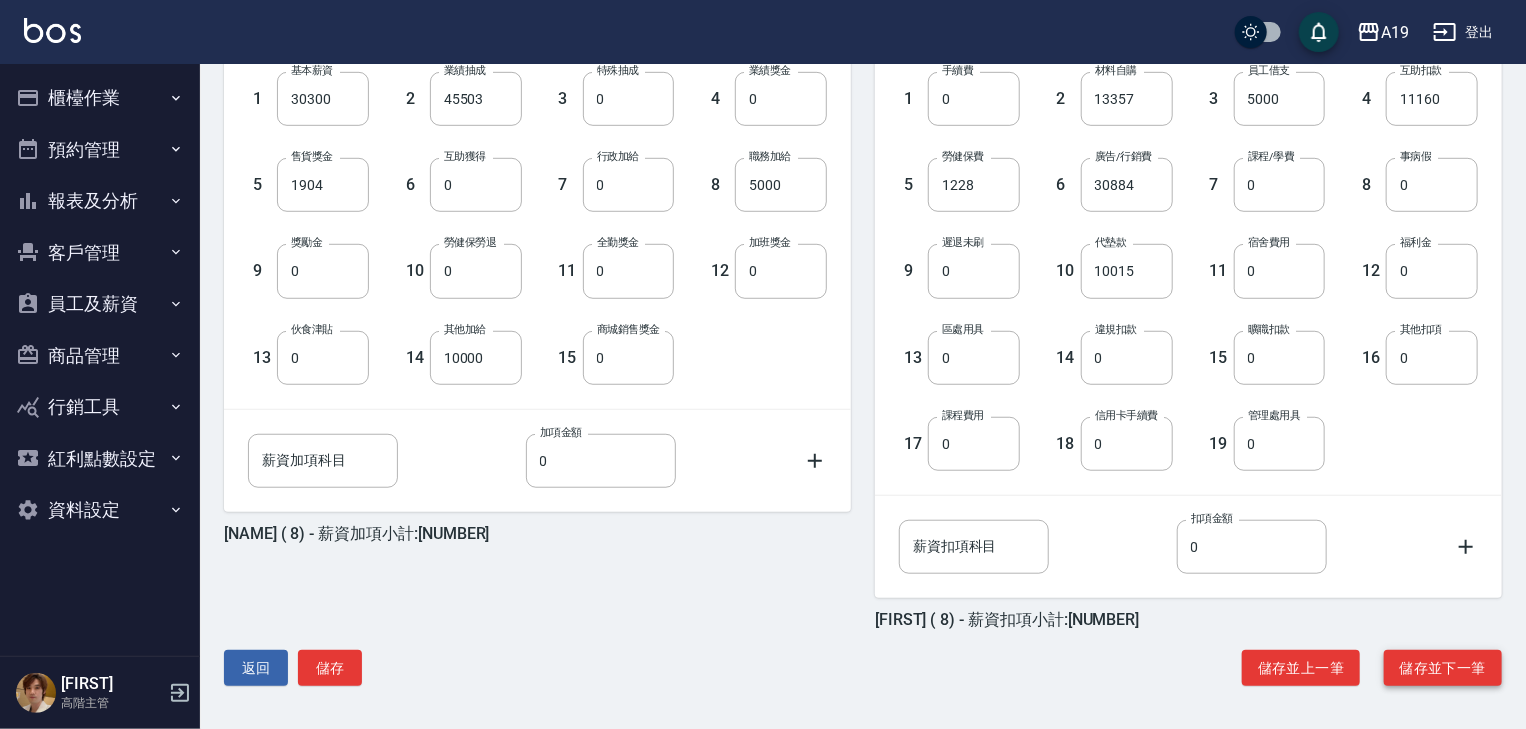 scroll, scrollTop: 570, scrollLeft: 0, axis: vertical 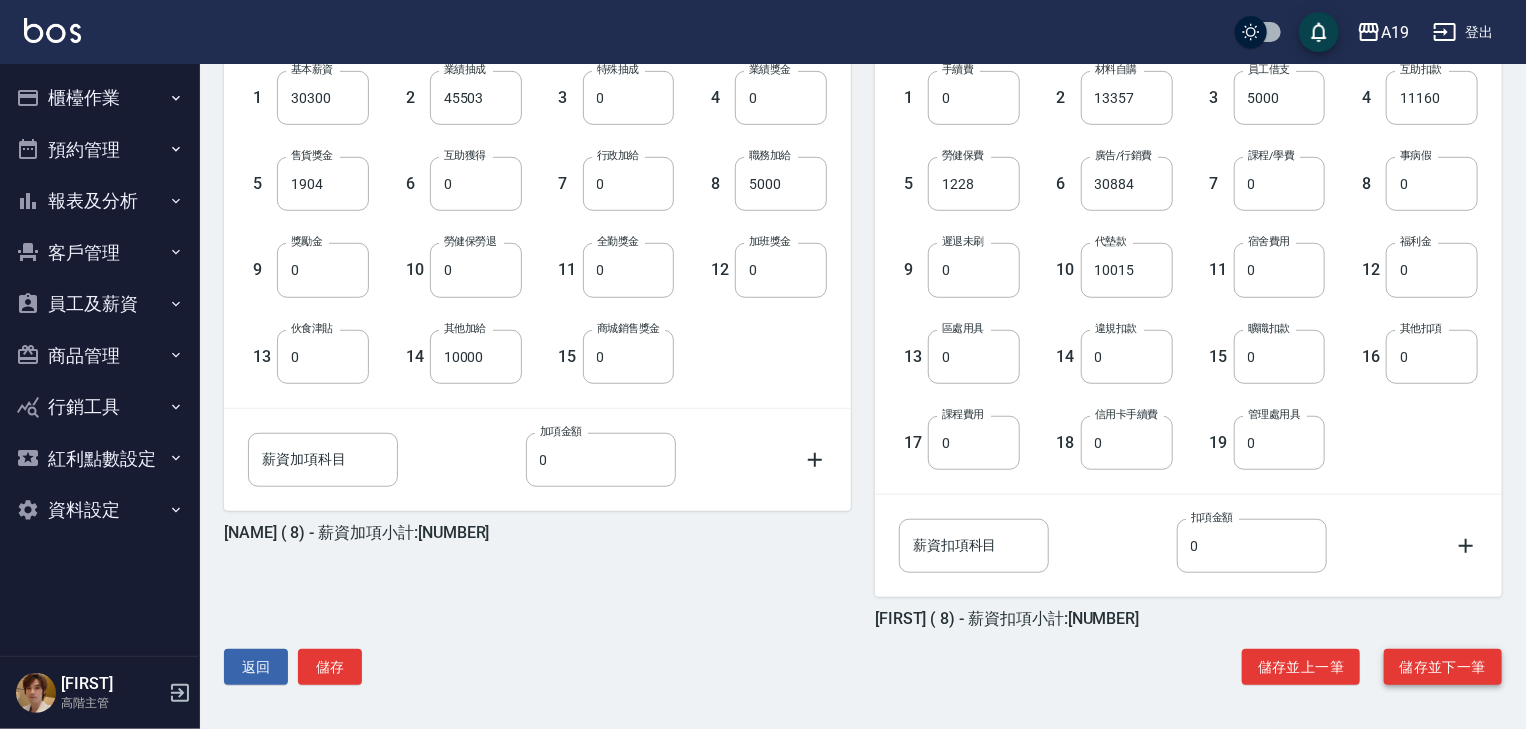 click on "儲存並下一筆" at bounding box center (1443, 667) 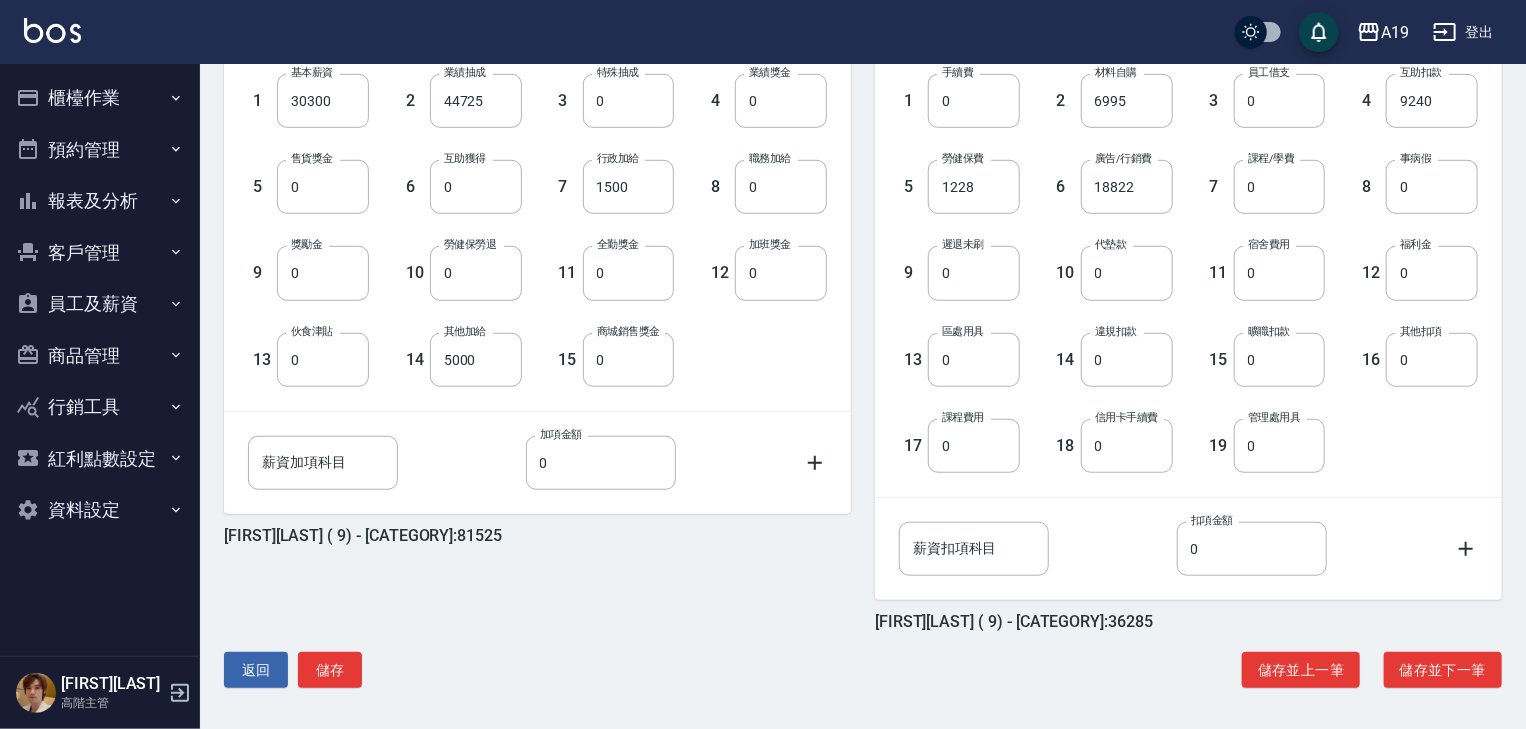 scroll, scrollTop: 570, scrollLeft: 0, axis: vertical 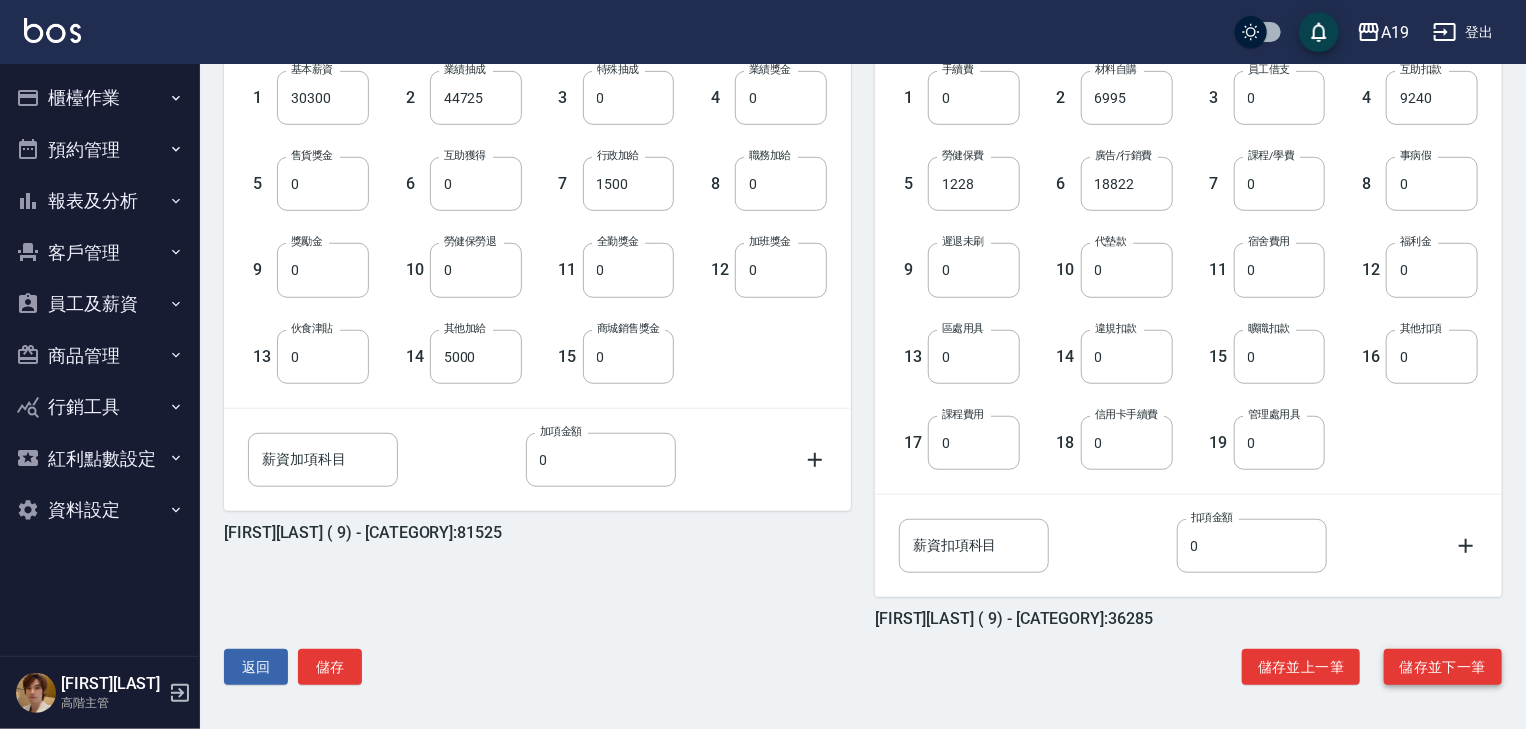click on "儲存並下一筆" at bounding box center (1443, 667) 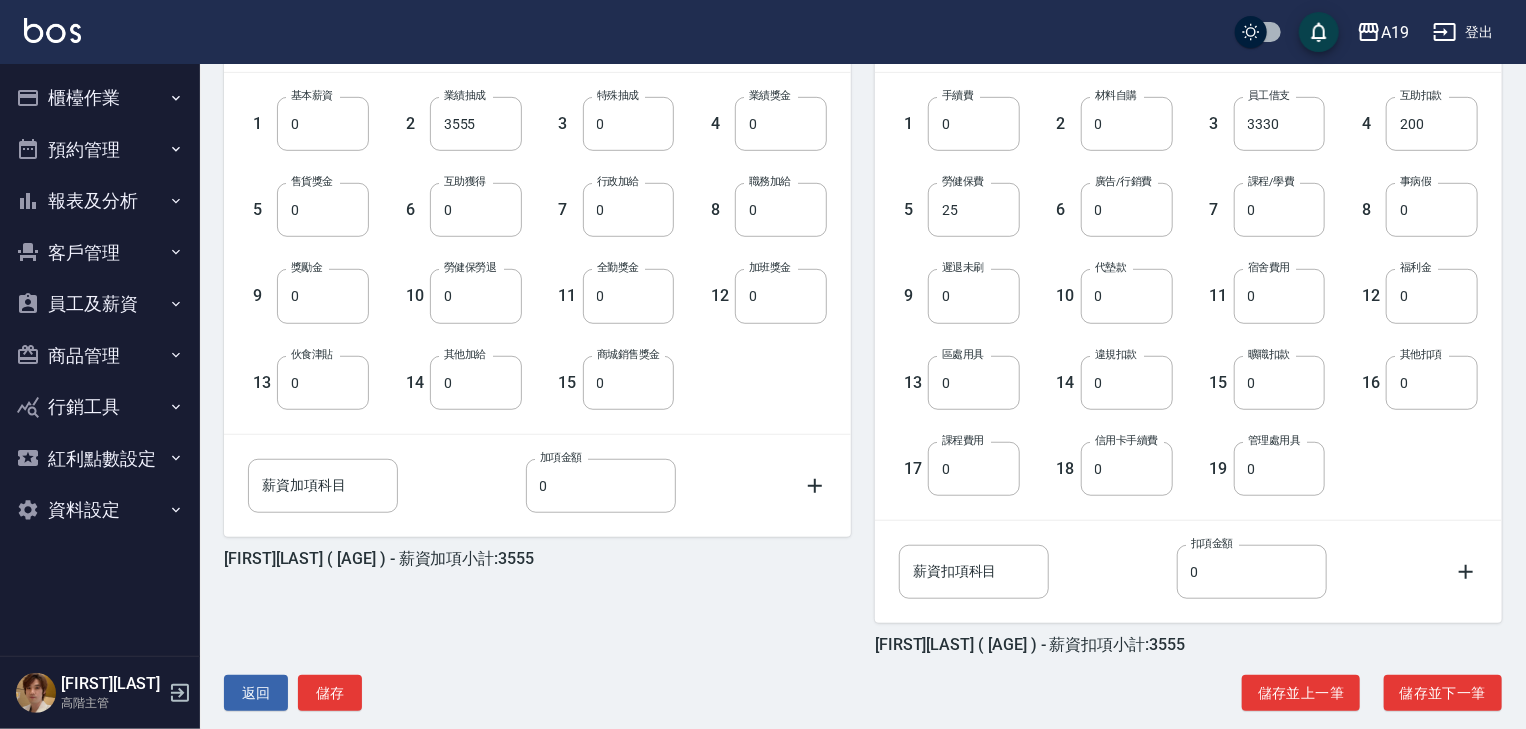 scroll, scrollTop: 570, scrollLeft: 0, axis: vertical 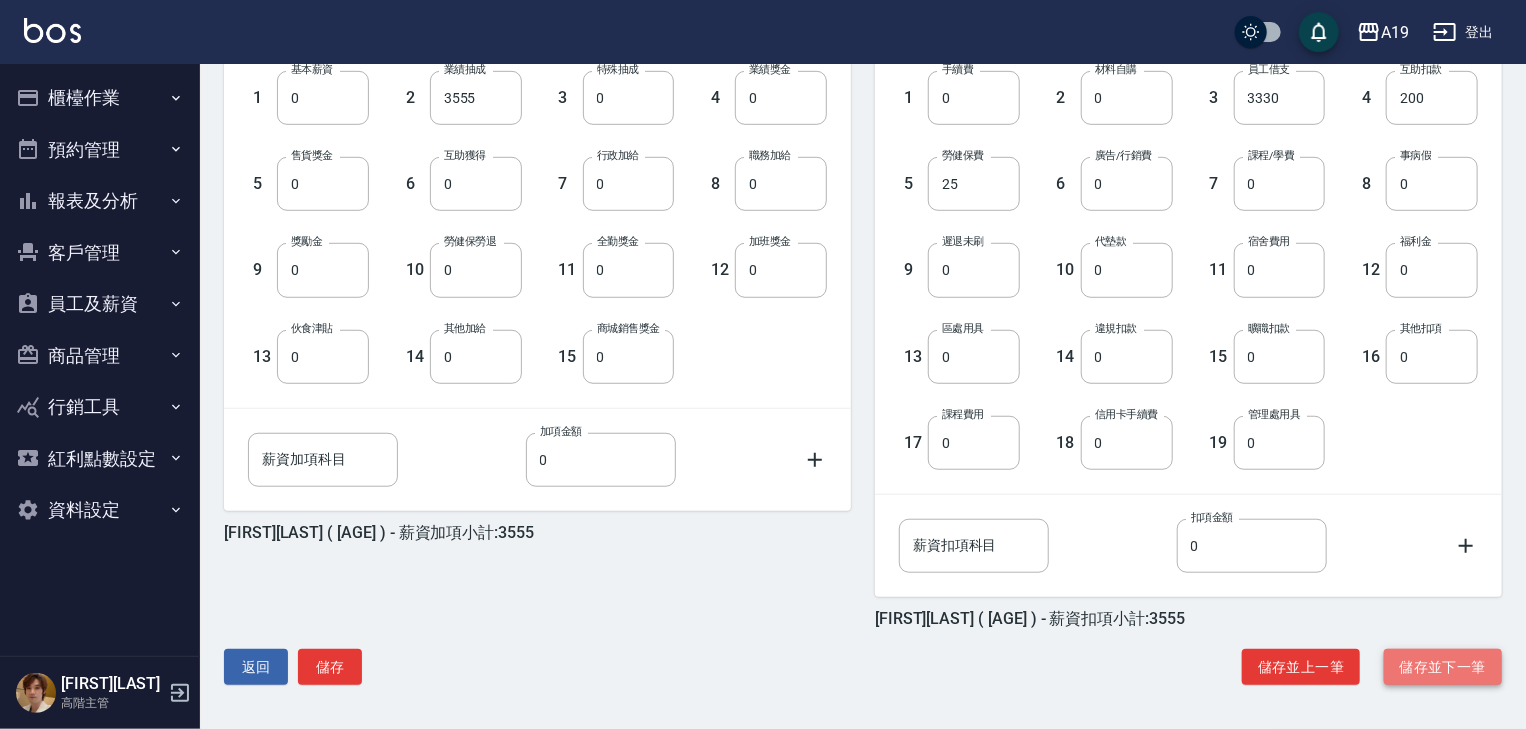 click on "儲存並下一筆" at bounding box center (1443, 667) 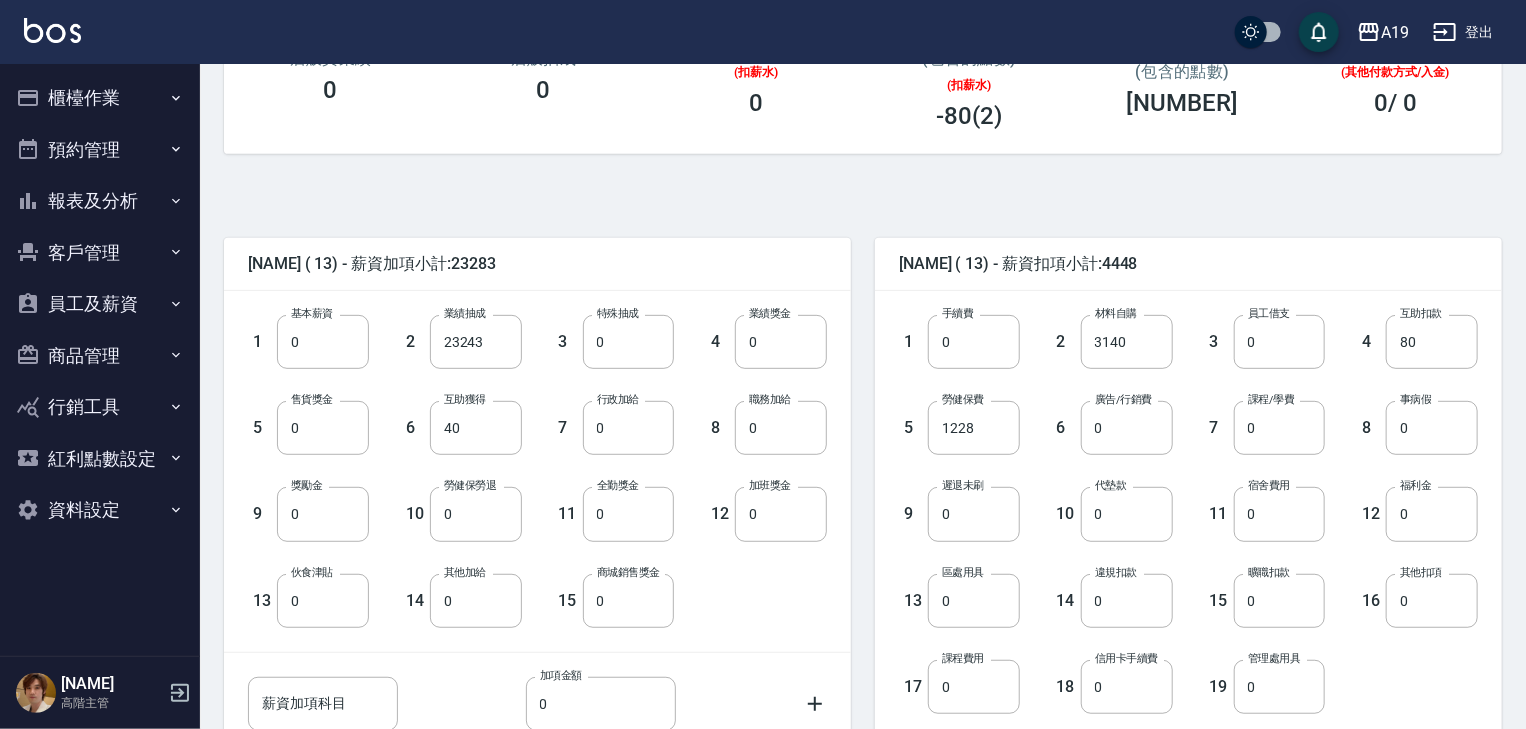 scroll, scrollTop: 400, scrollLeft: 0, axis: vertical 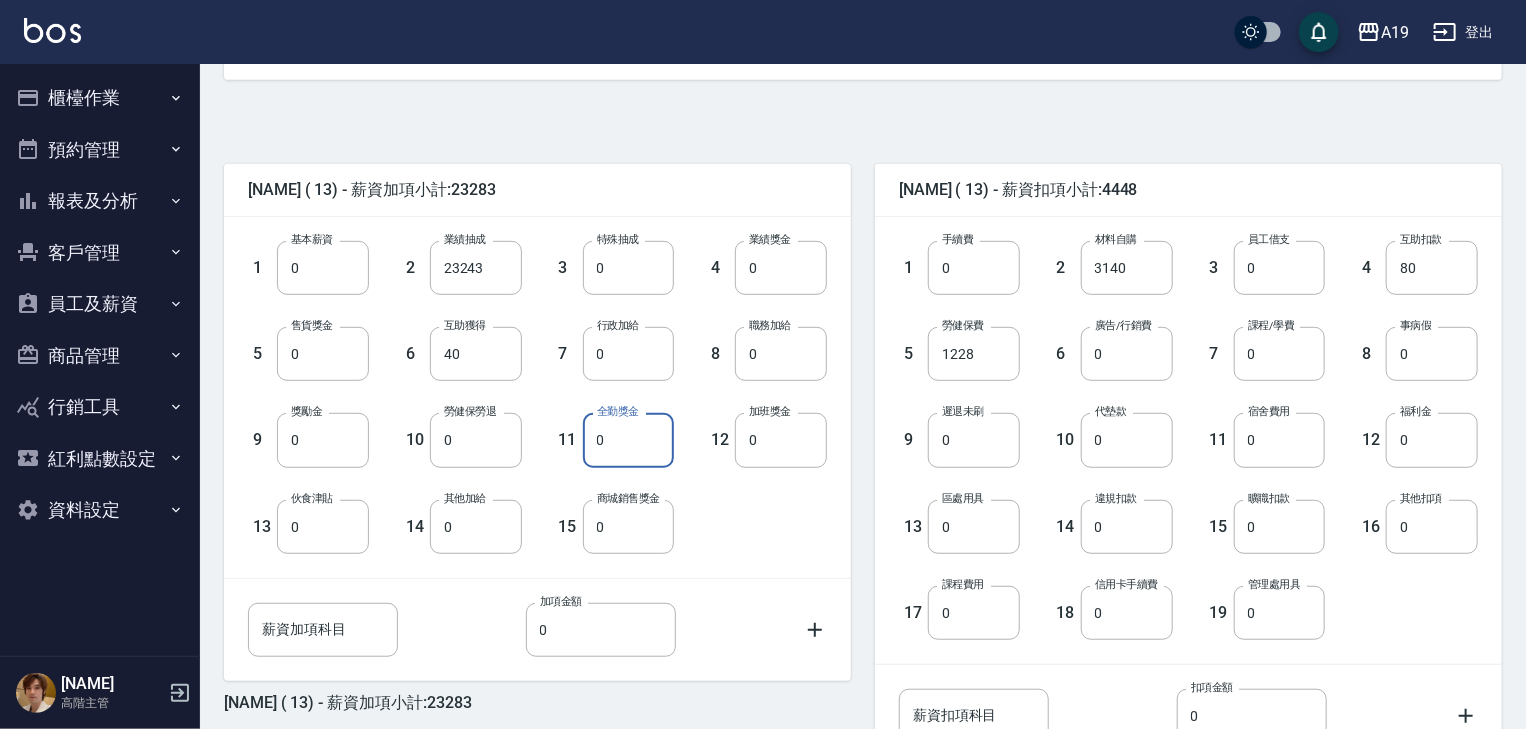 click on "0" at bounding box center [629, 440] 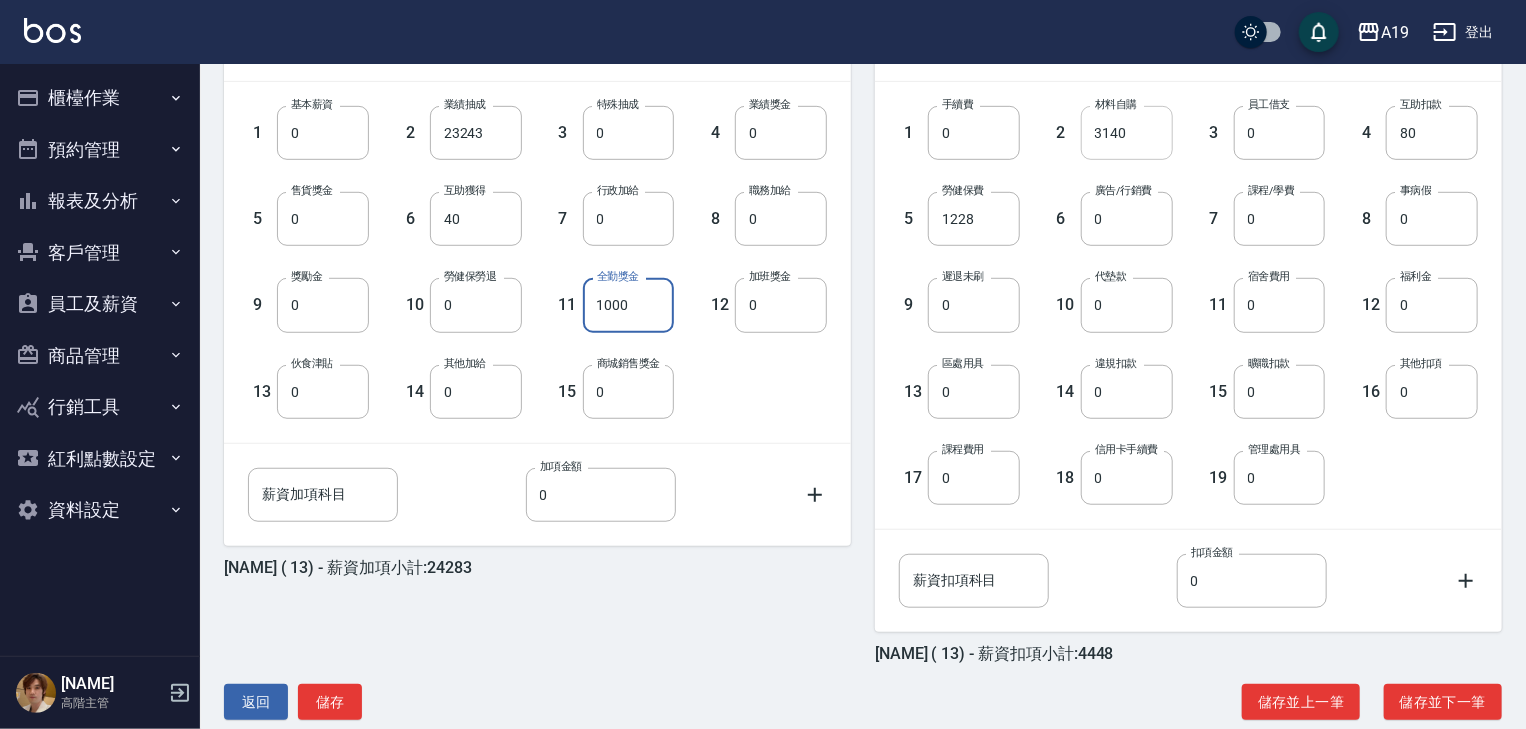 scroll, scrollTop: 570, scrollLeft: 0, axis: vertical 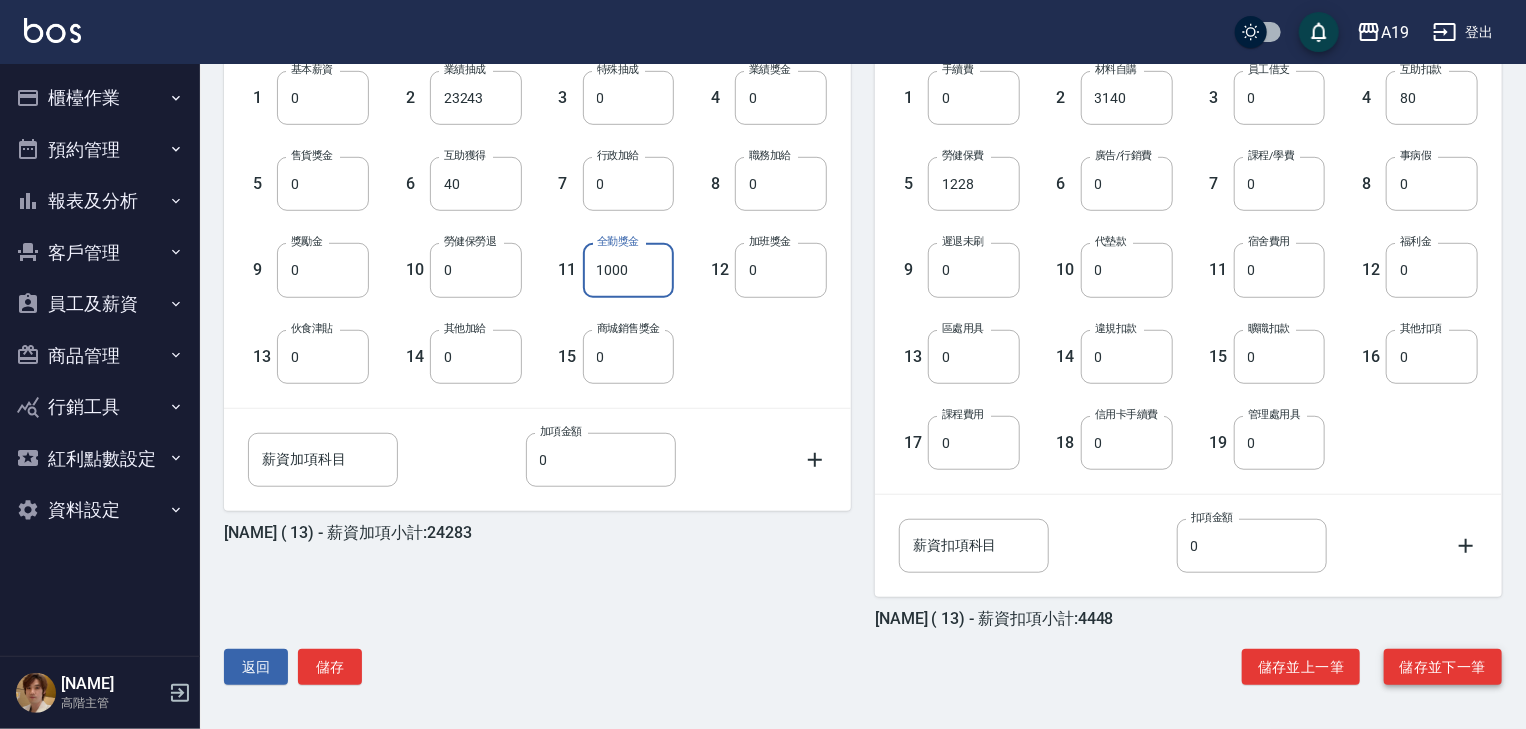 type on "1000" 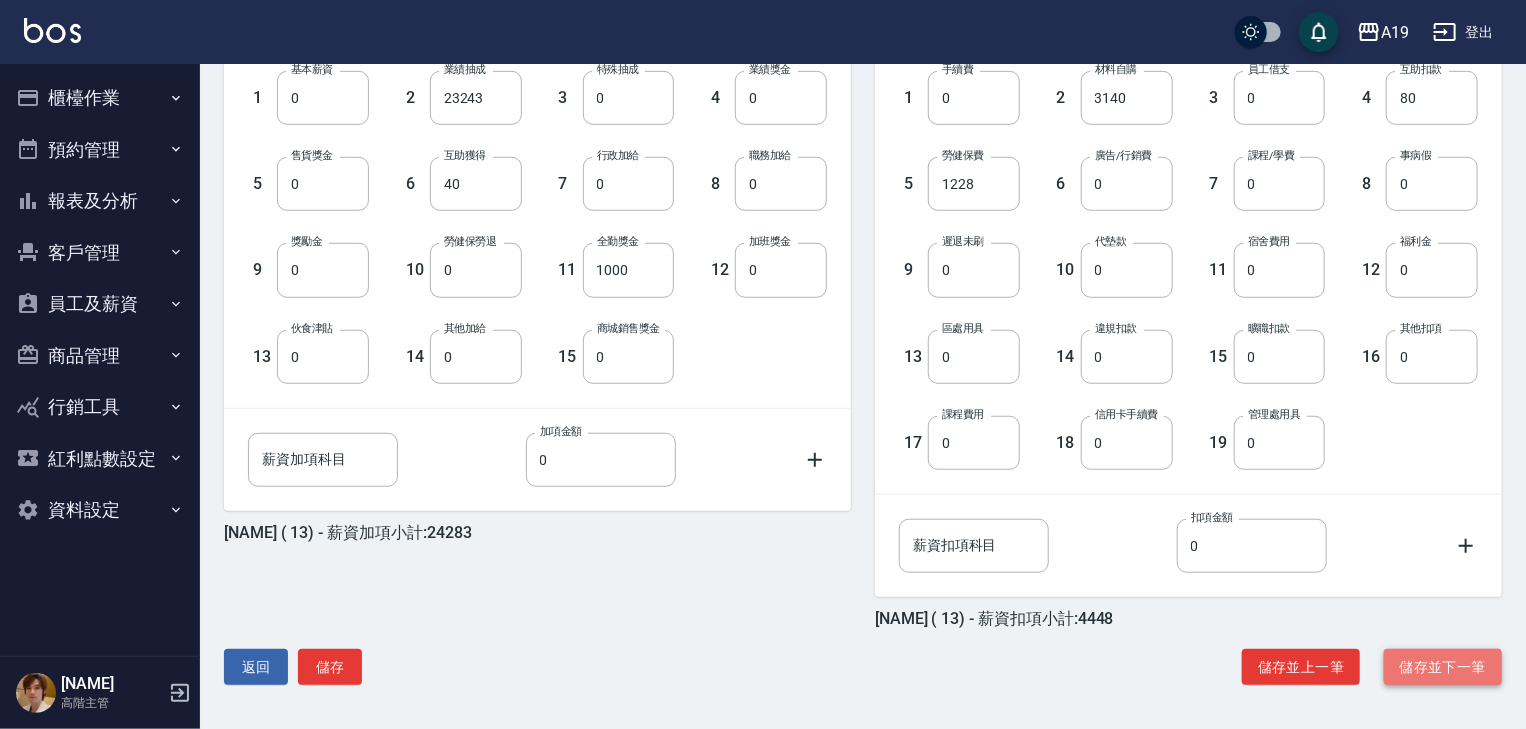 click on "儲存並下一筆" at bounding box center (1443, 667) 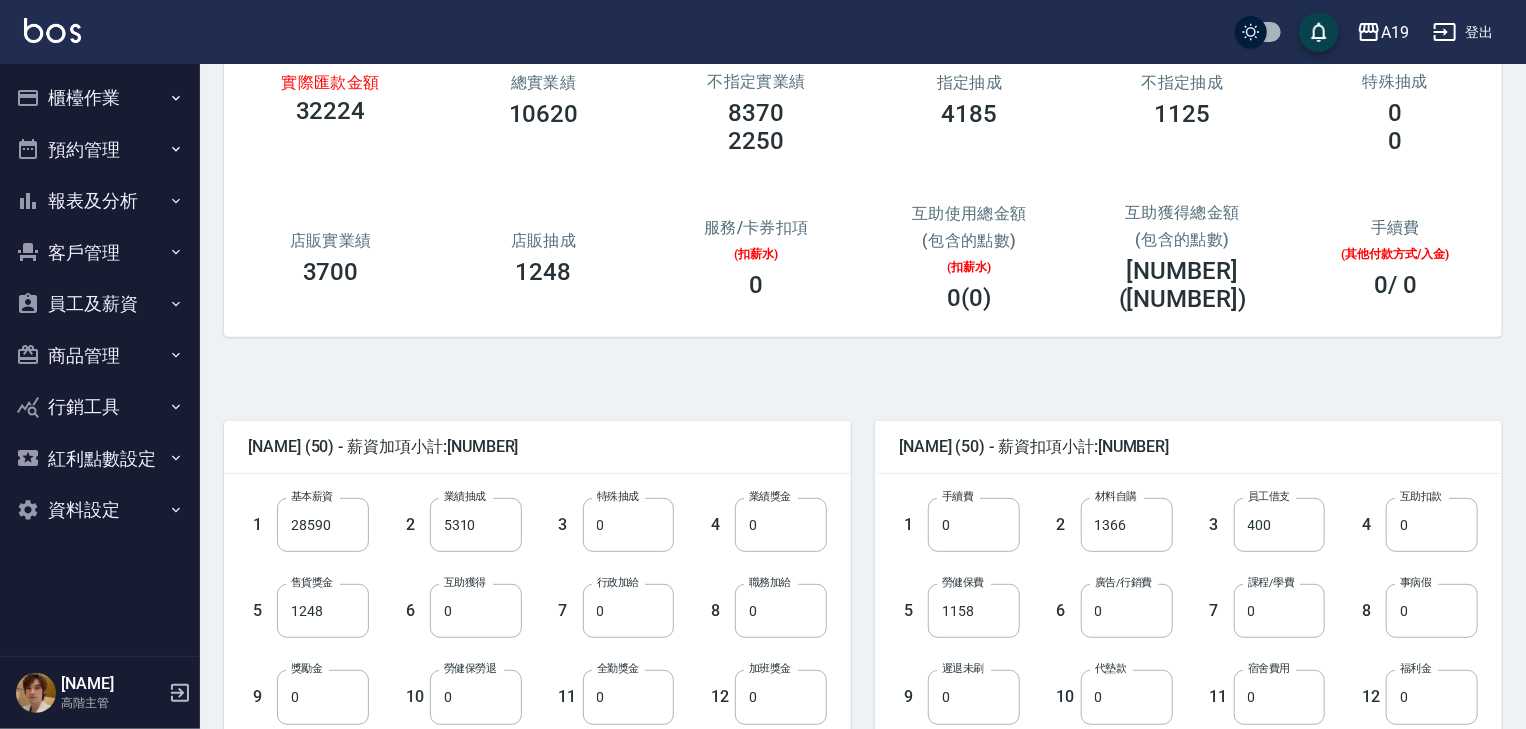 scroll, scrollTop: 160, scrollLeft: 0, axis: vertical 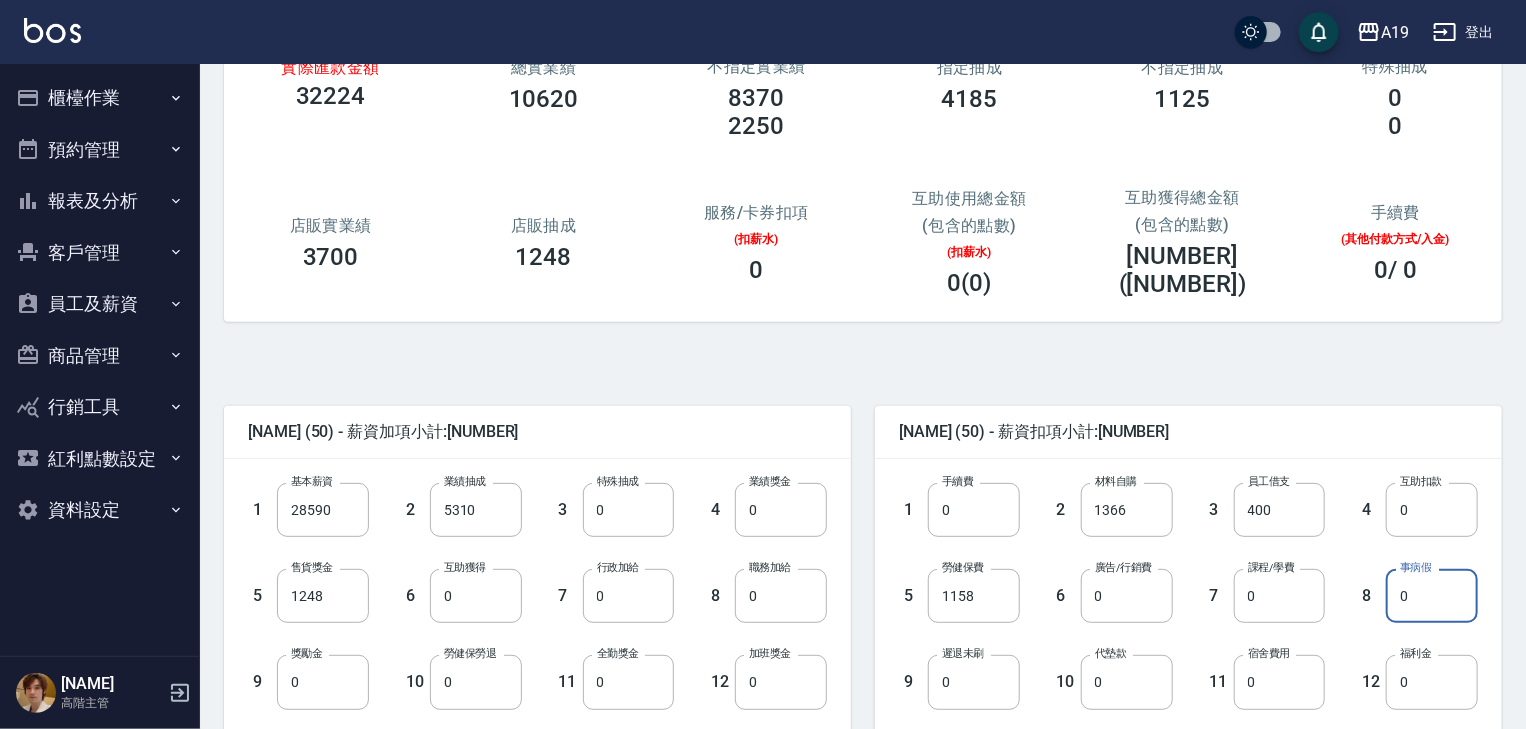 click on "0" at bounding box center [1432, 596] 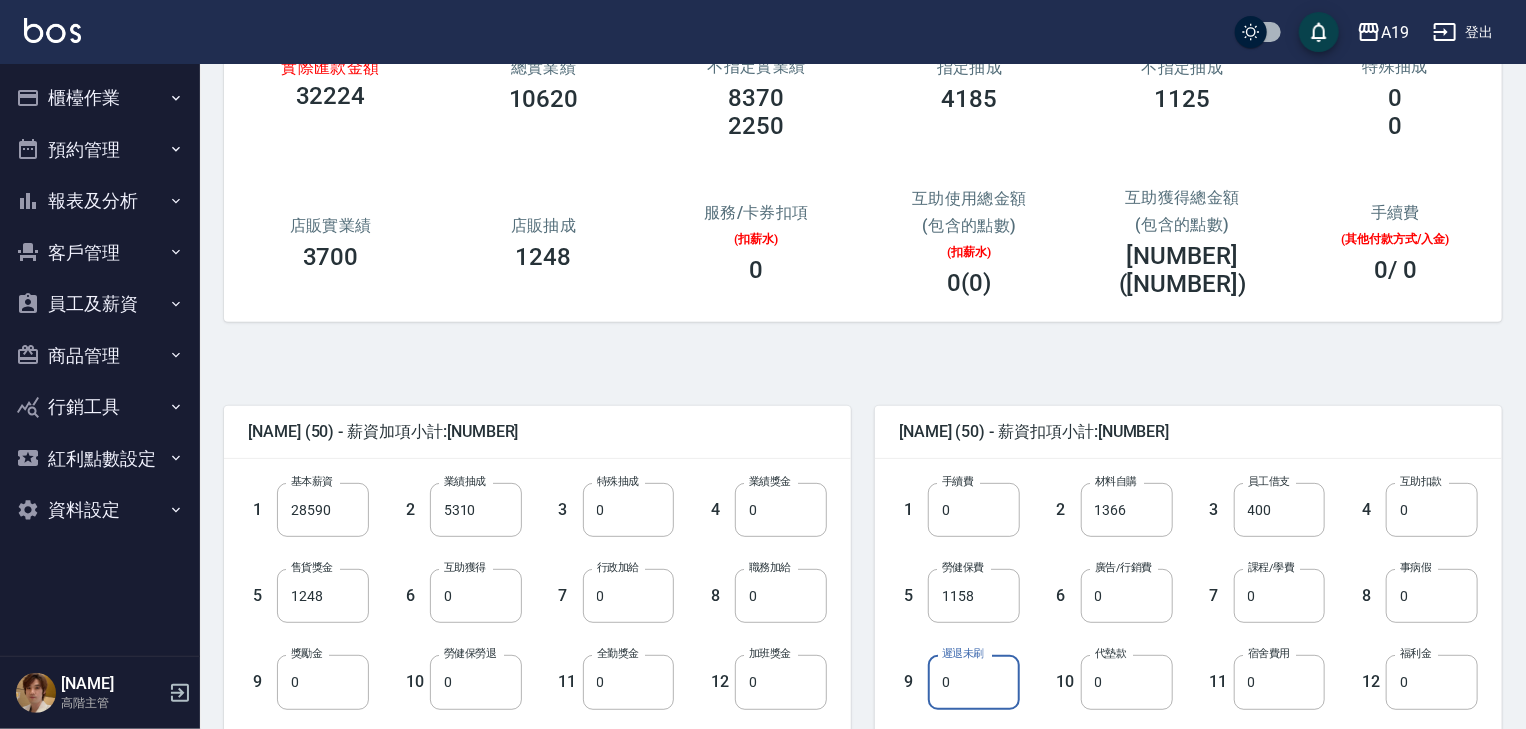 click on "0" at bounding box center (974, 682) 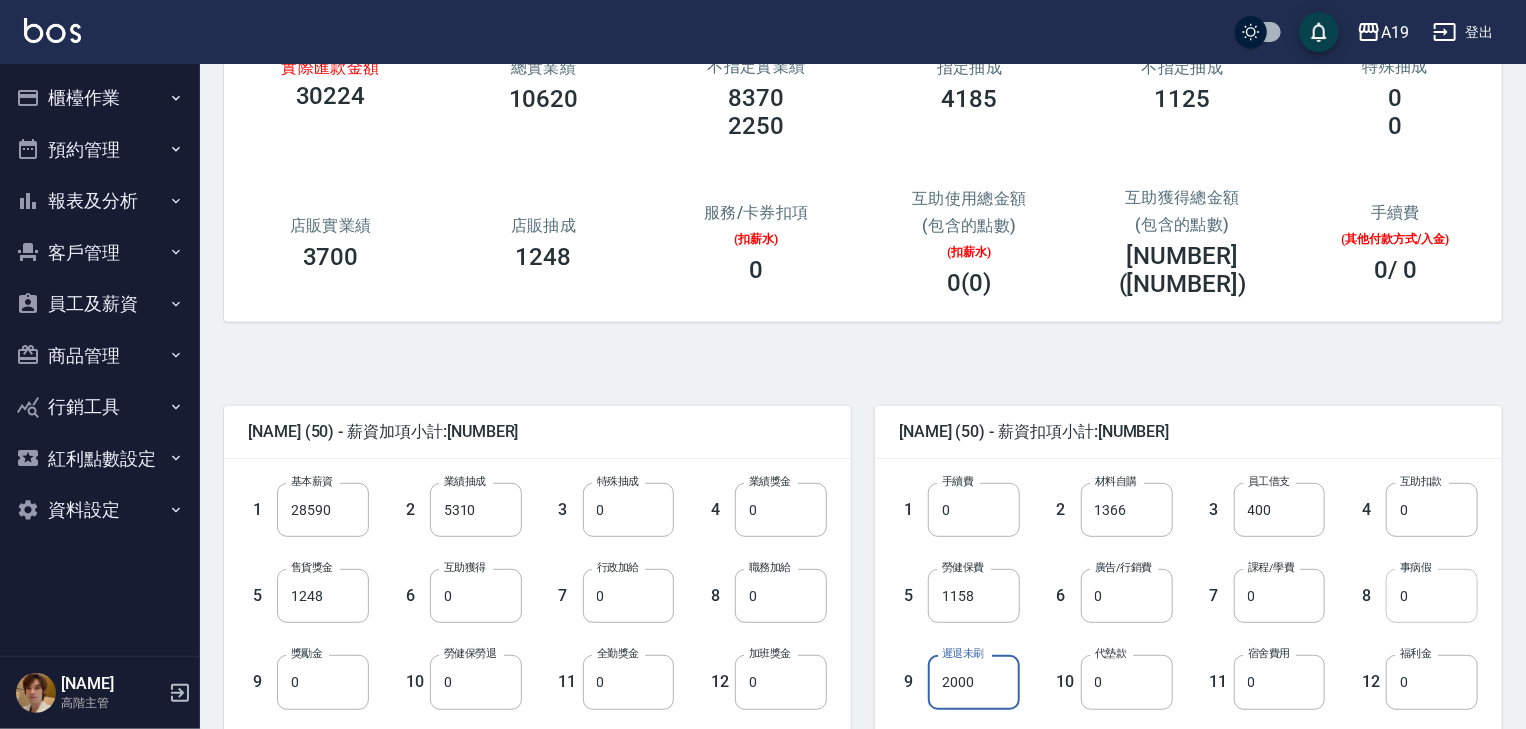 type on "2000" 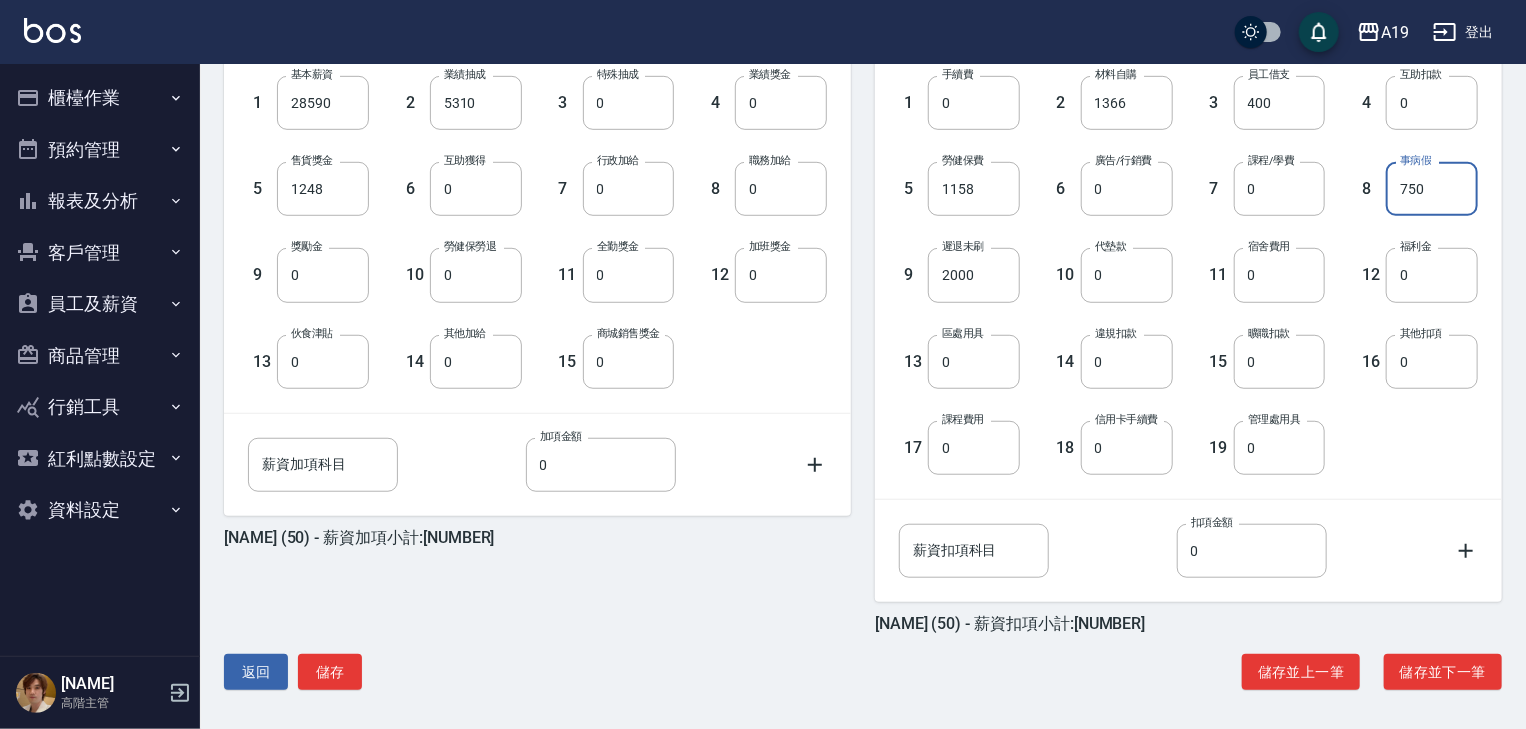 scroll, scrollTop: 570, scrollLeft: 0, axis: vertical 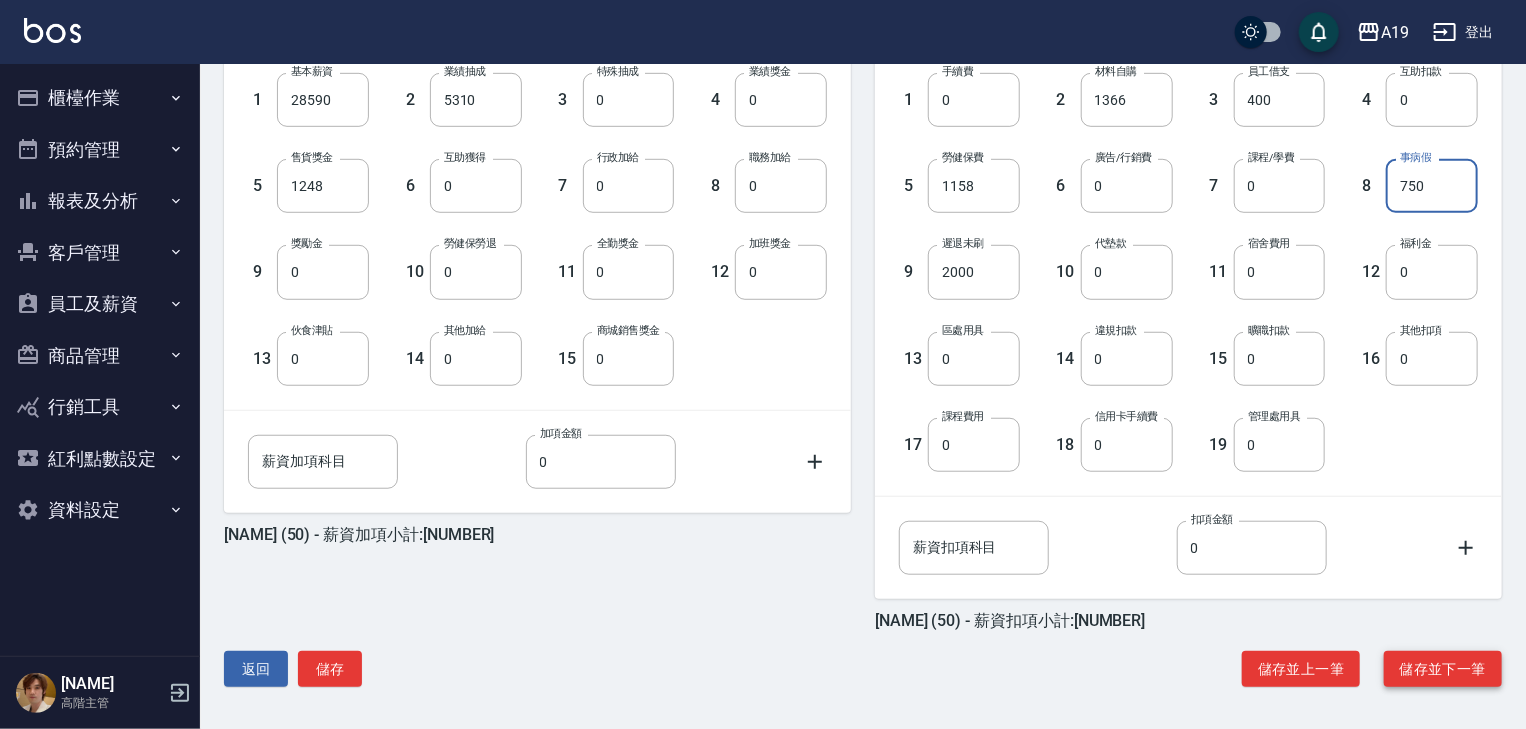 type on "750" 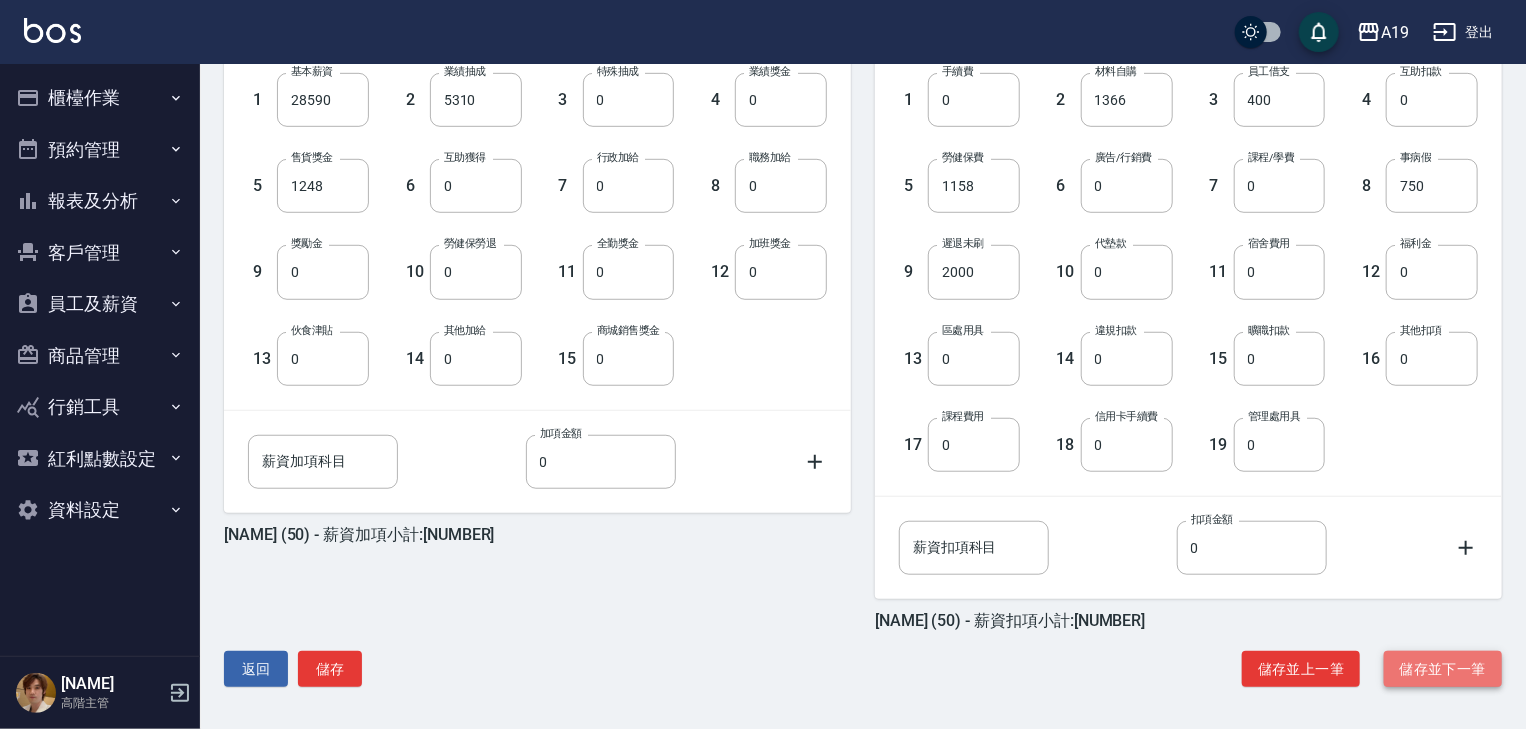 click on "儲存並下一筆" at bounding box center (1443, 669) 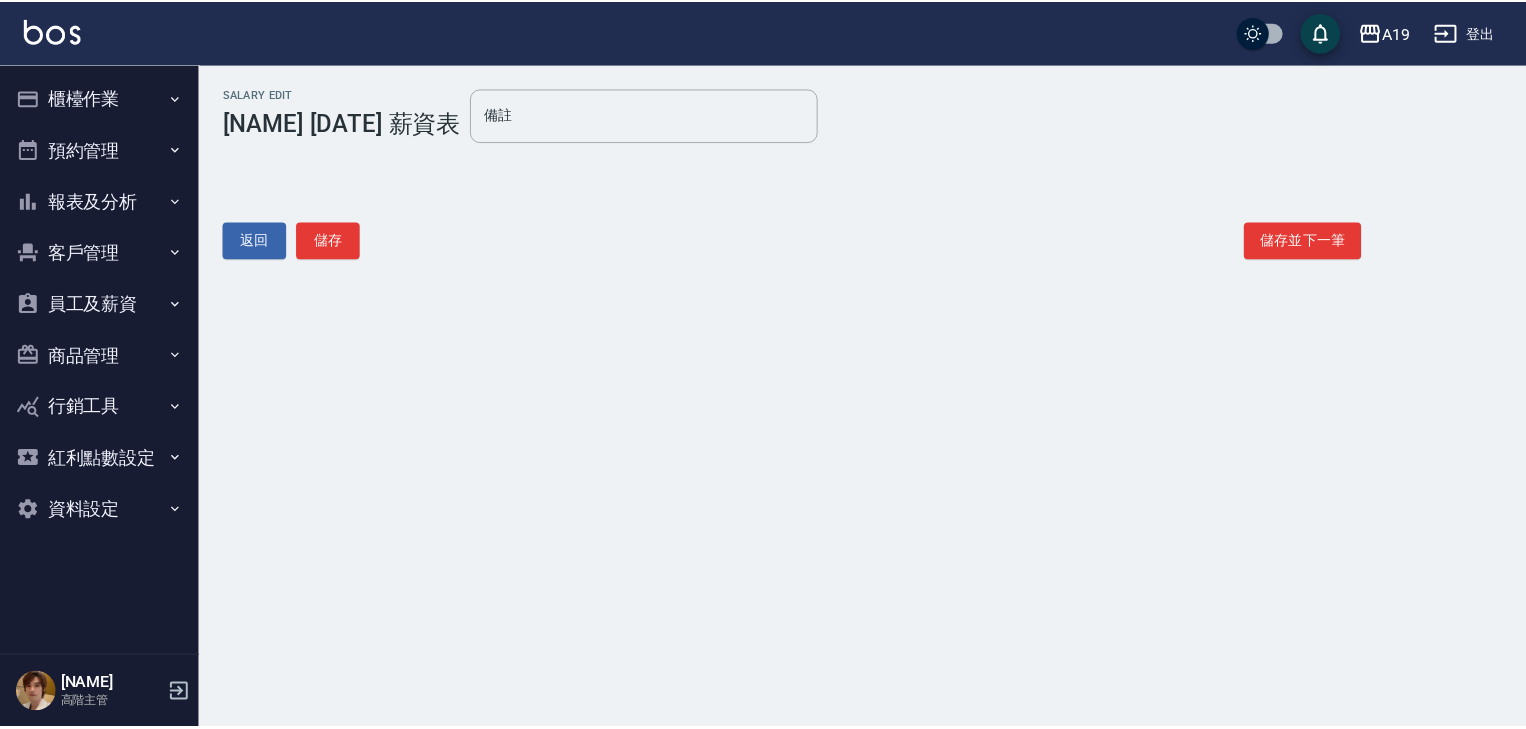 scroll, scrollTop: 0, scrollLeft: 0, axis: both 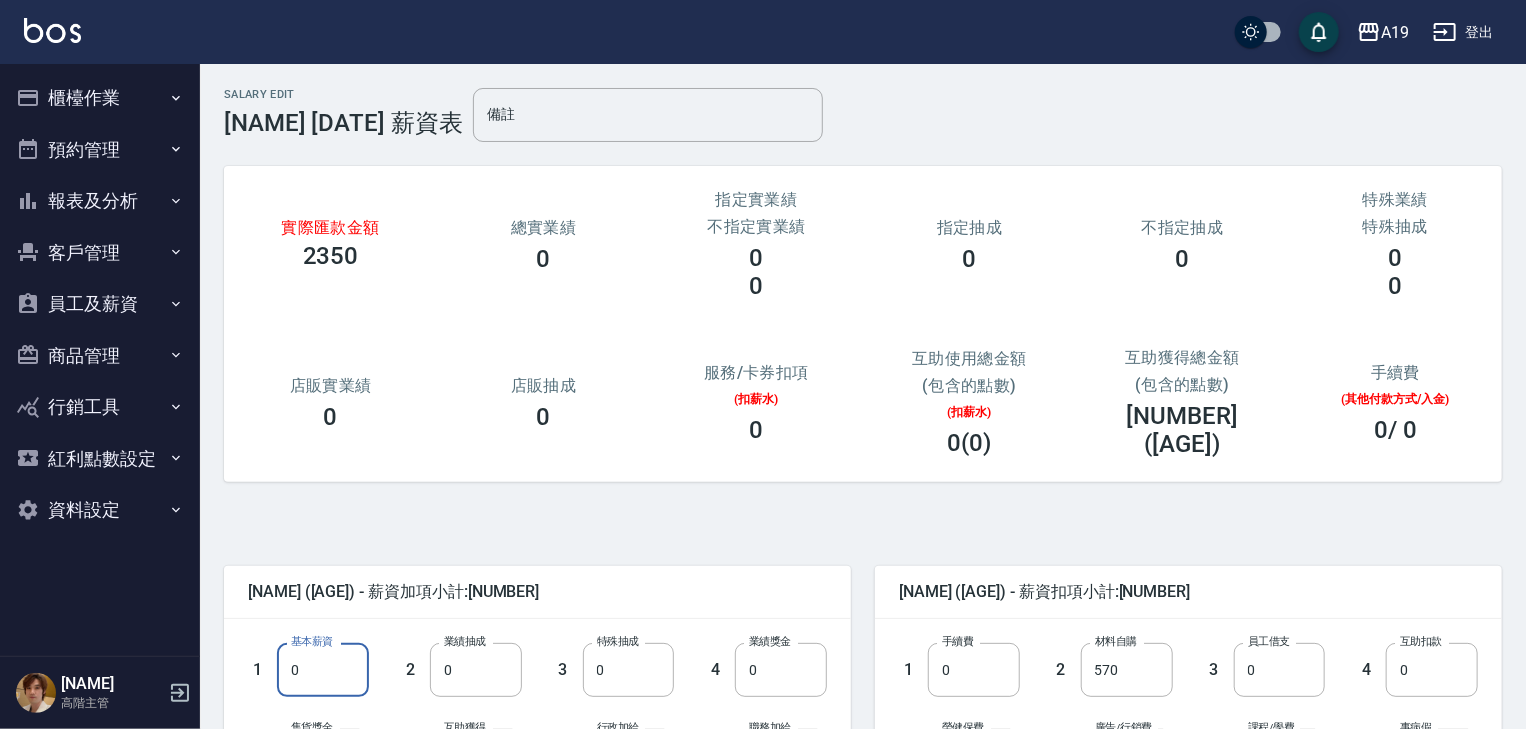 click on "0" at bounding box center (323, 670) 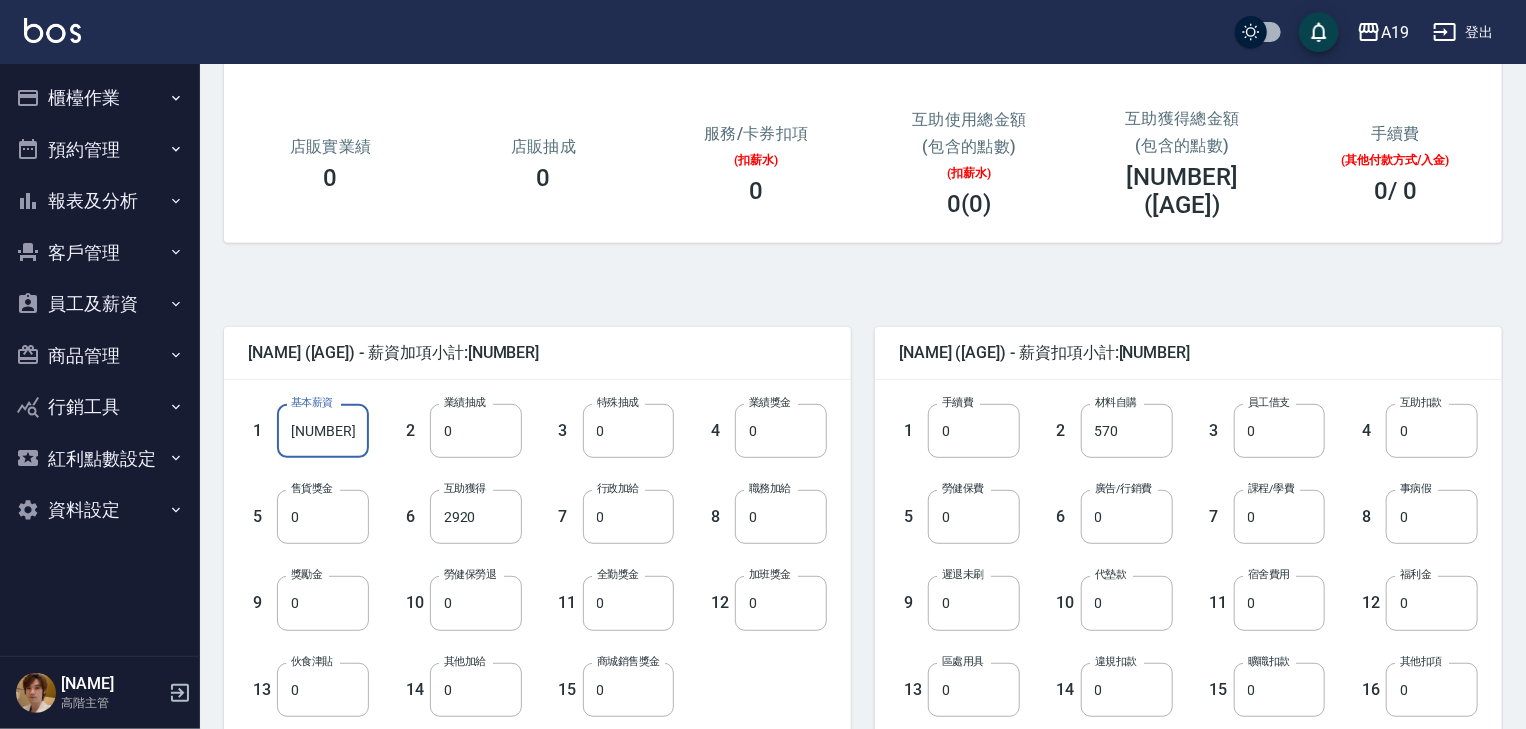 scroll, scrollTop: 240, scrollLeft: 0, axis: vertical 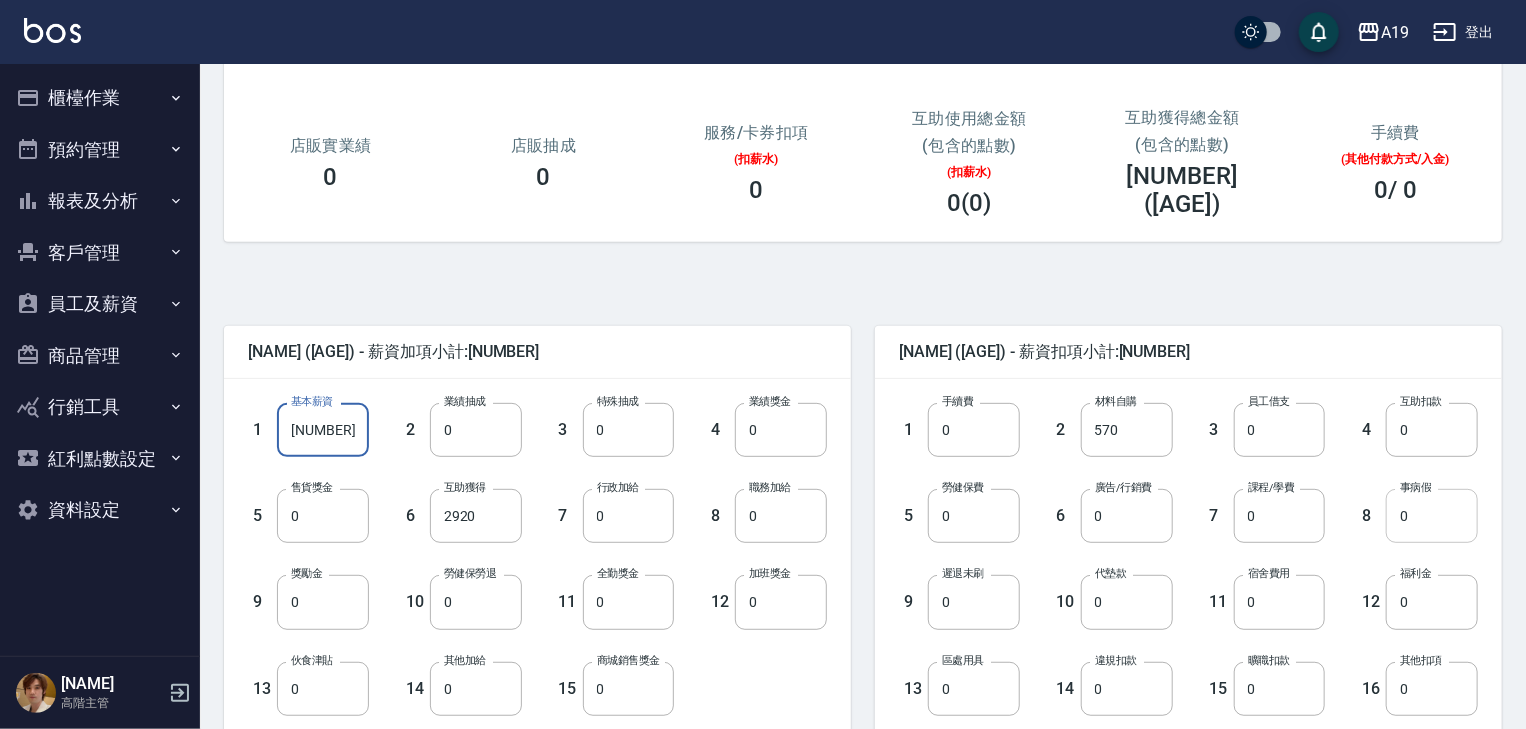 type on "13440" 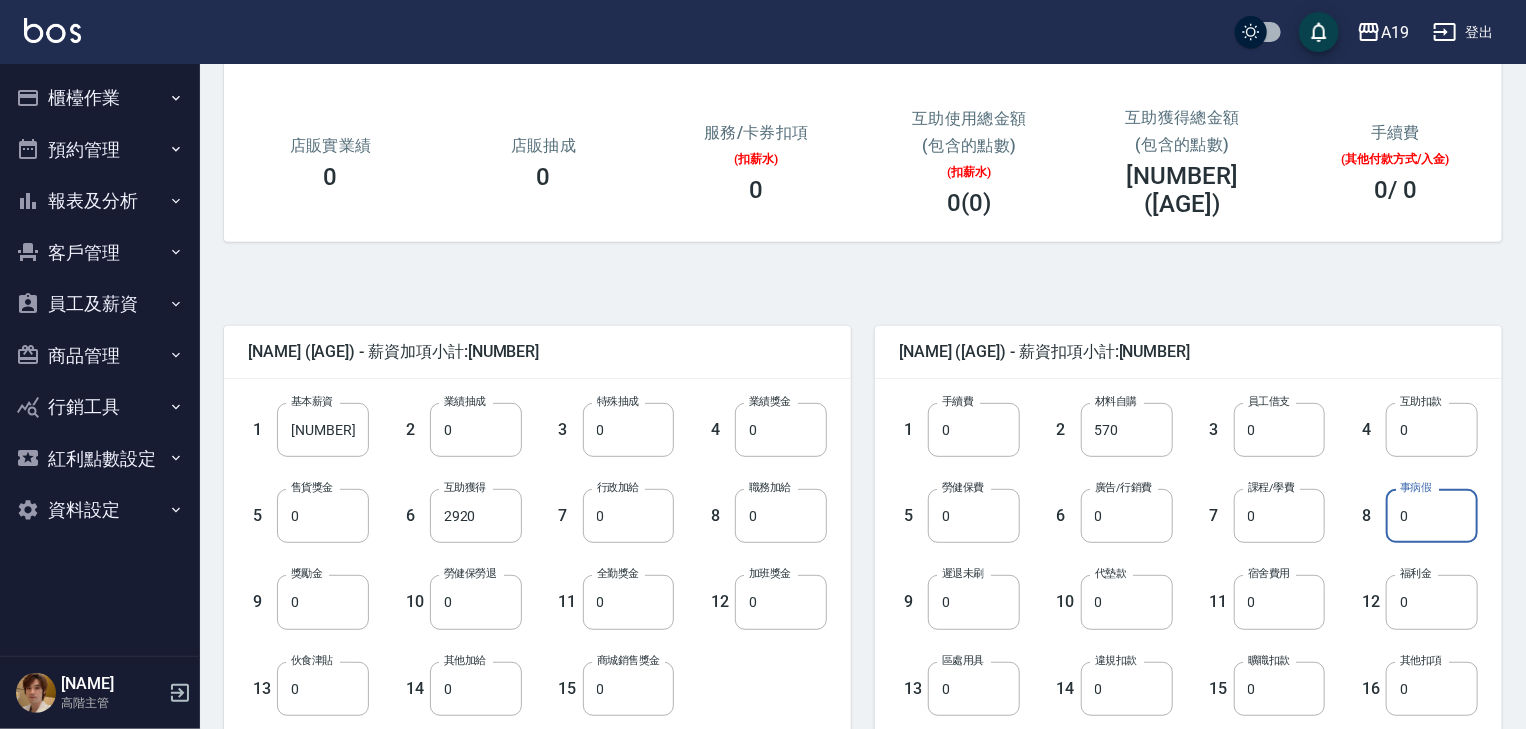 click on "0" at bounding box center (1432, 516) 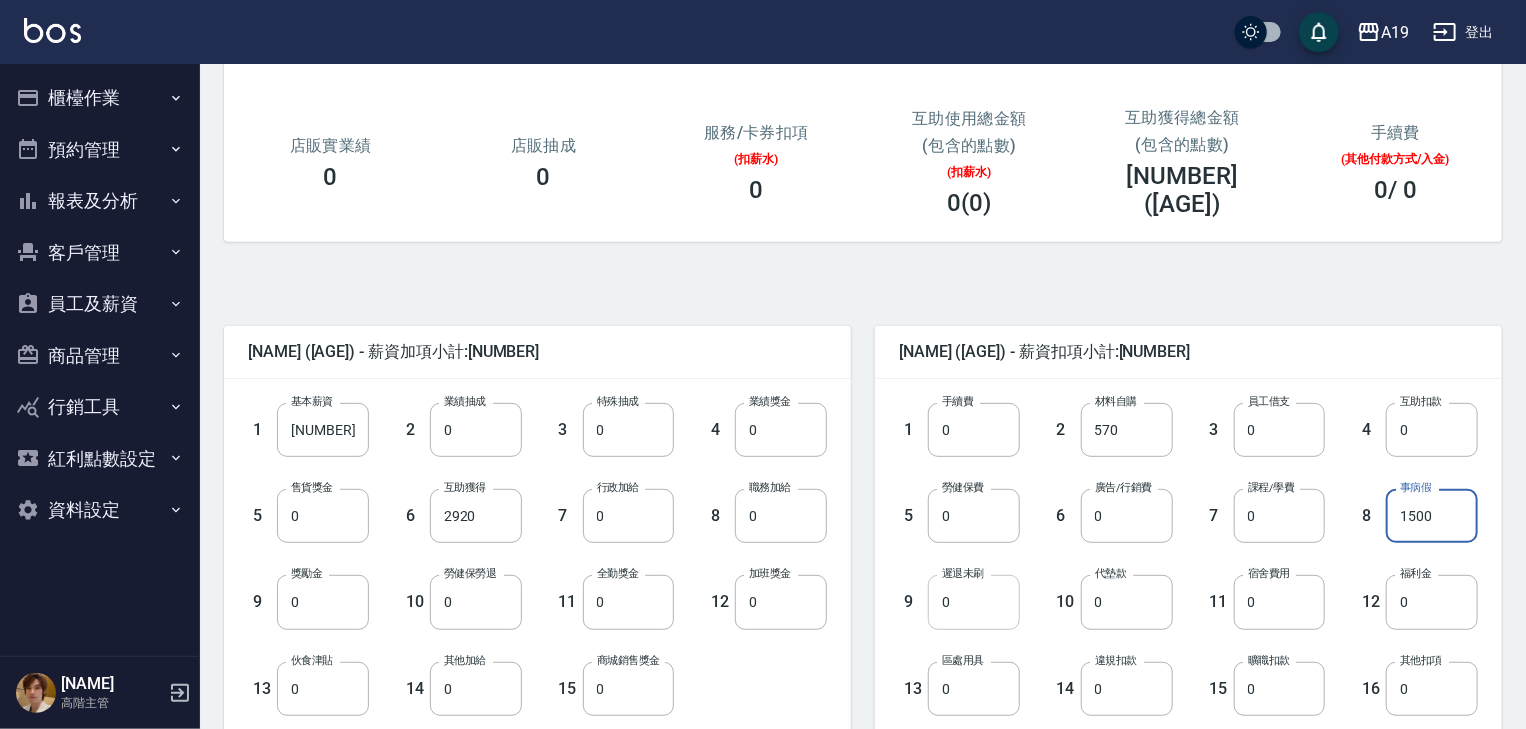 type on "1500" 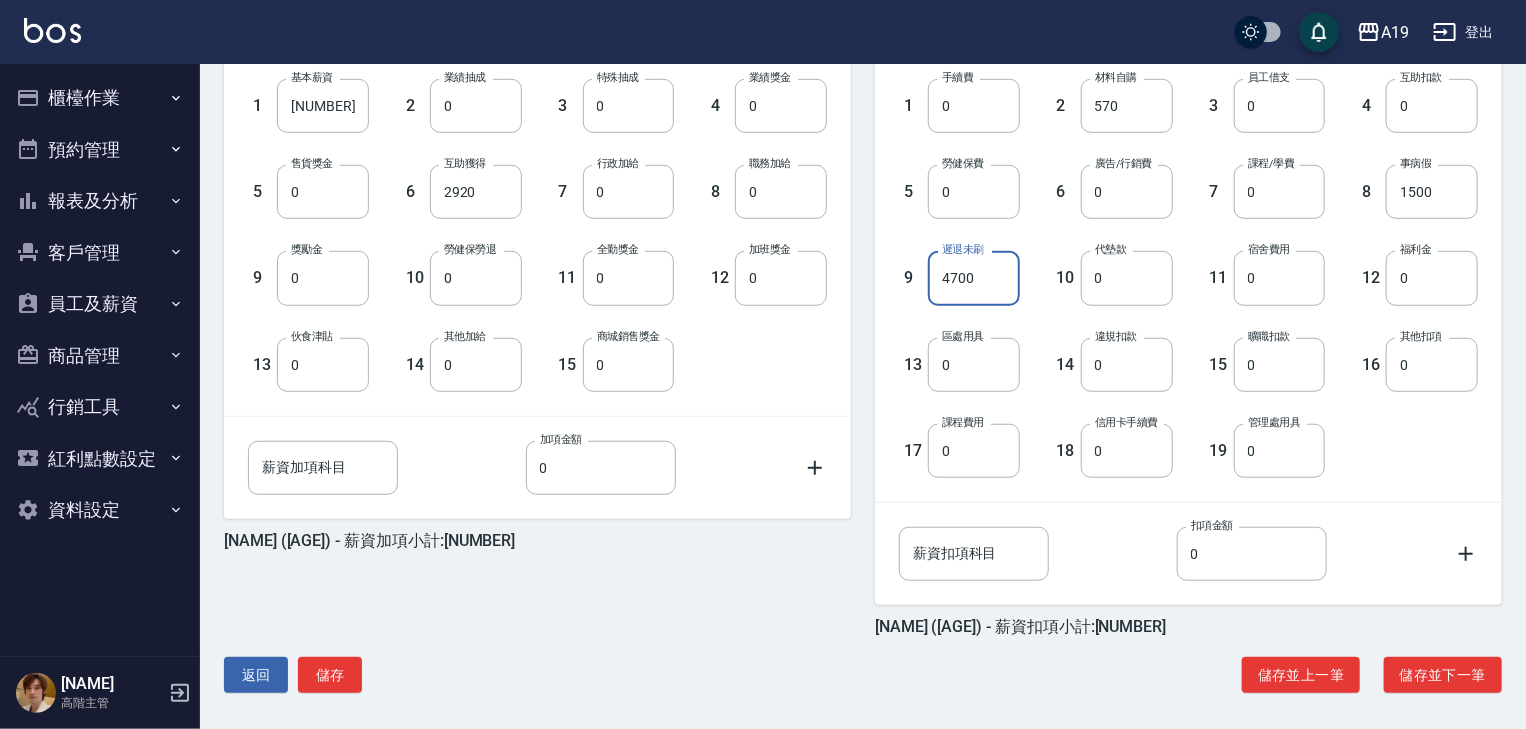 scroll, scrollTop: 570, scrollLeft: 0, axis: vertical 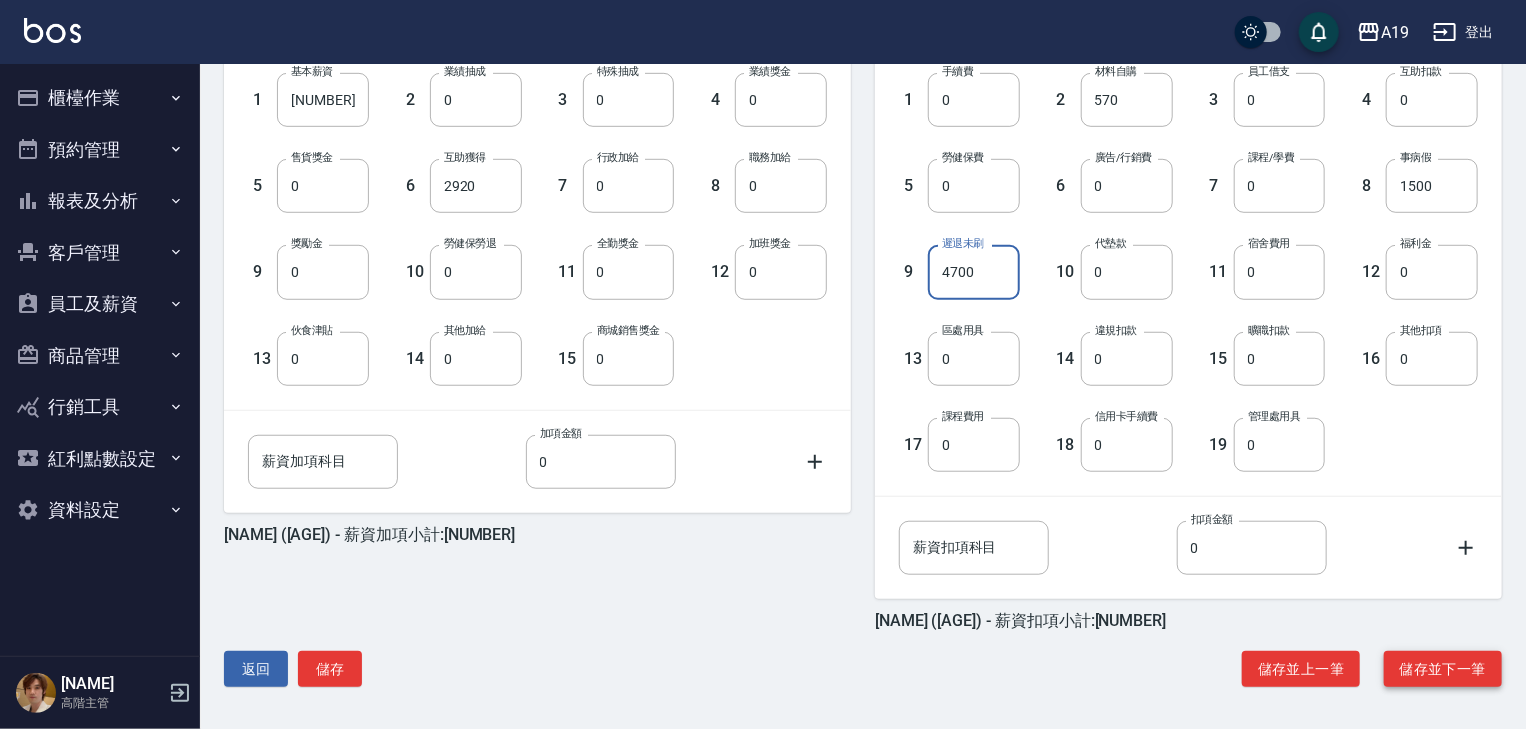 type on "4700" 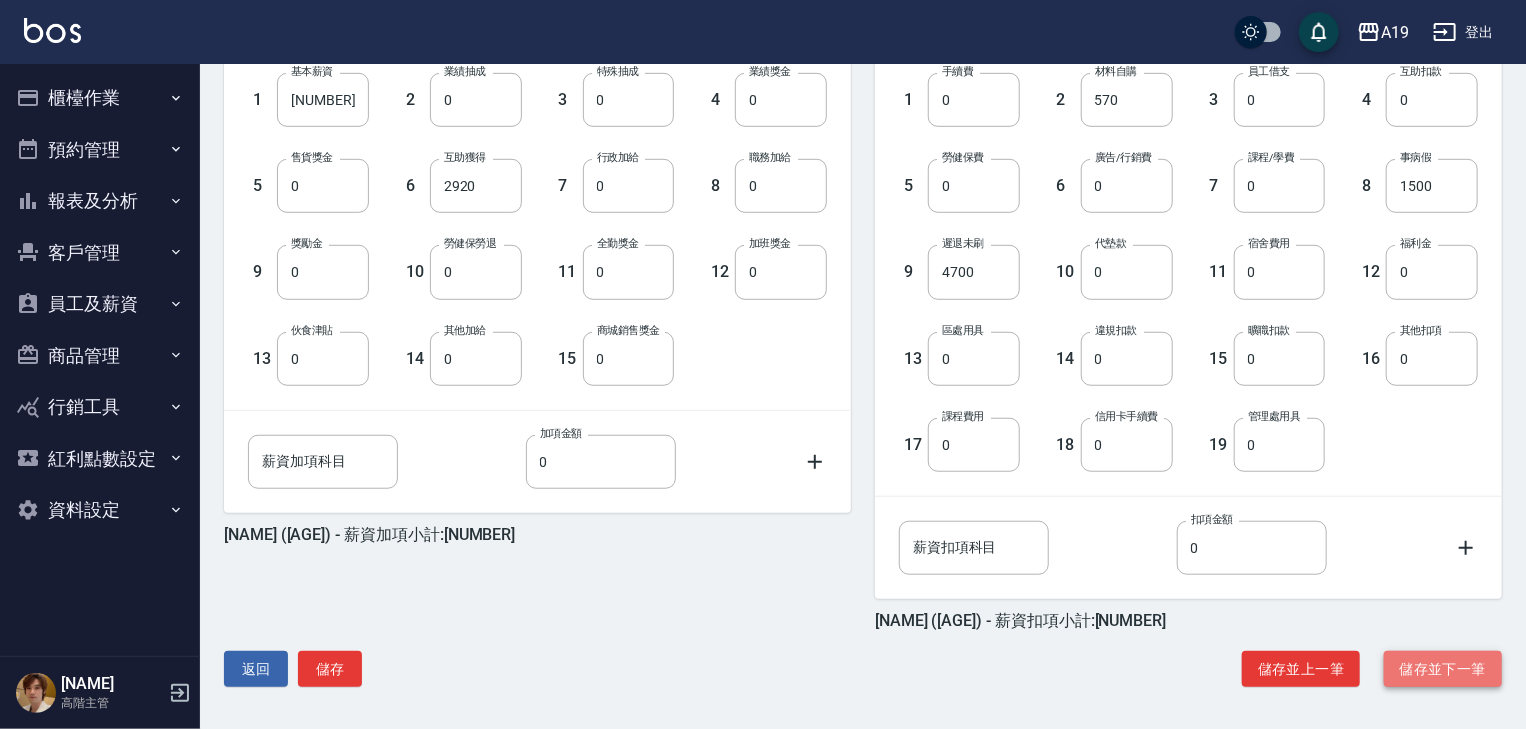 click on "儲存並下一筆" at bounding box center [1443, 669] 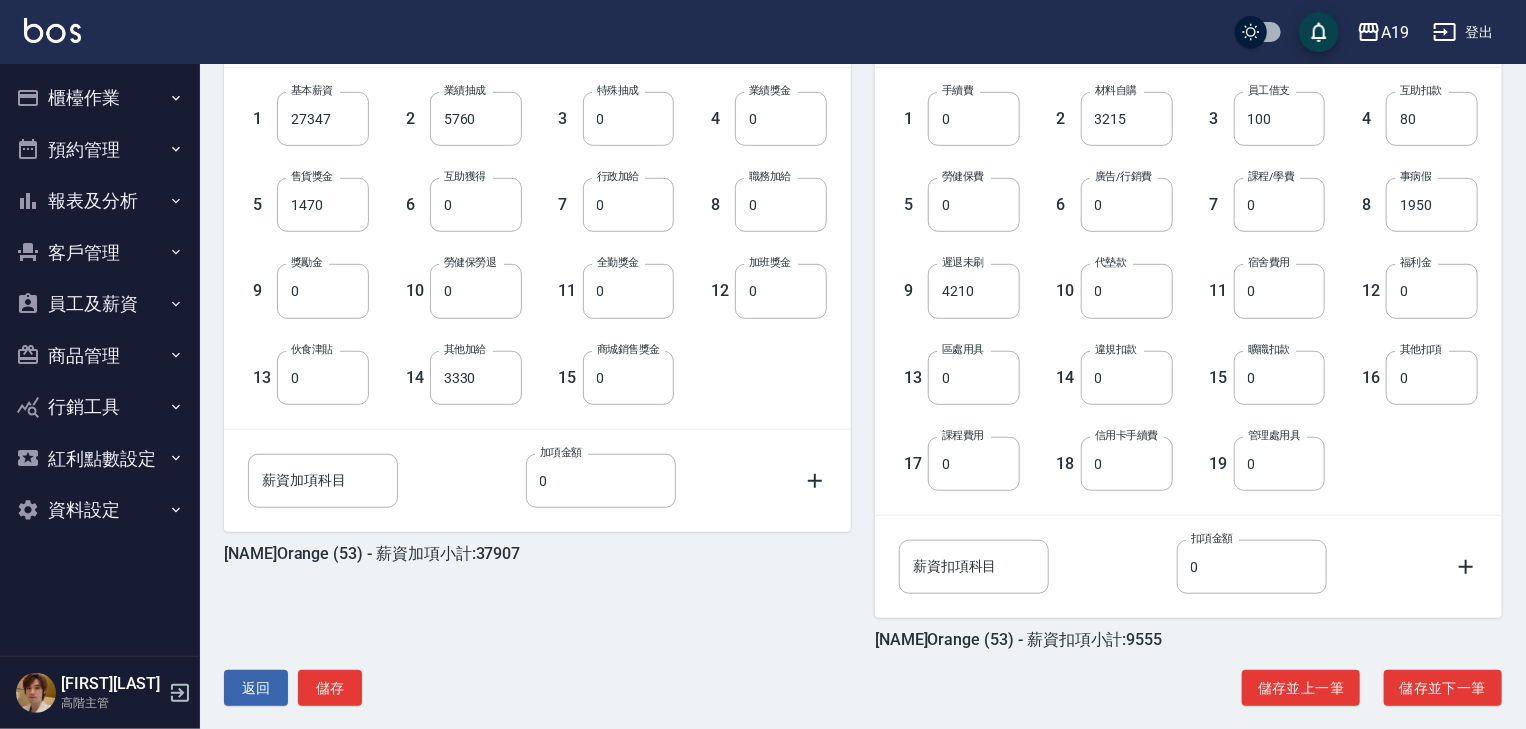 scroll, scrollTop: 570, scrollLeft: 0, axis: vertical 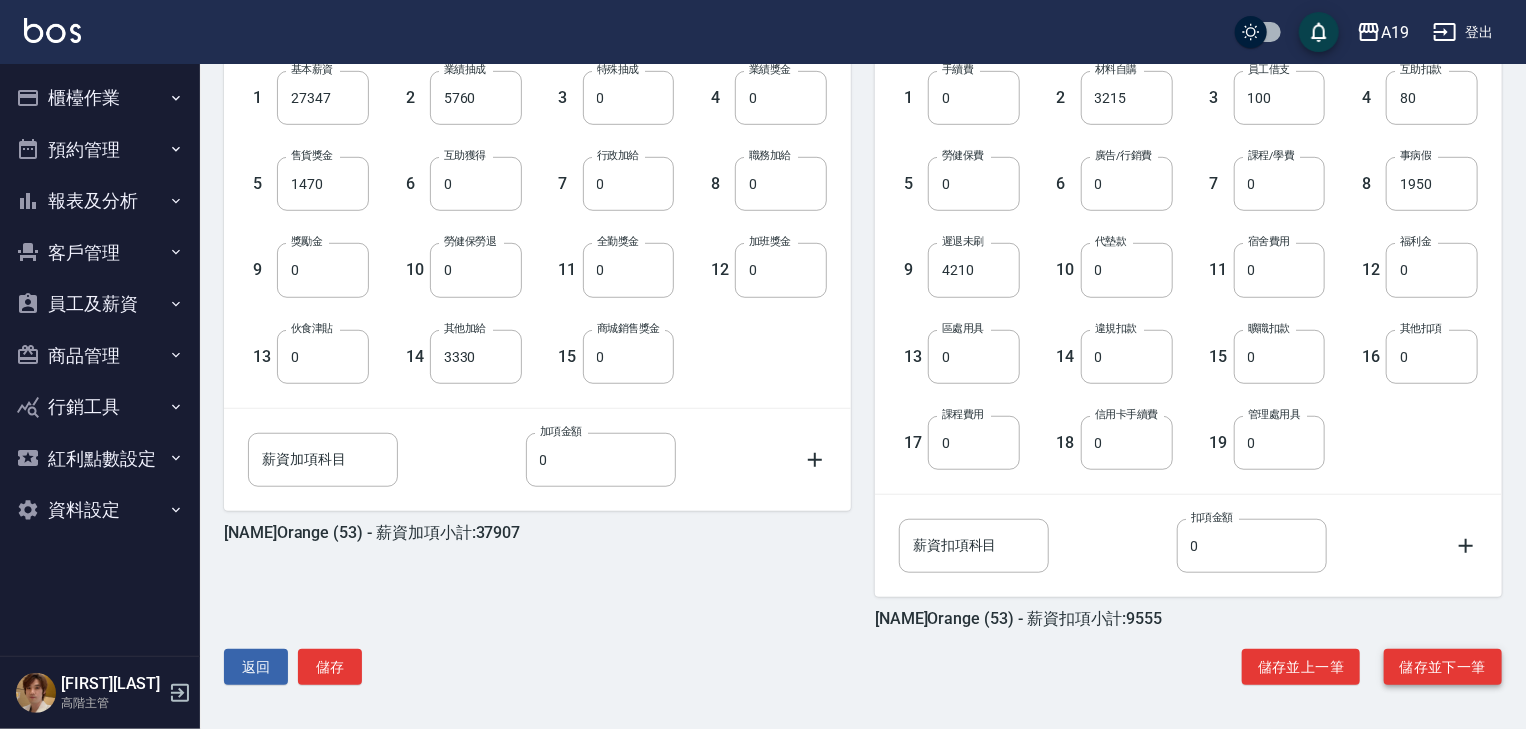 click on "儲存並下一筆" at bounding box center (1443, 667) 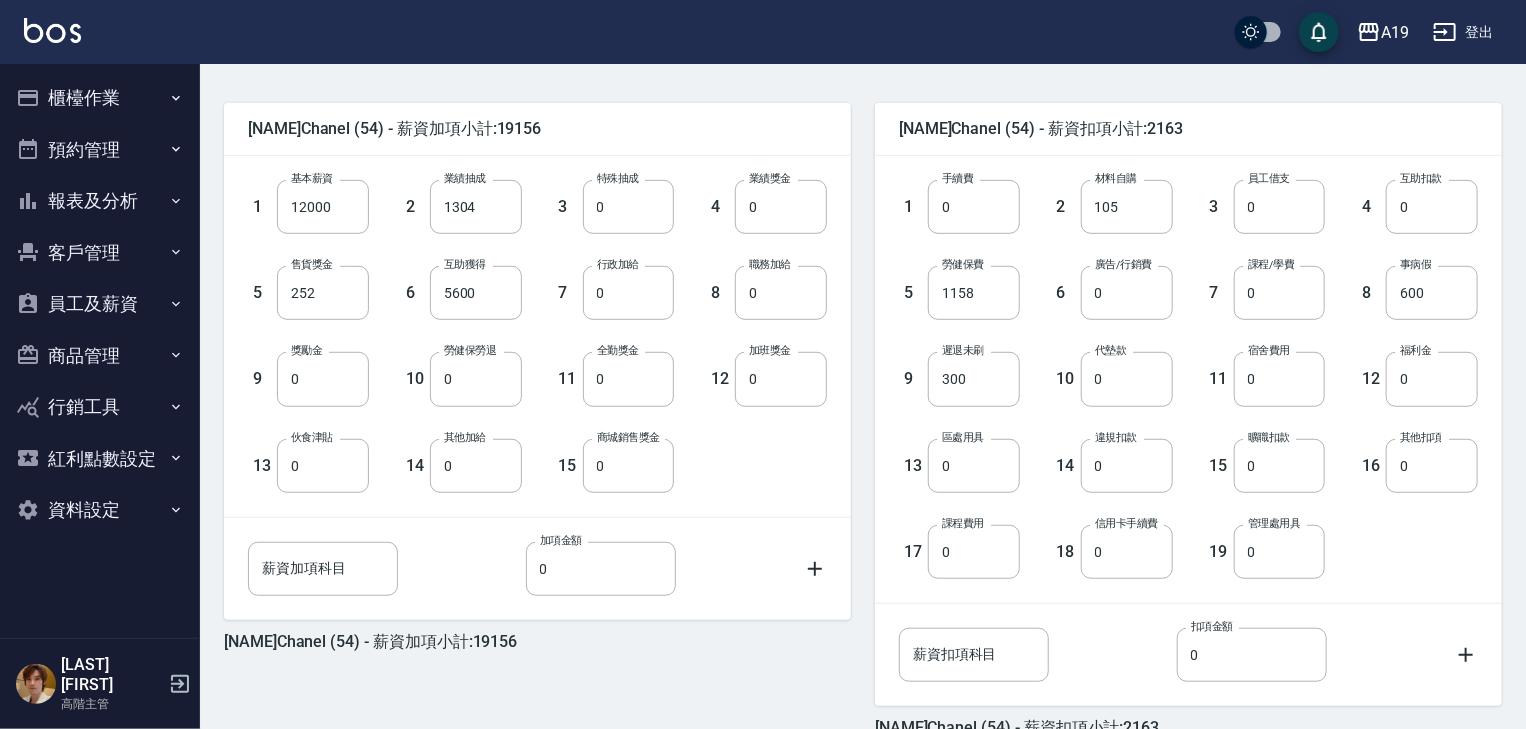scroll, scrollTop: 480, scrollLeft: 0, axis: vertical 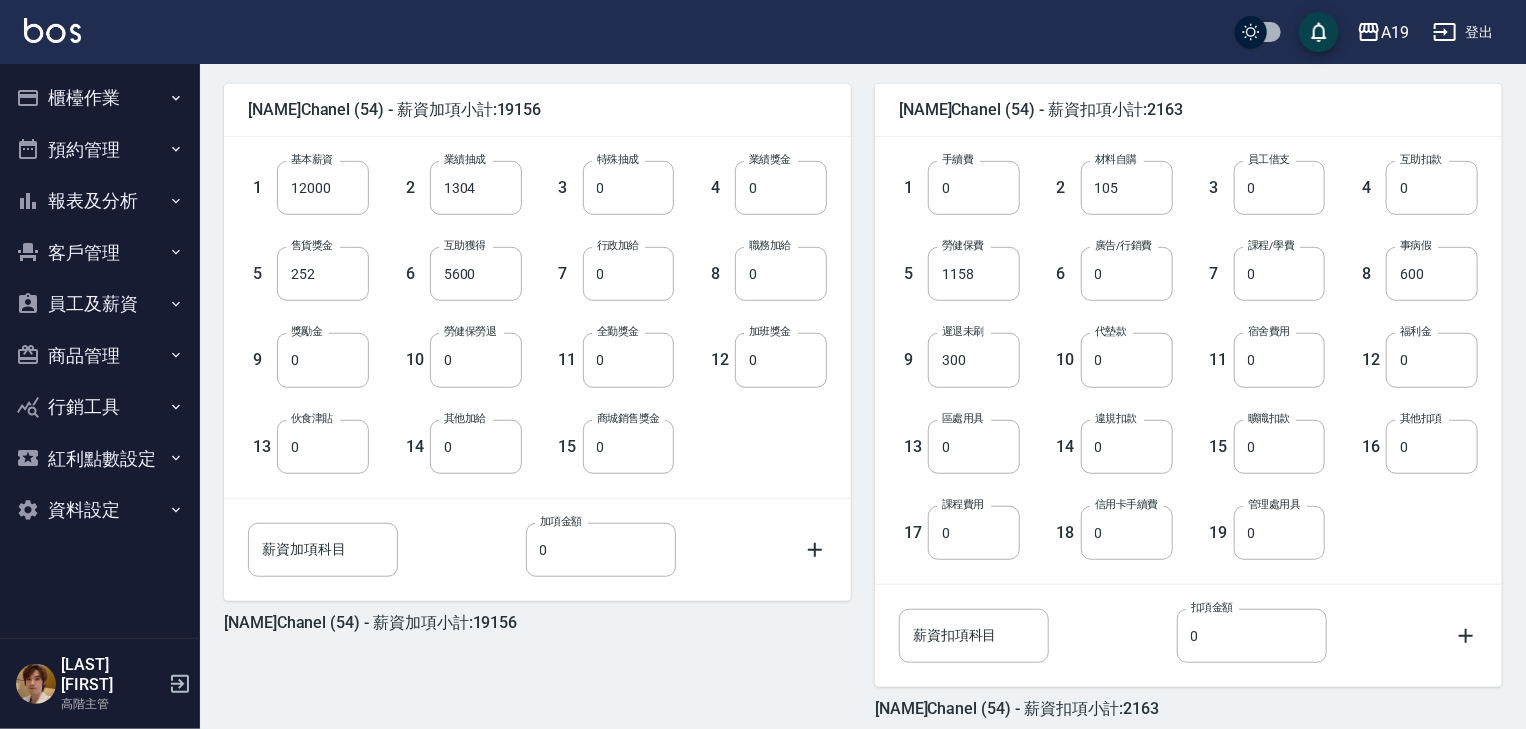 click on "員工及薪資" at bounding box center [100, 304] 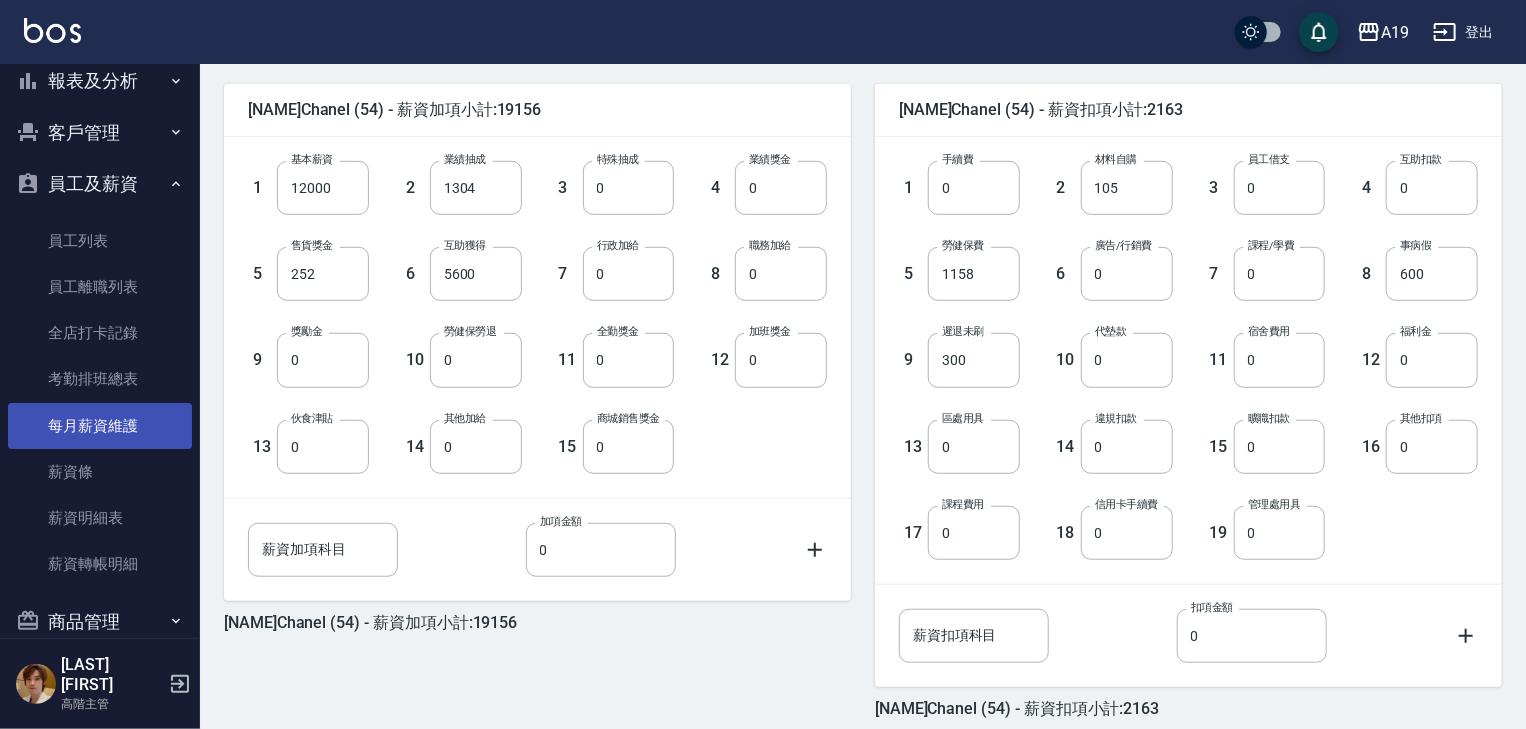 scroll, scrollTop: 160, scrollLeft: 0, axis: vertical 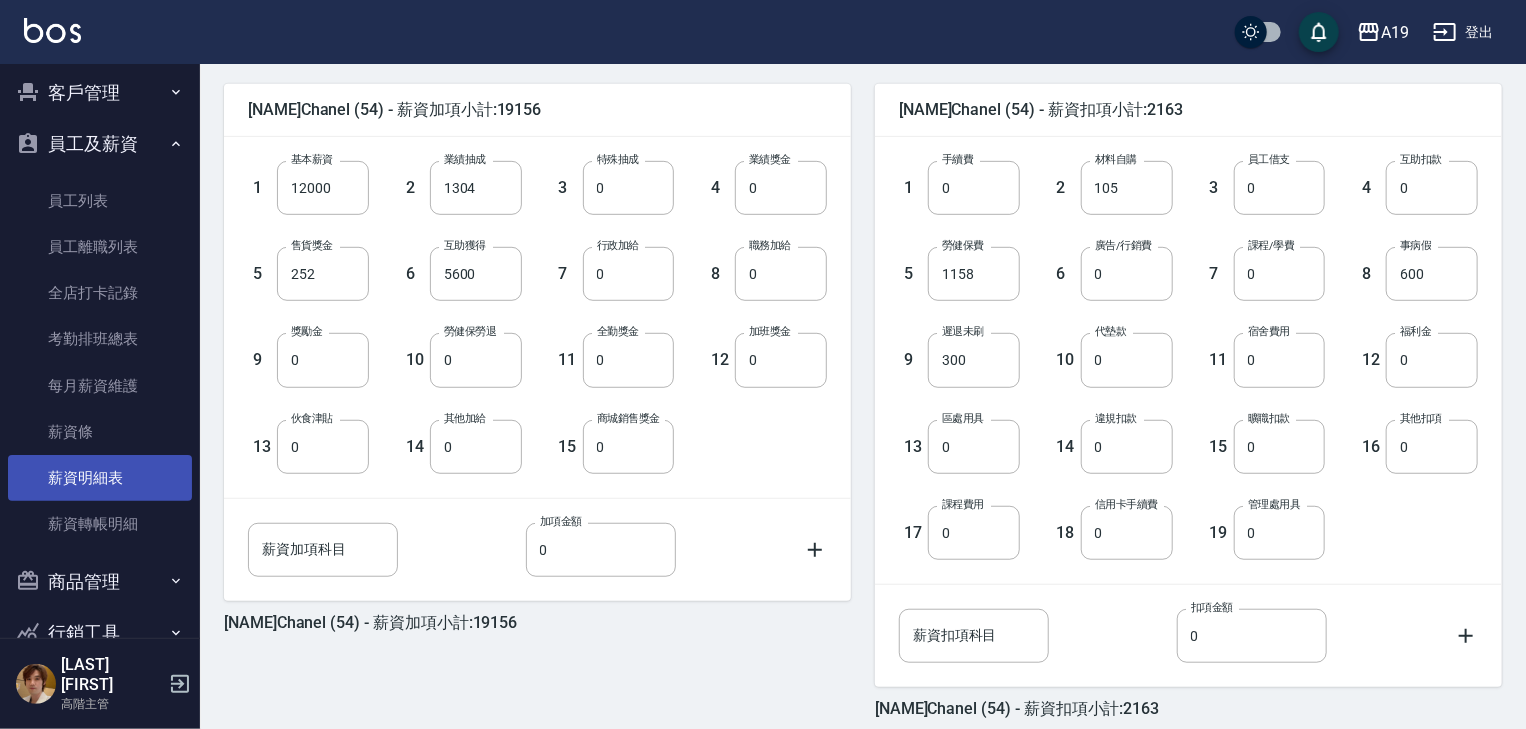 click on "薪資明細表" at bounding box center [100, 478] 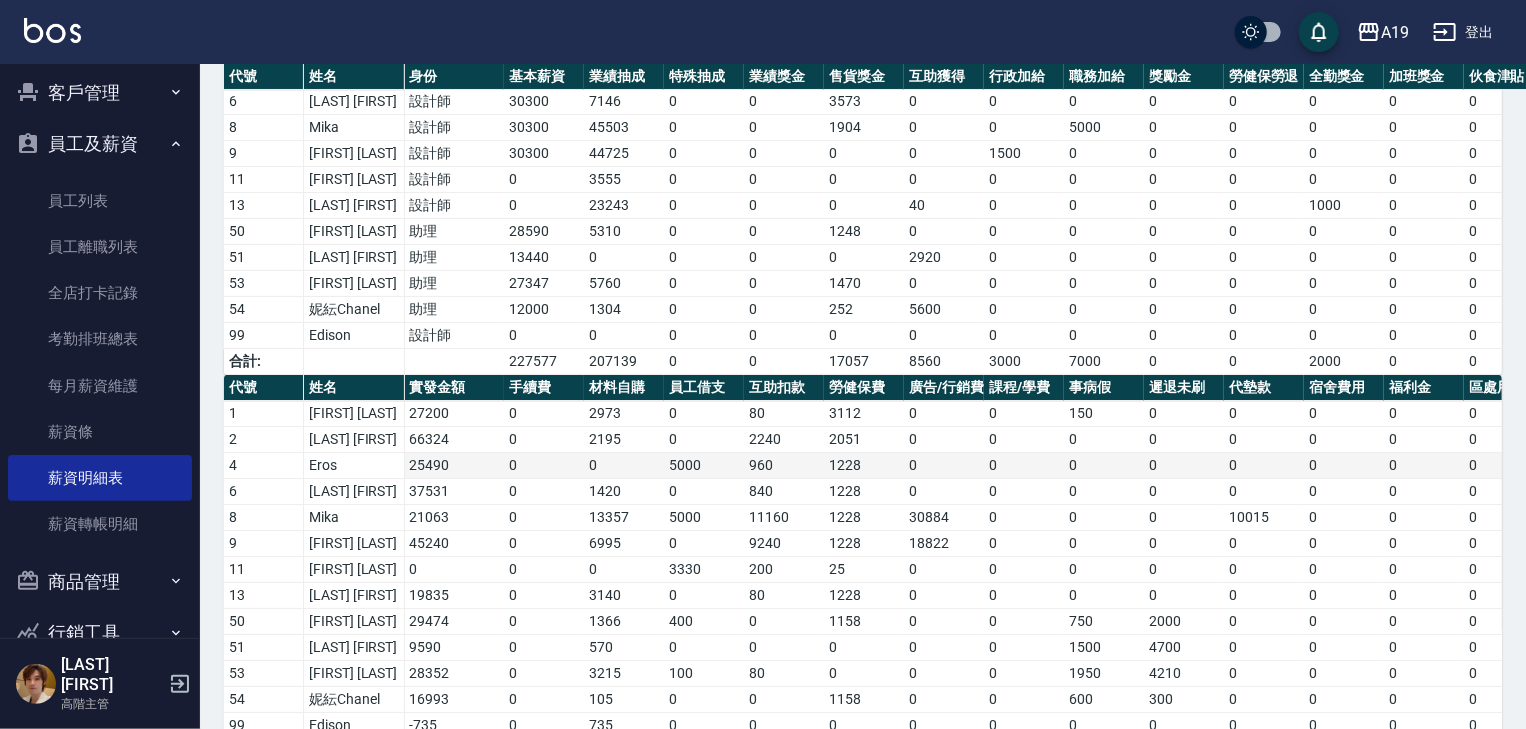scroll, scrollTop: 300, scrollLeft: 0, axis: vertical 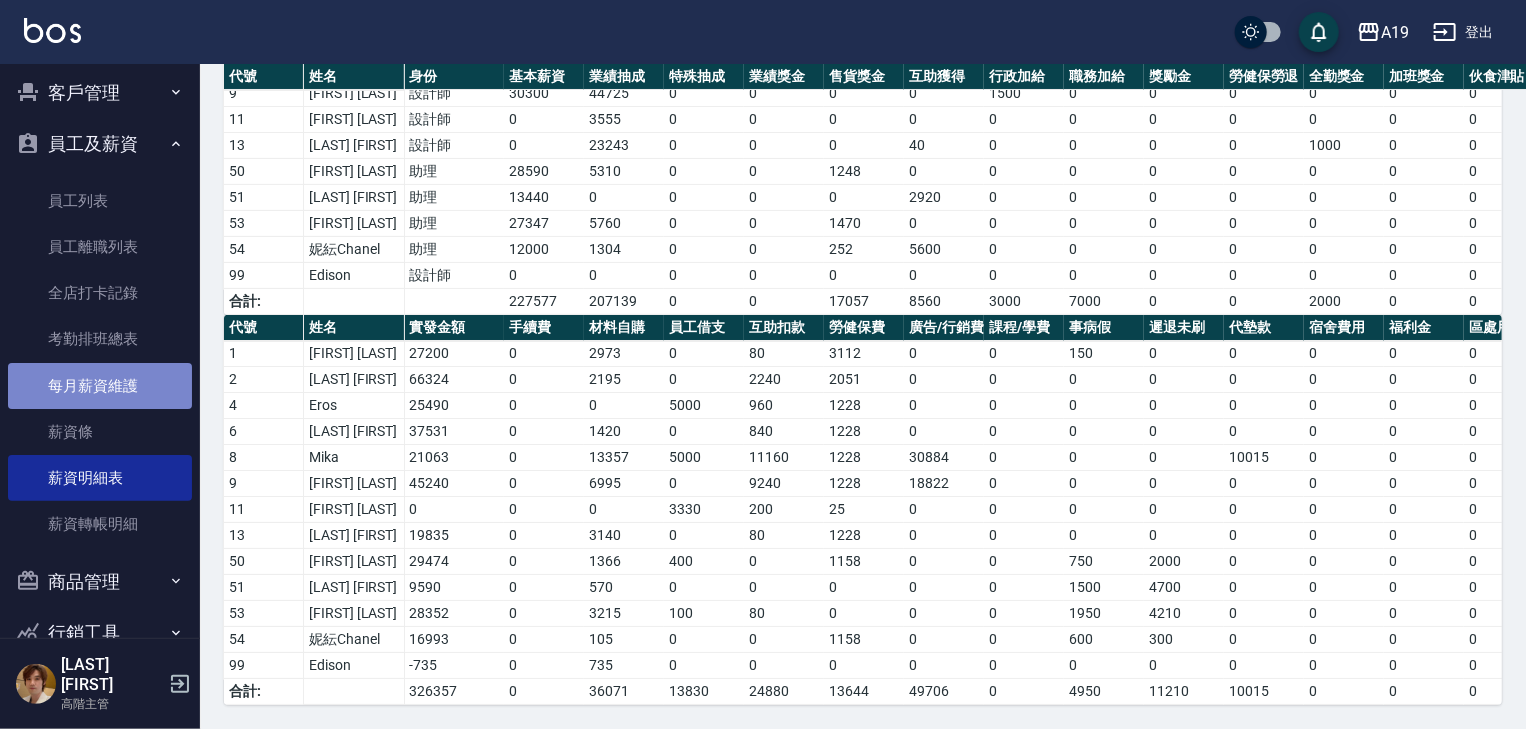 click on "每月薪資維護" at bounding box center [100, 386] 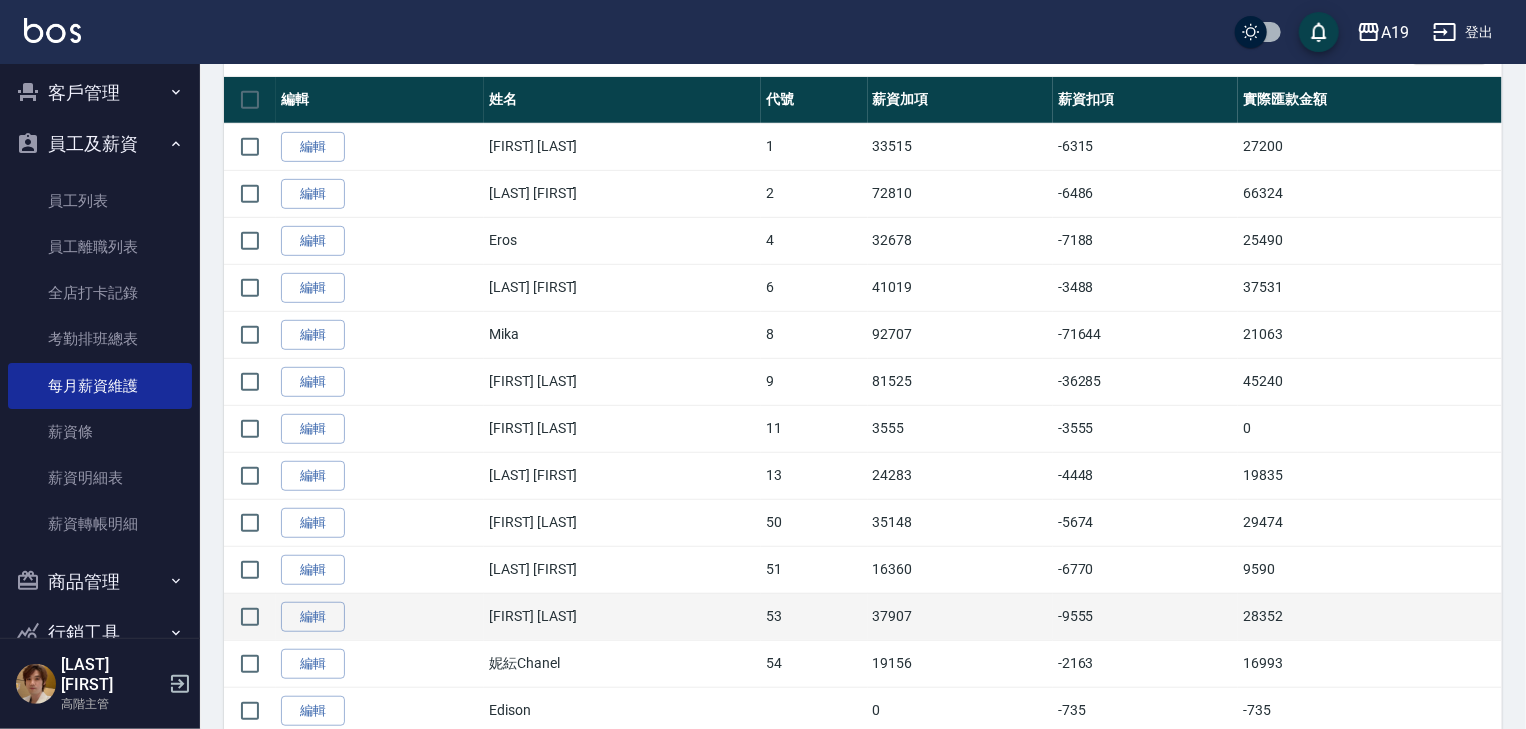 scroll, scrollTop: 447, scrollLeft: 0, axis: vertical 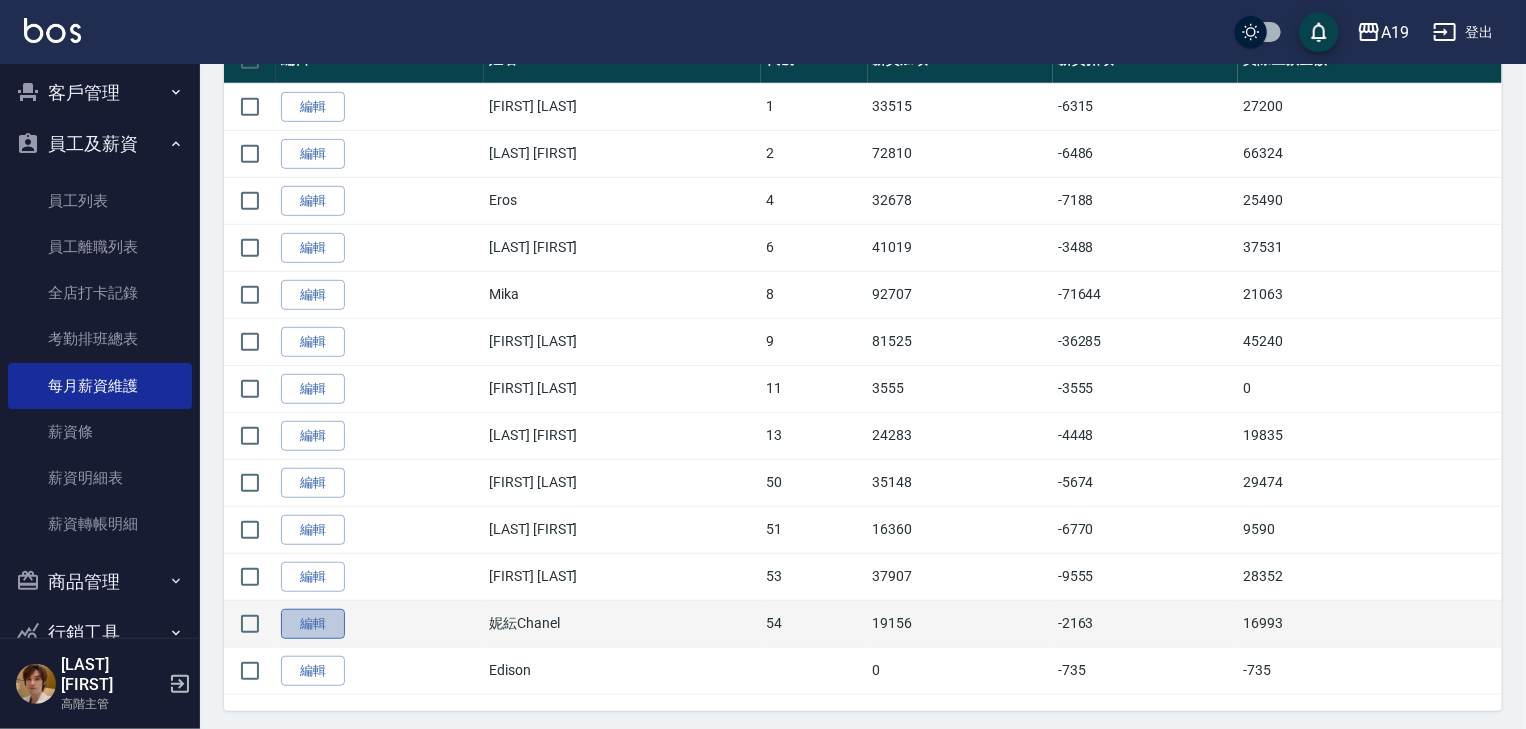 click on "編輯" at bounding box center (313, 624) 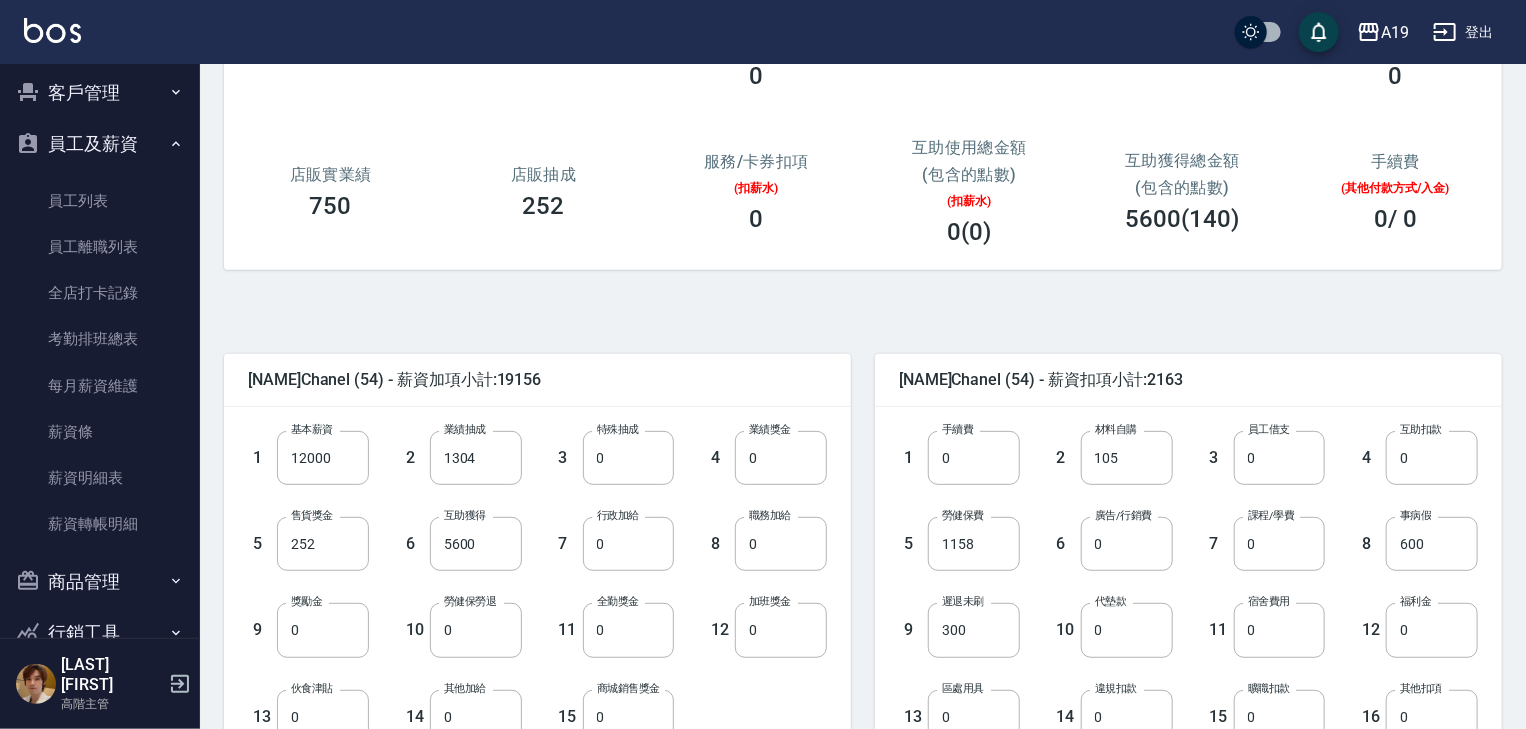 scroll, scrollTop: 320, scrollLeft: 0, axis: vertical 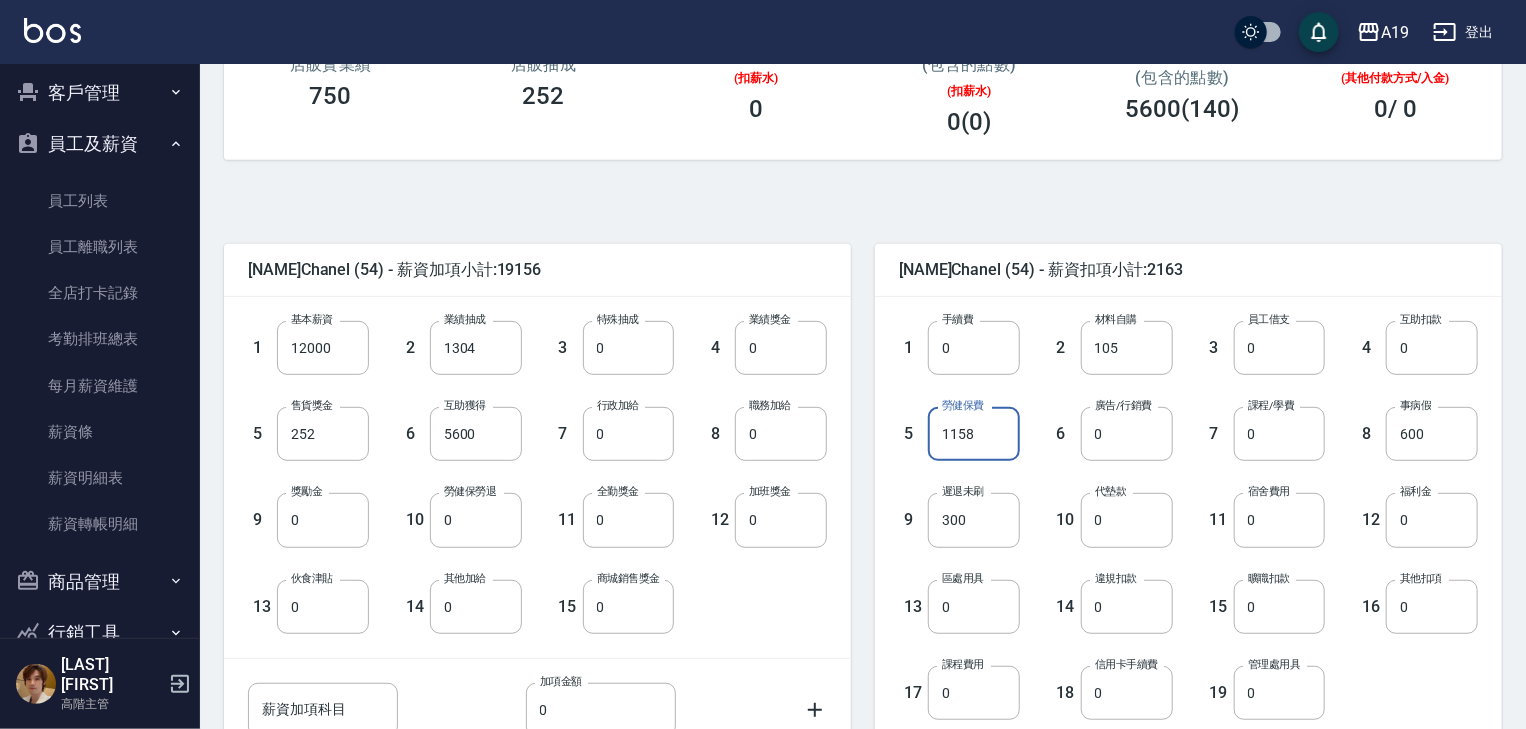 click on "1158" at bounding box center (974, 434) 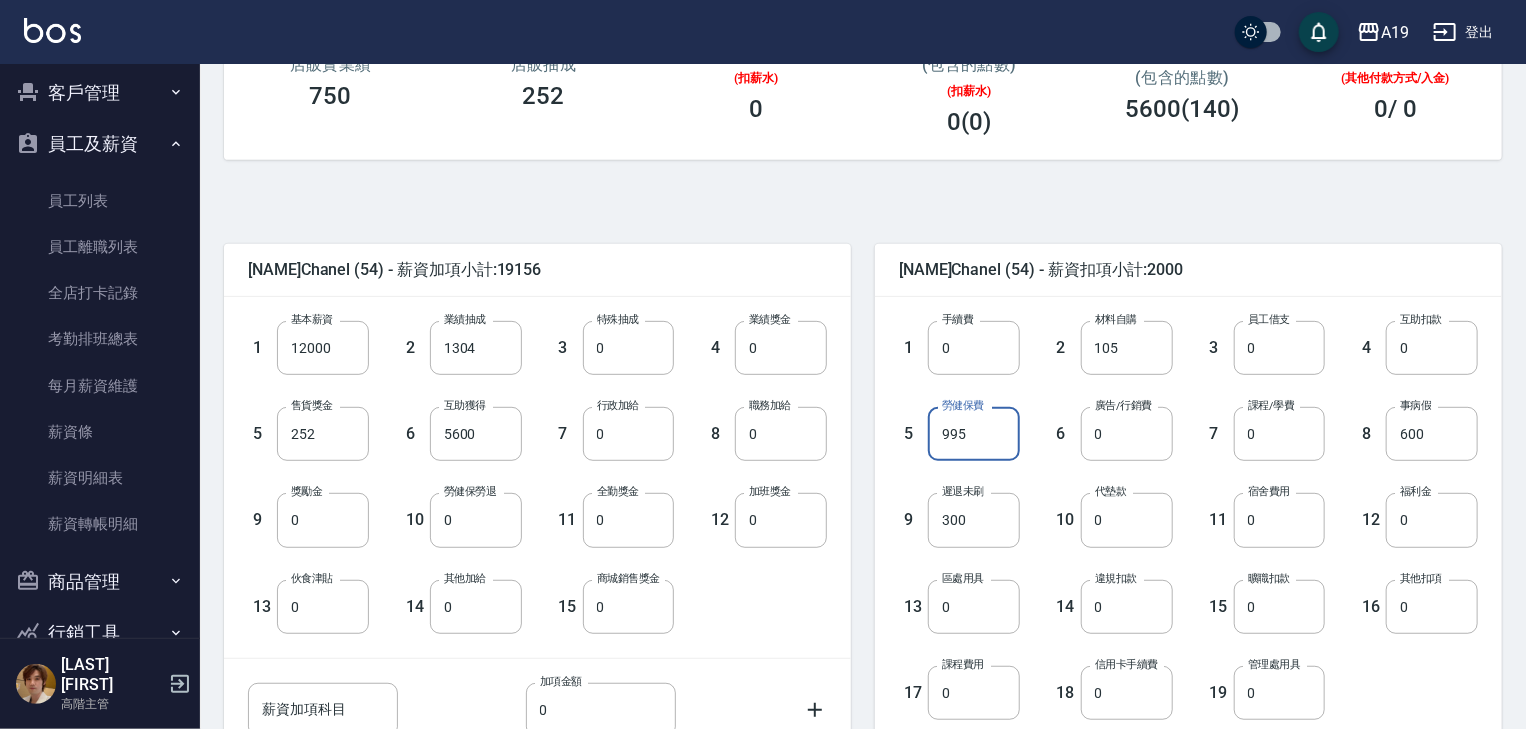 click on "995" at bounding box center (974, 434) 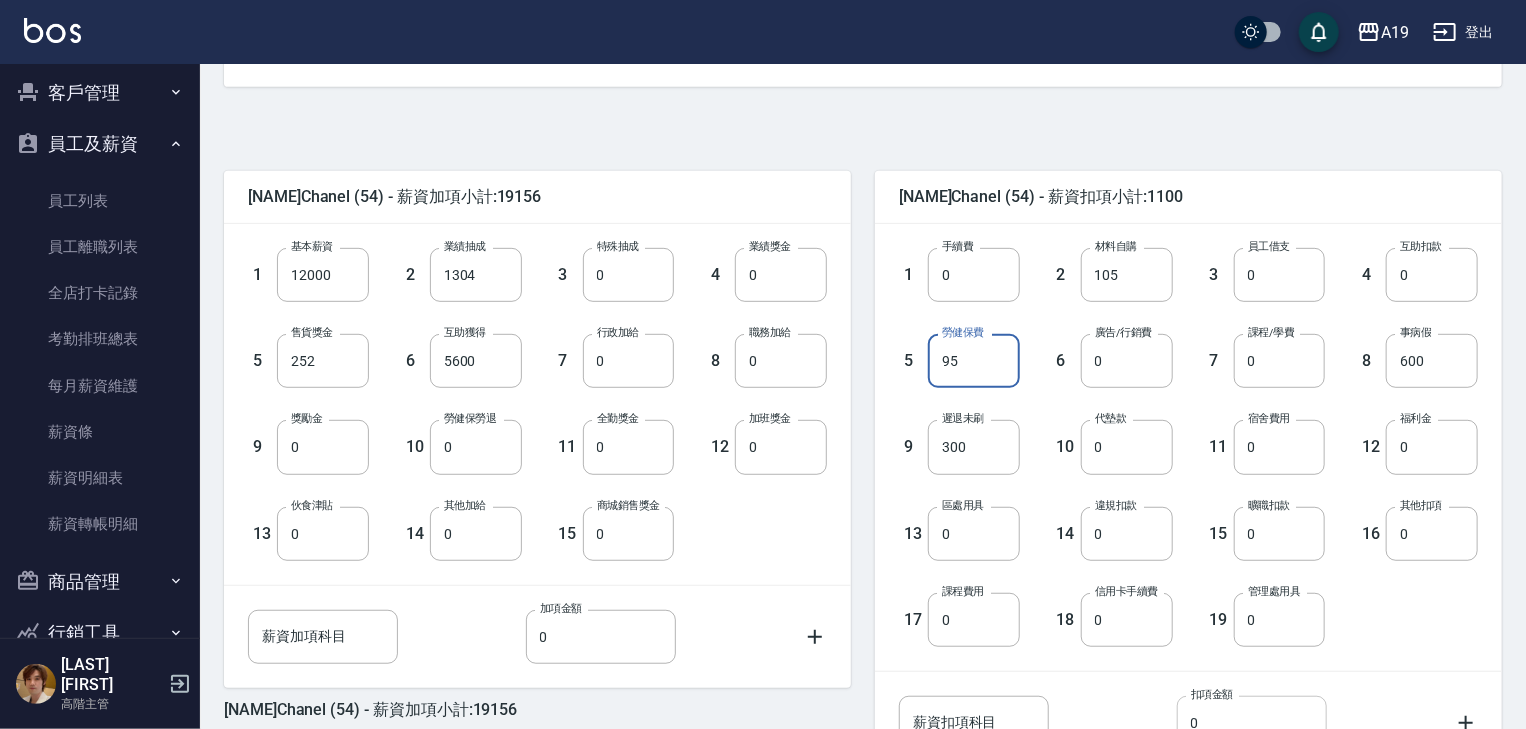 scroll, scrollTop: 570, scrollLeft: 0, axis: vertical 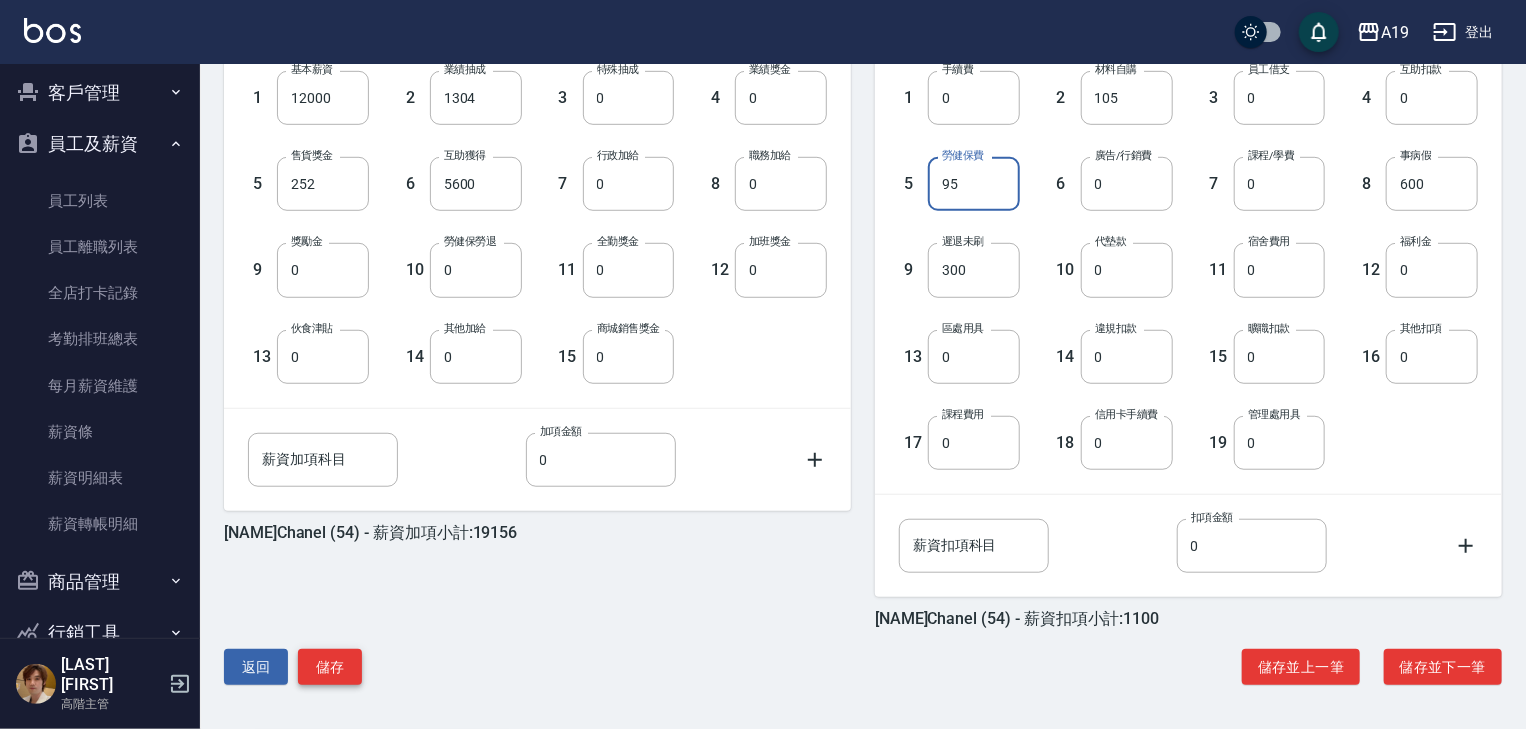 type on "95" 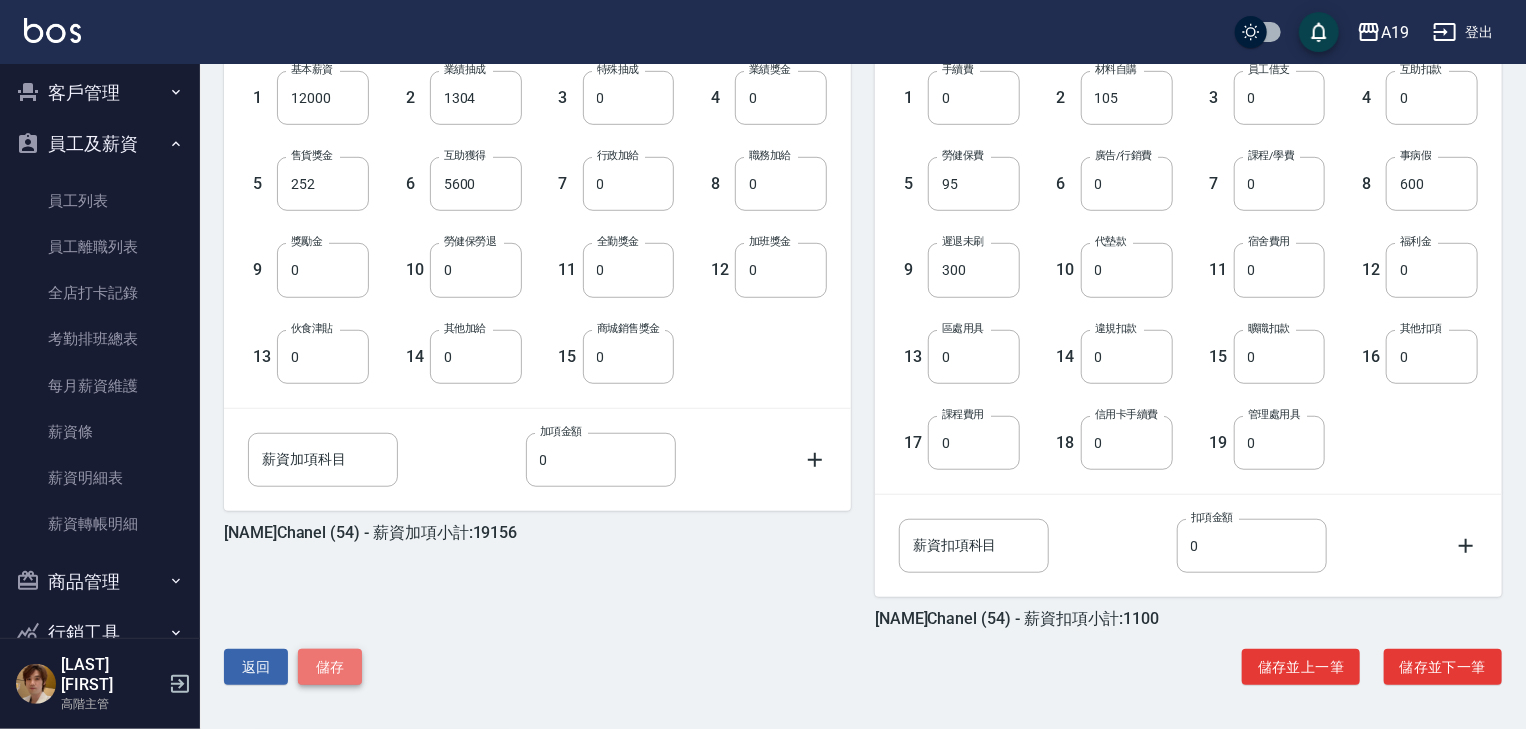 click on "儲存" at bounding box center [330, 667] 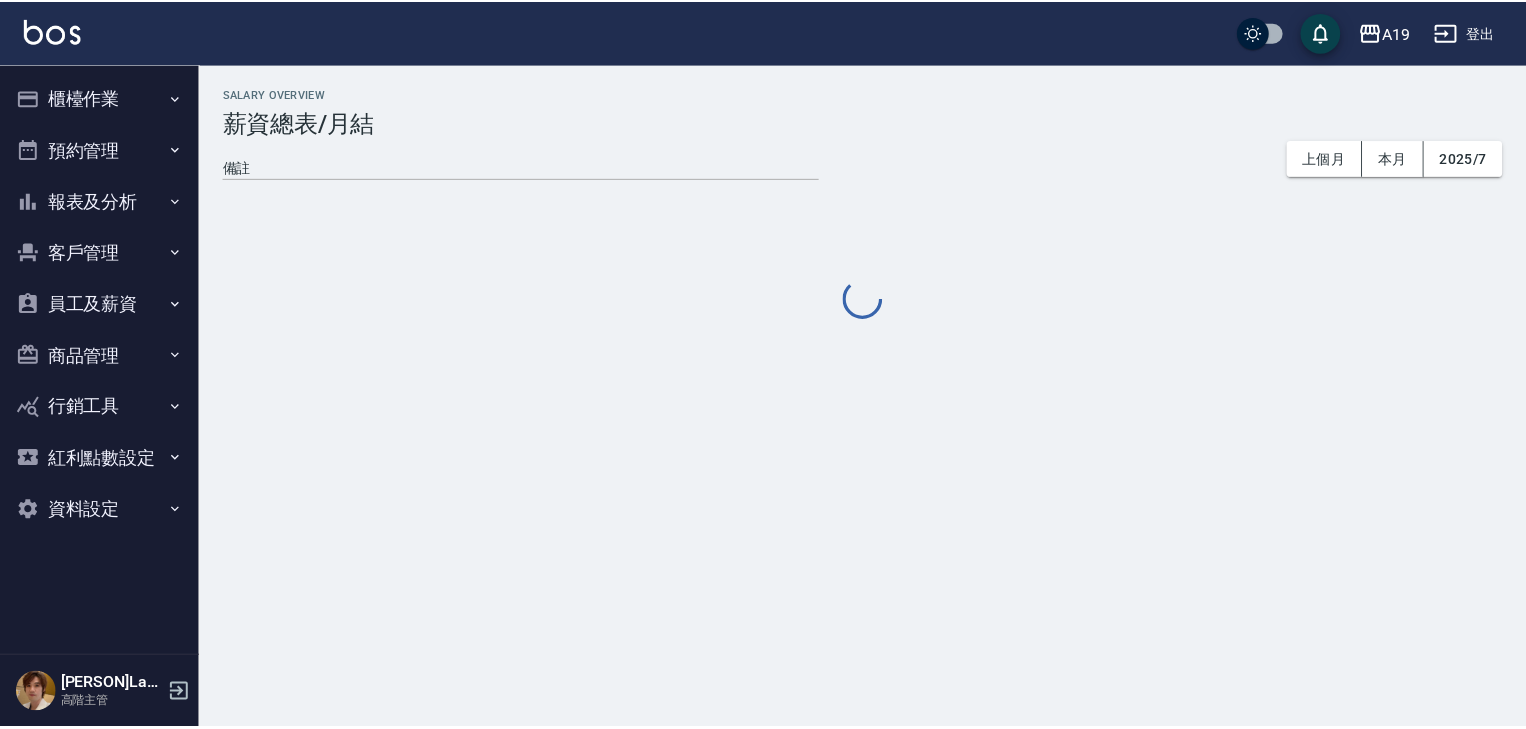 scroll, scrollTop: 0, scrollLeft: 0, axis: both 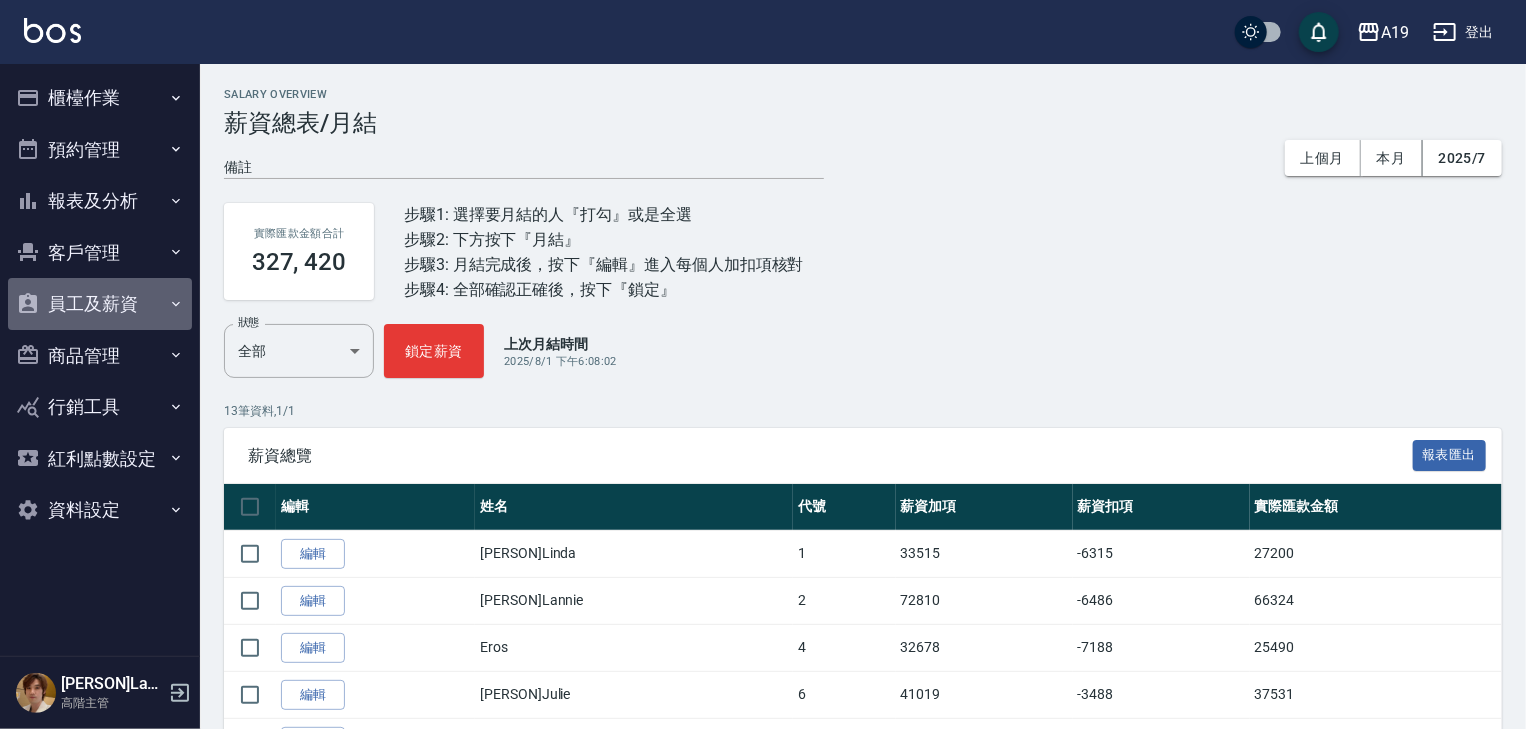 click 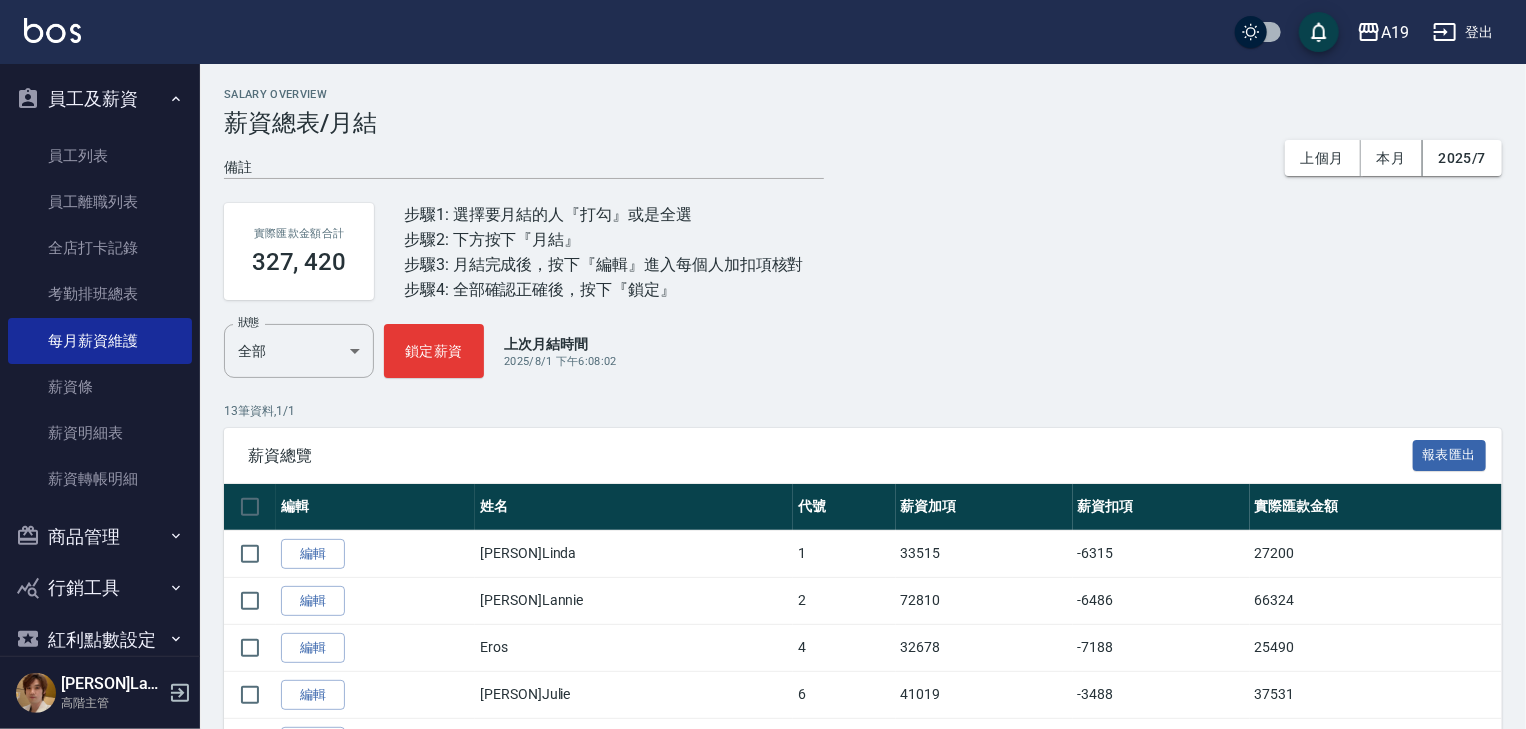 scroll, scrollTop: 240, scrollLeft: 0, axis: vertical 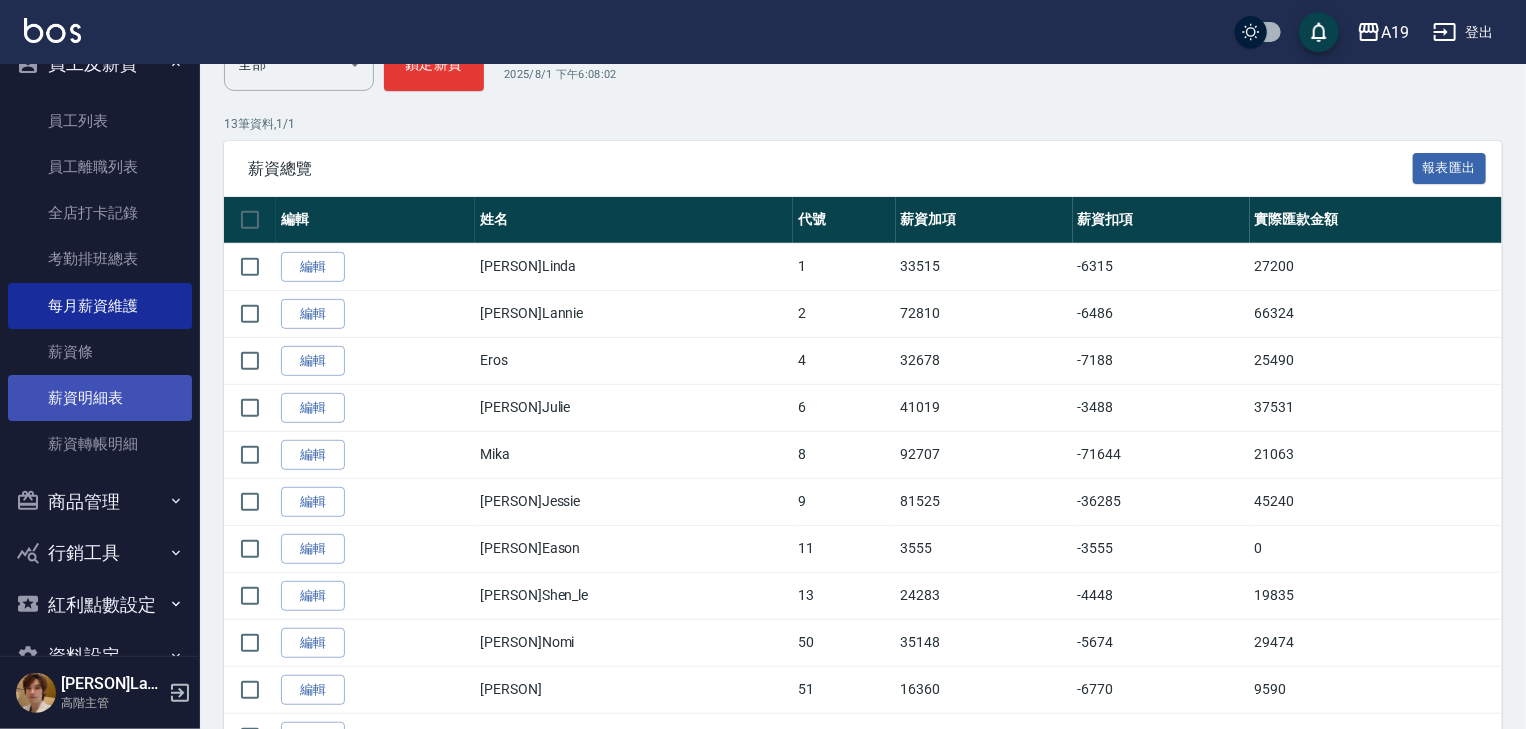 click on "薪資明細表" at bounding box center (100, 398) 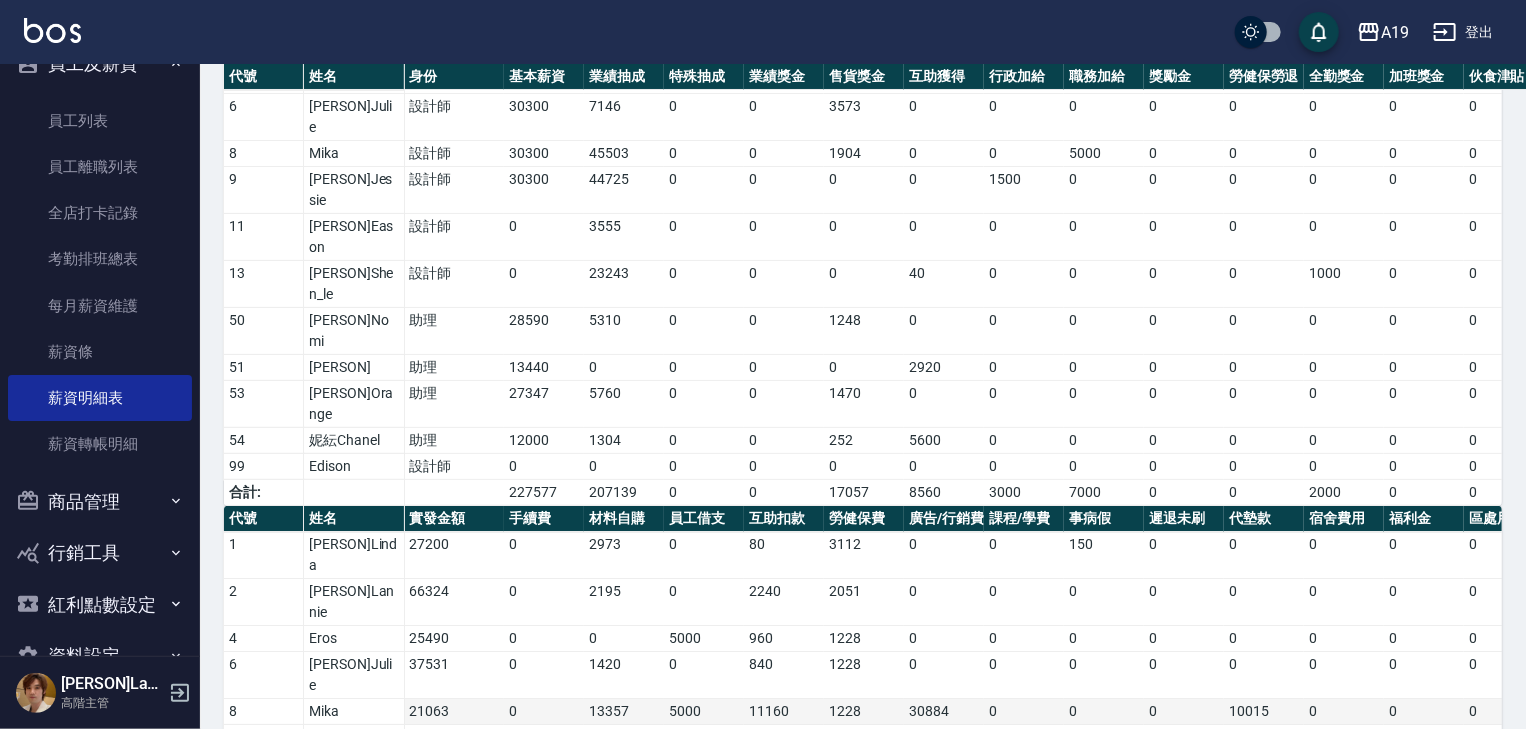 scroll, scrollTop: 300, scrollLeft: 0, axis: vertical 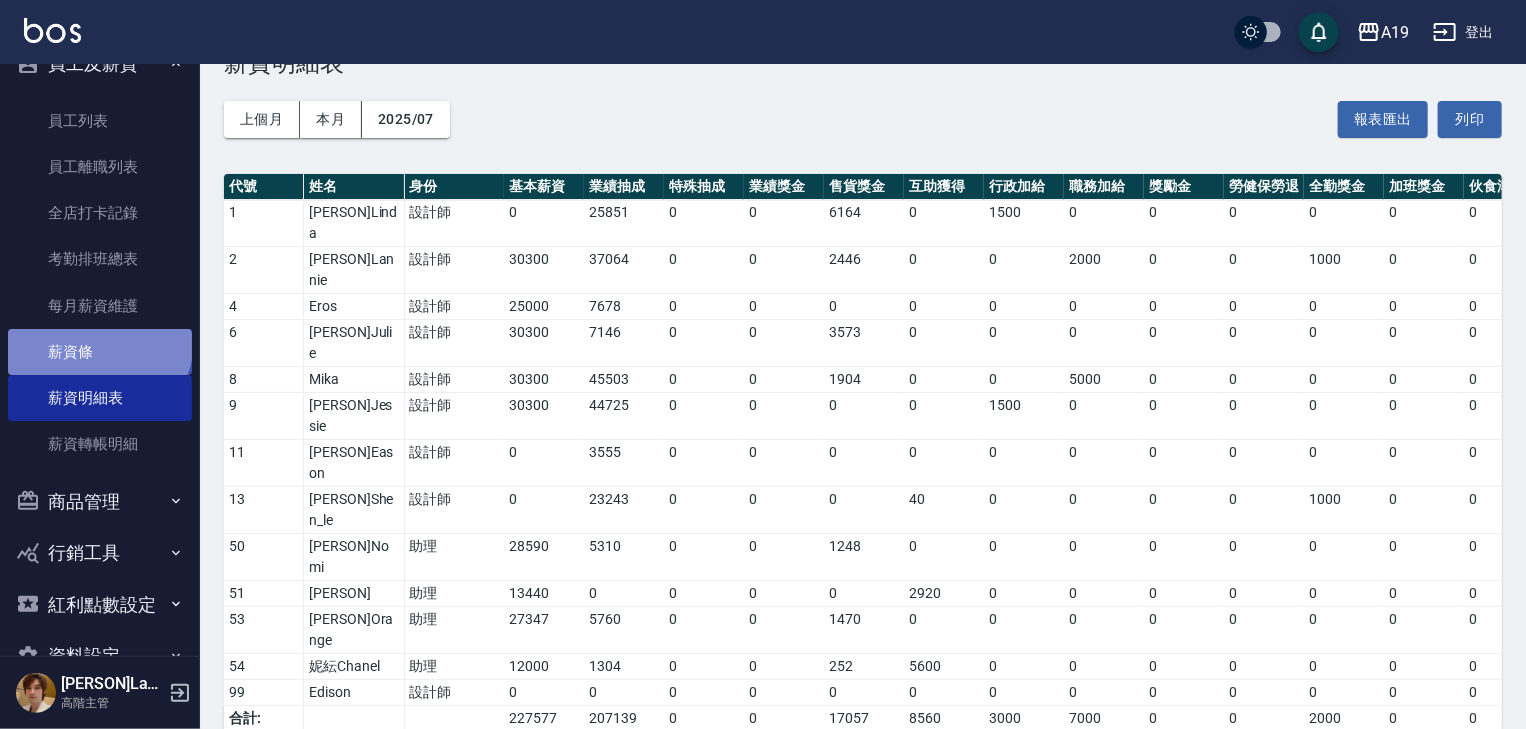 click on "薪資條" at bounding box center (100, 352) 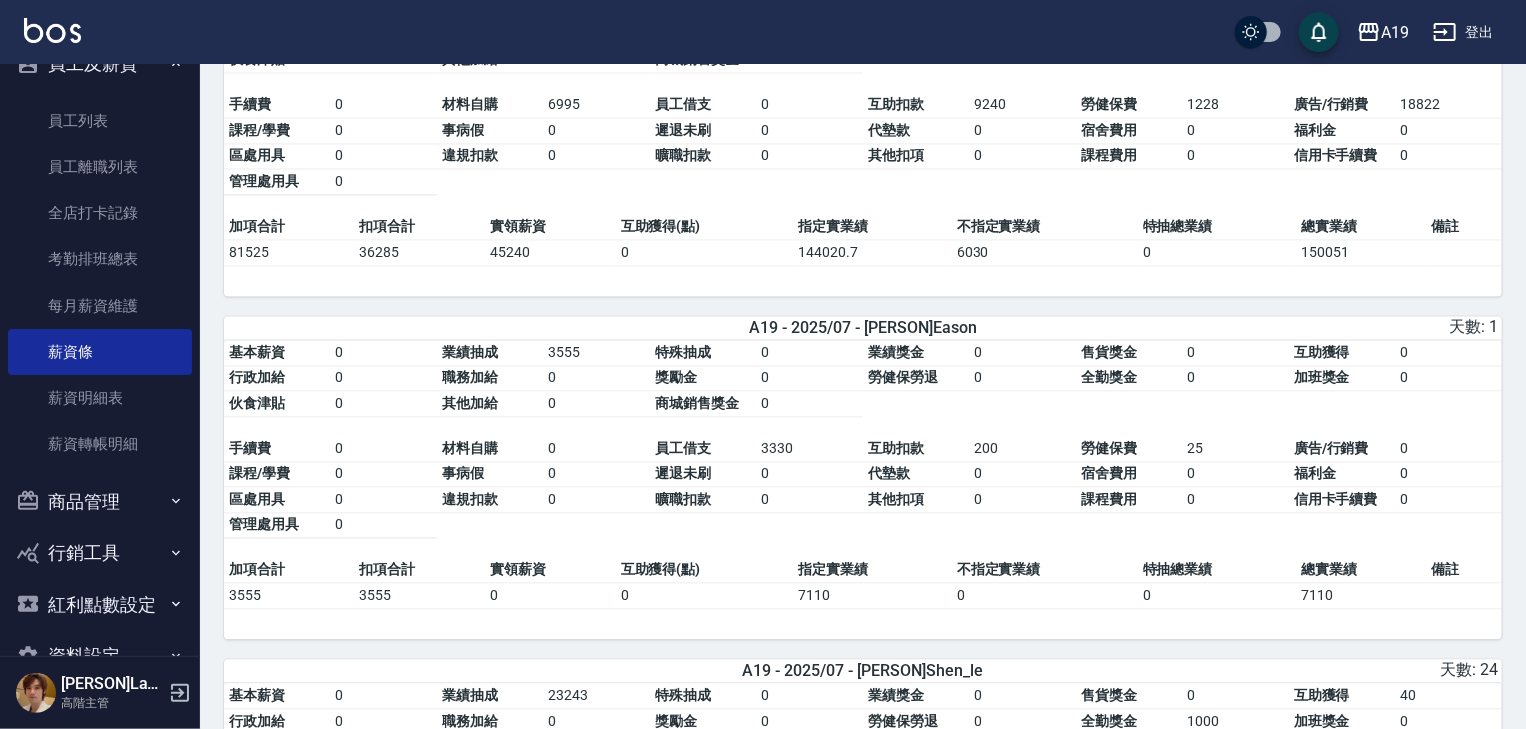 scroll, scrollTop: 2000, scrollLeft: 0, axis: vertical 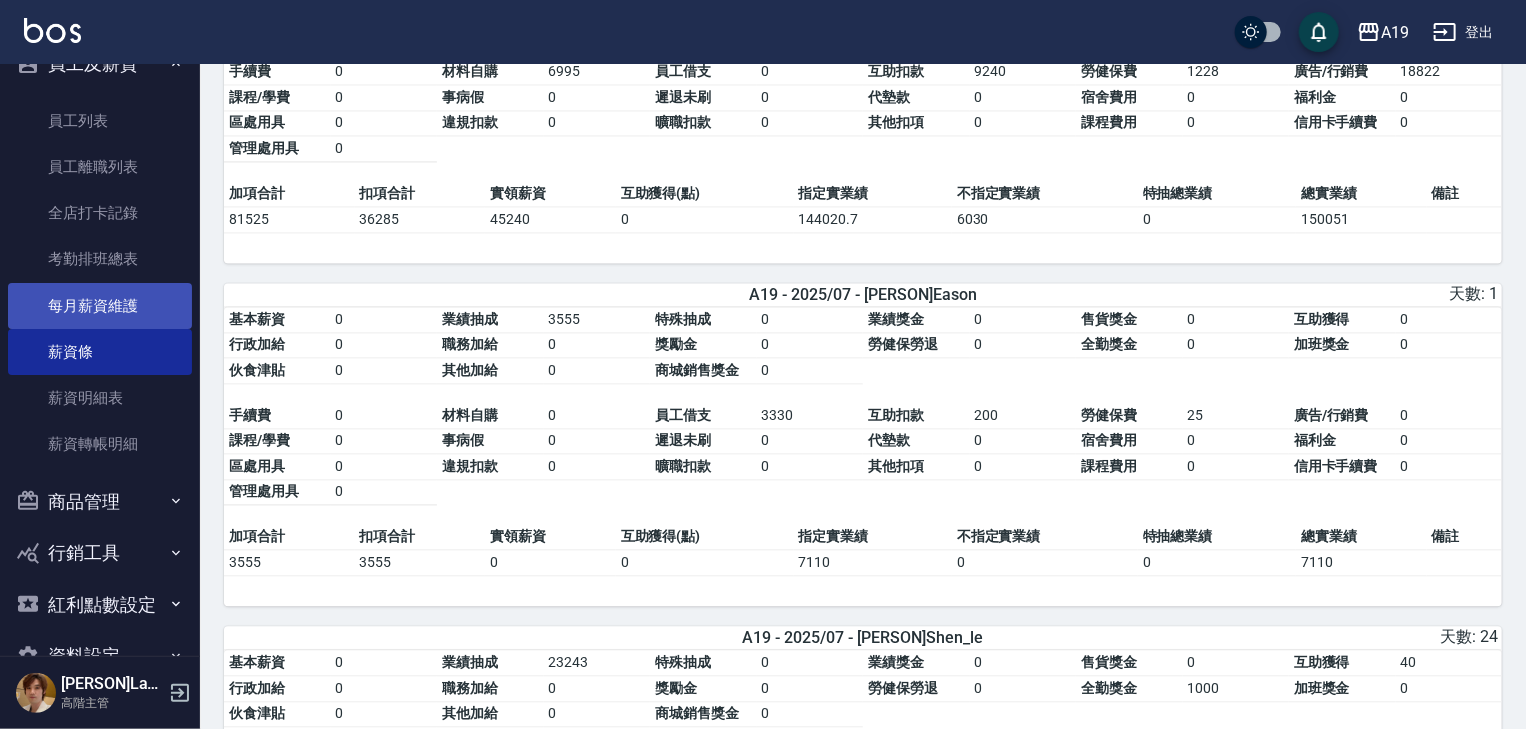 click on "每月薪資維護" at bounding box center (100, 306) 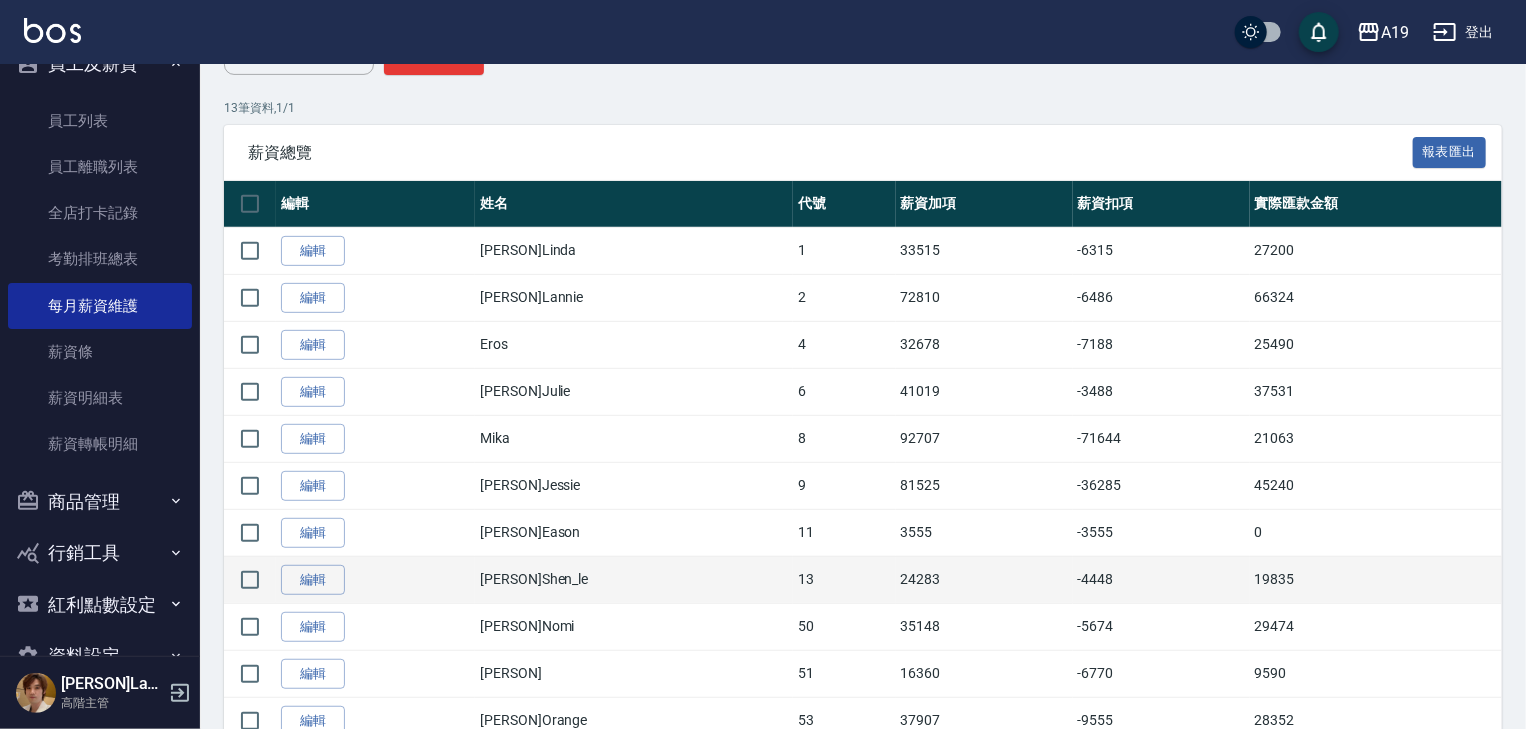 scroll, scrollTop: 320, scrollLeft: 0, axis: vertical 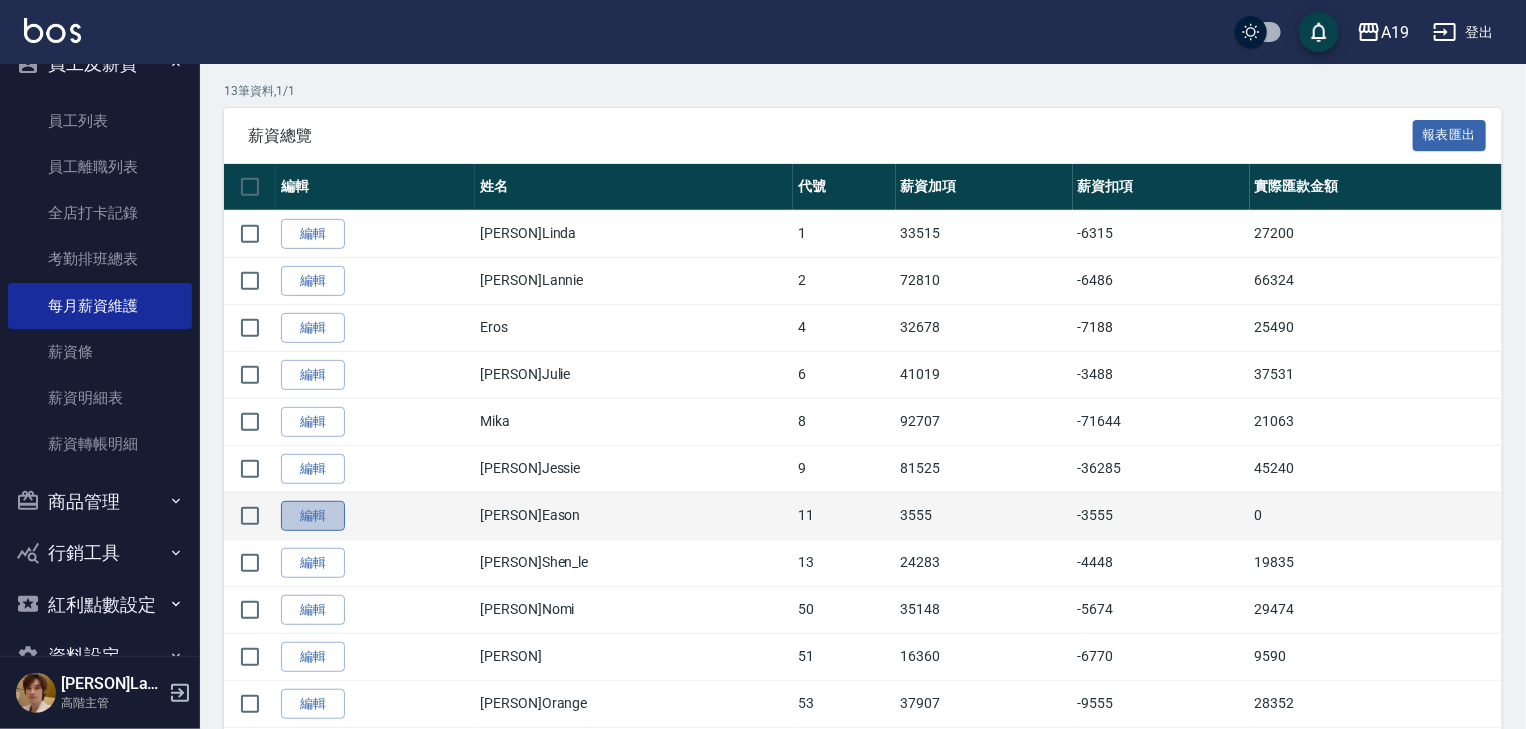 click on "編輯" at bounding box center (313, 516) 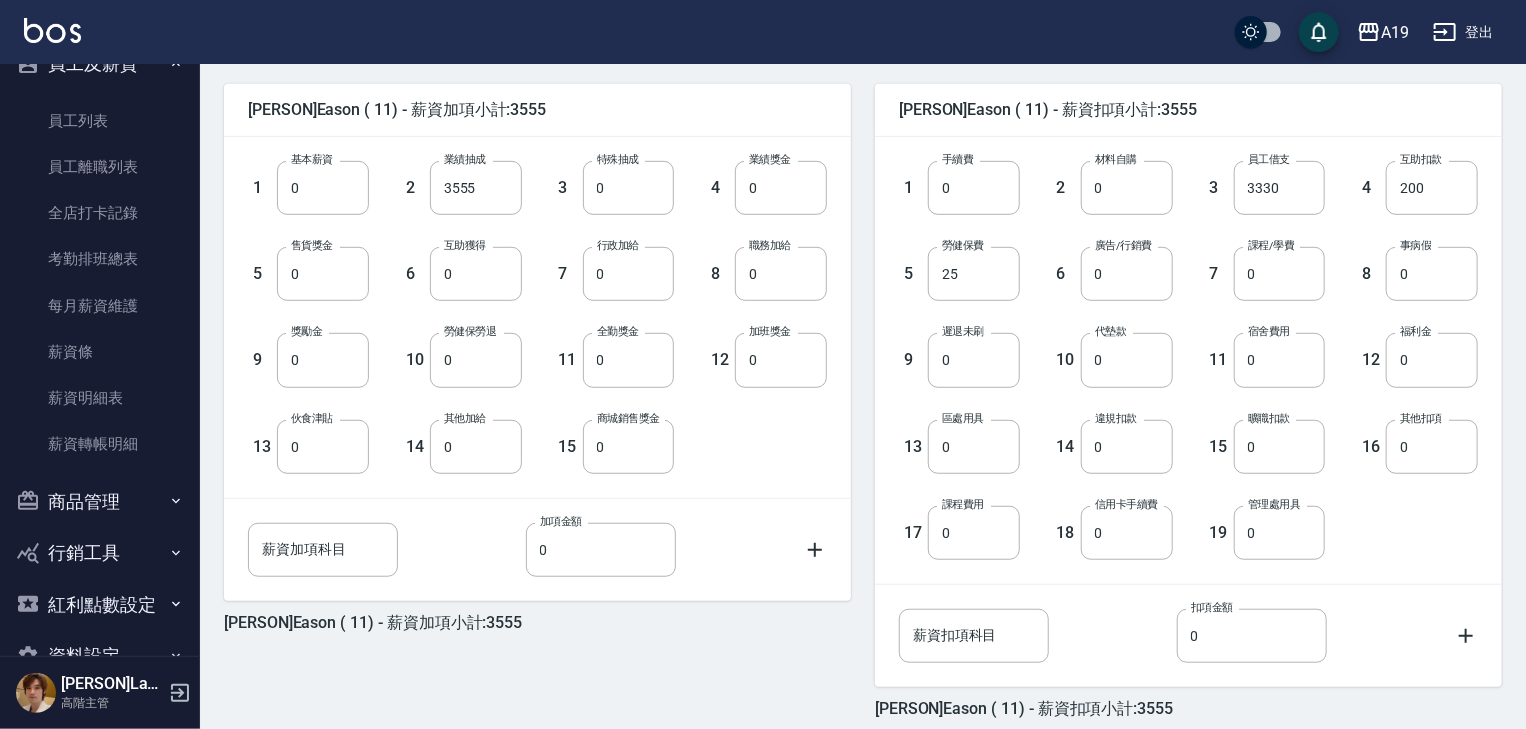 scroll, scrollTop: 400, scrollLeft: 0, axis: vertical 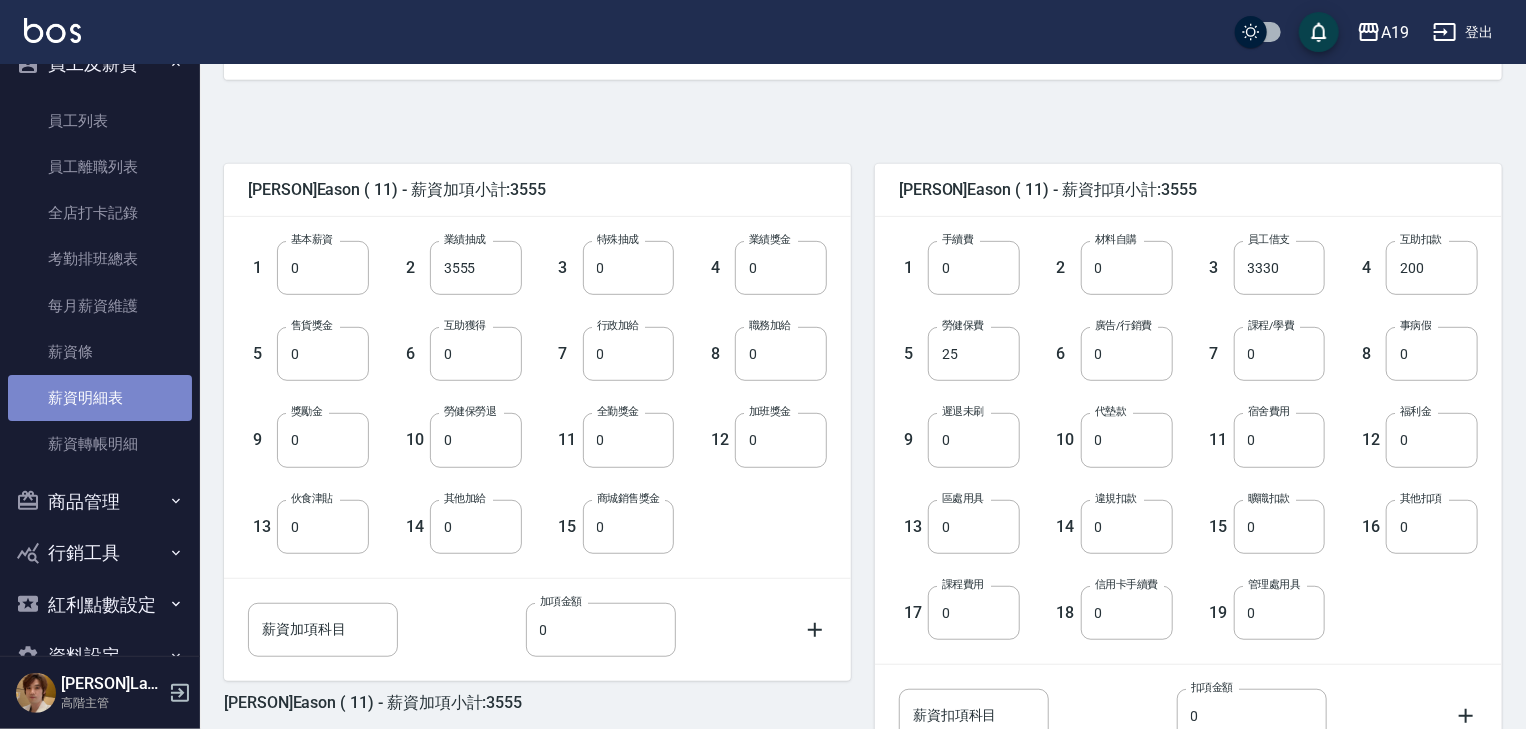 click on "薪資明細表" at bounding box center [100, 398] 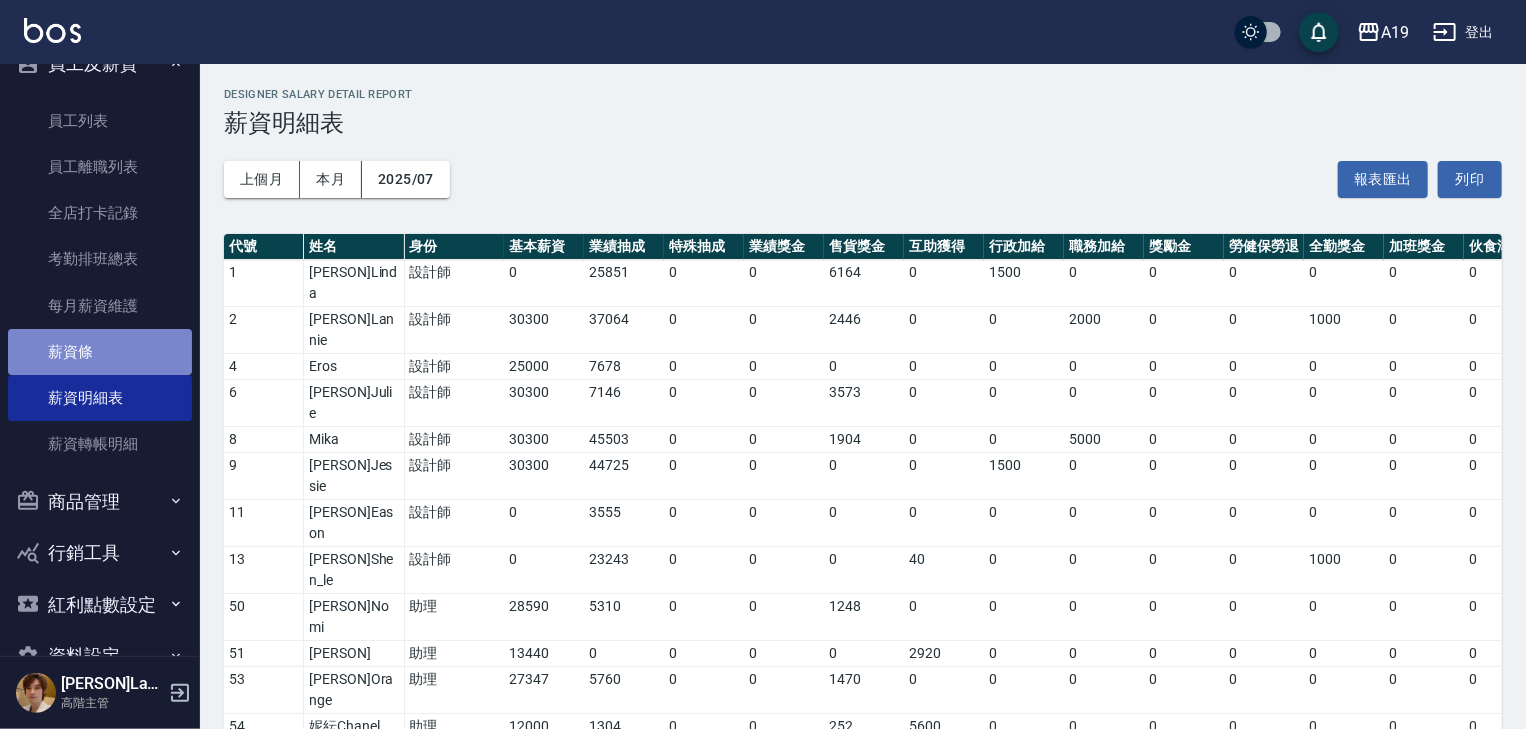 click on "薪資條" at bounding box center (100, 352) 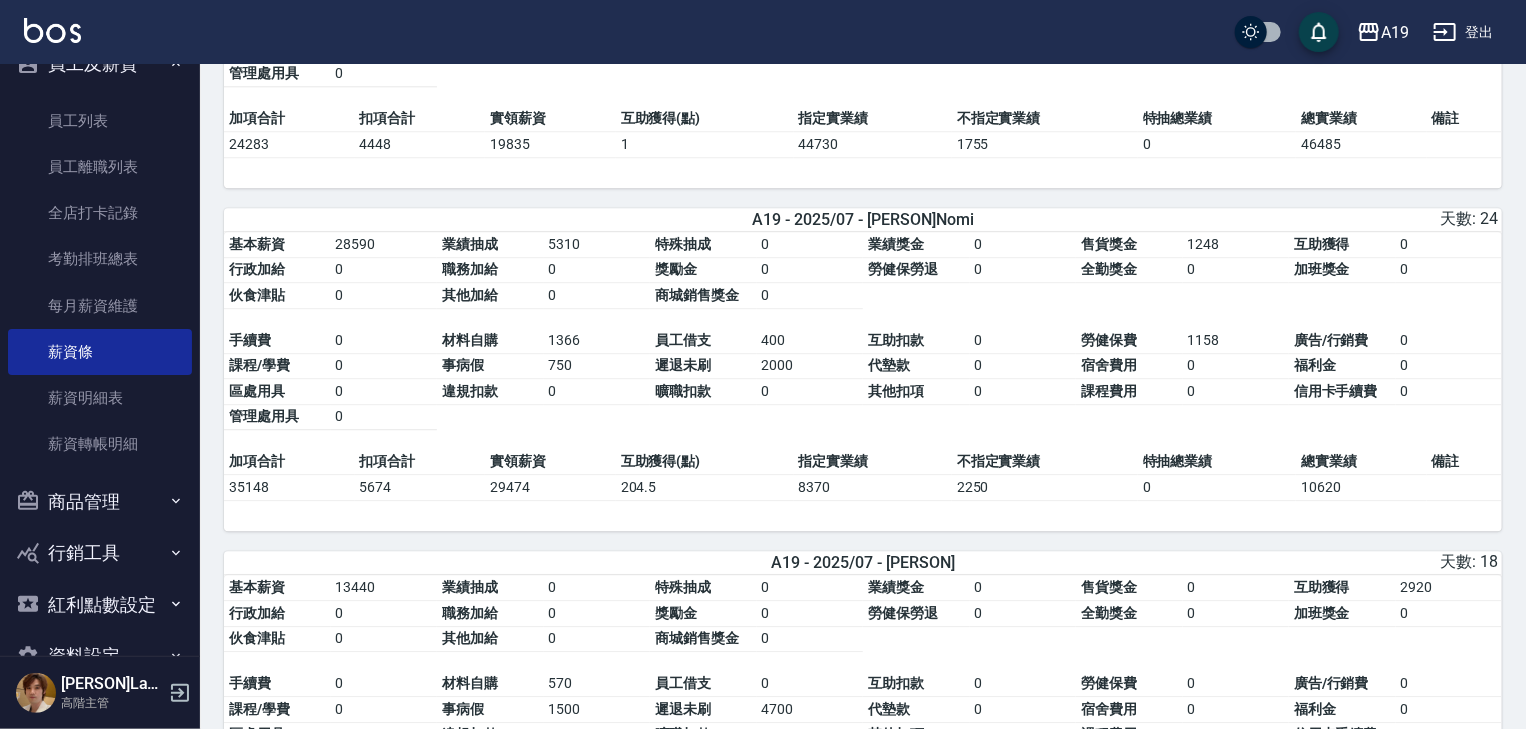 scroll, scrollTop: 2720, scrollLeft: 0, axis: vertical 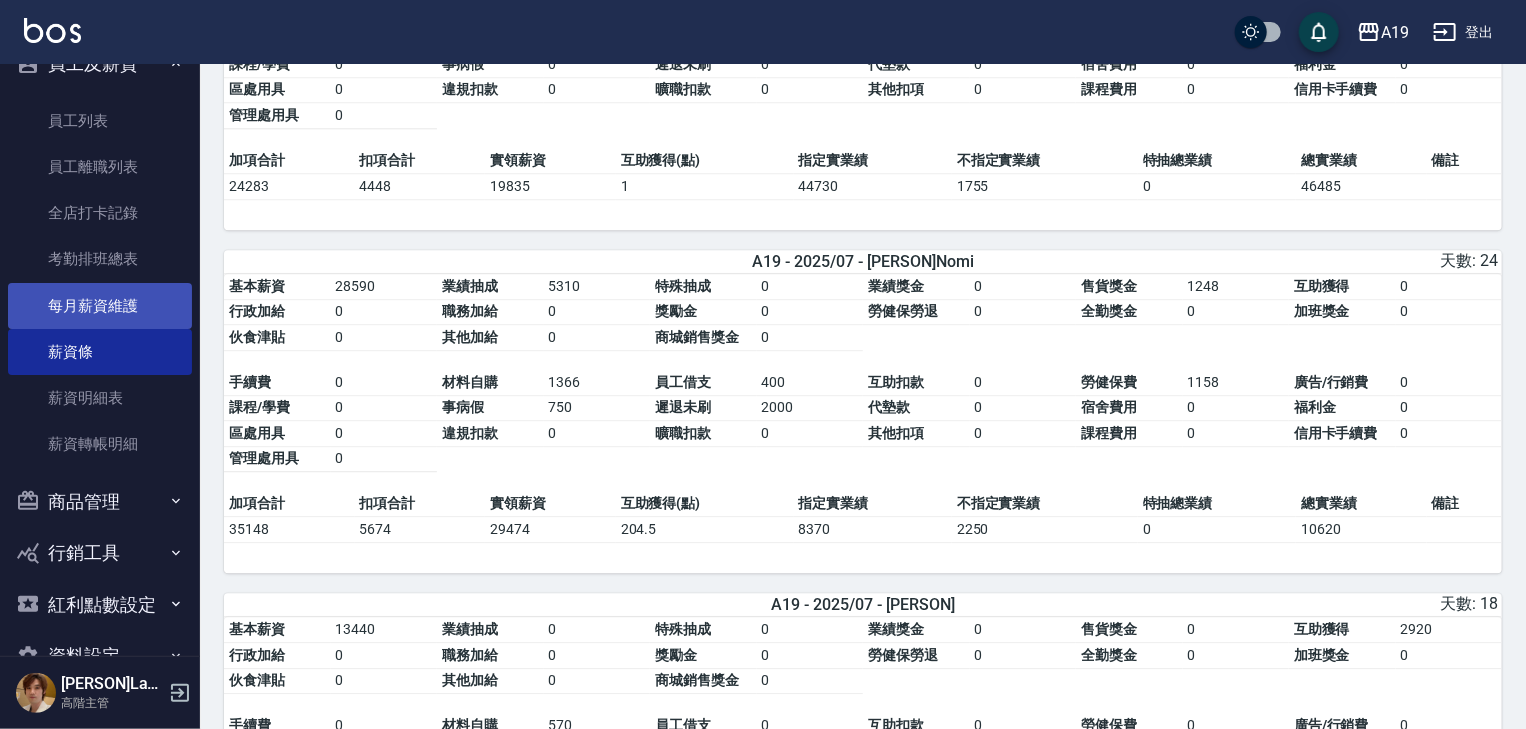 click on "每月薪資維護" at bounding box center [100, 306] 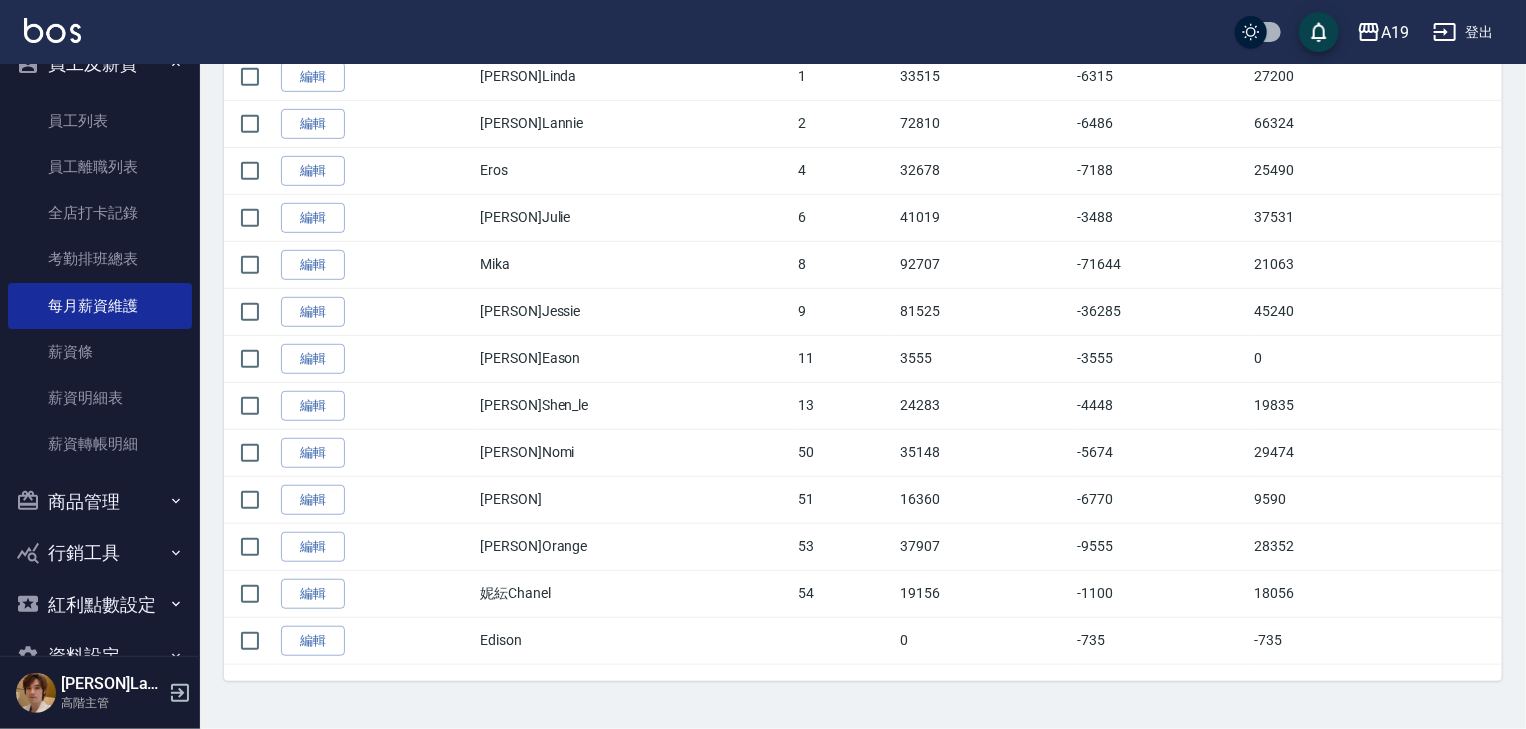 scroll, scrollTop: 0, scrollLeft: 0, axis: both 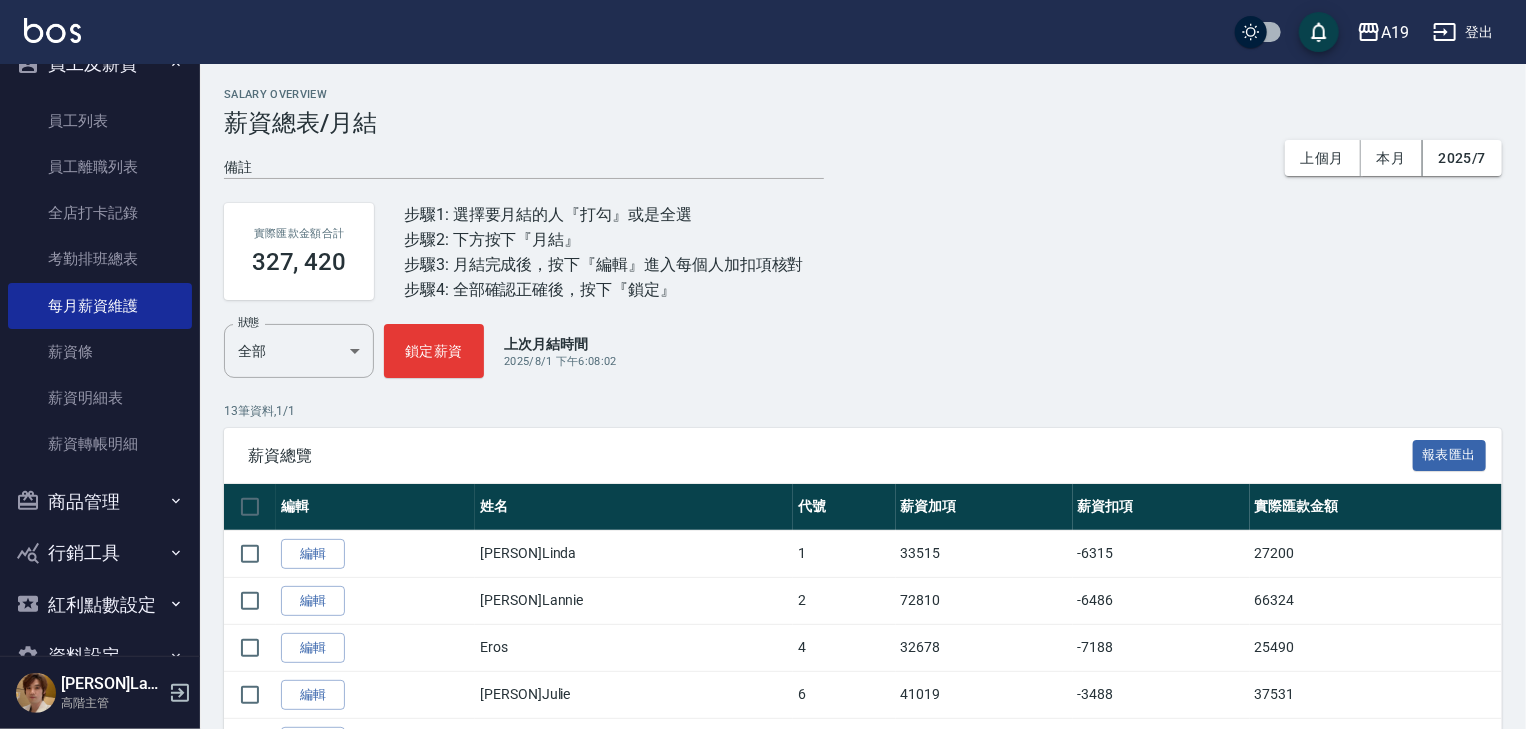 click on "編輯" at bounding box center (313, 554) 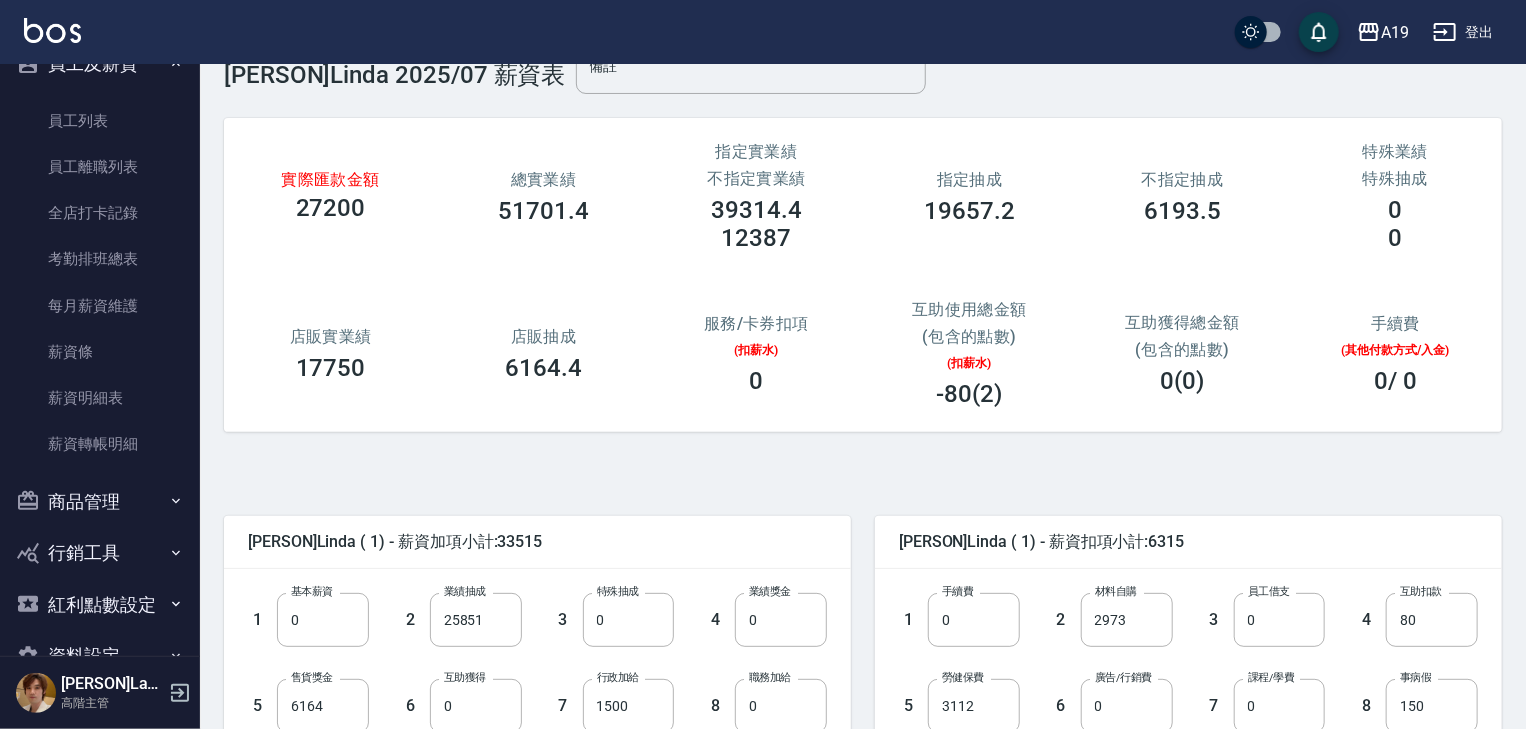 scroll, scrollTop: 160, scrollLeft: 0, axis: vertical 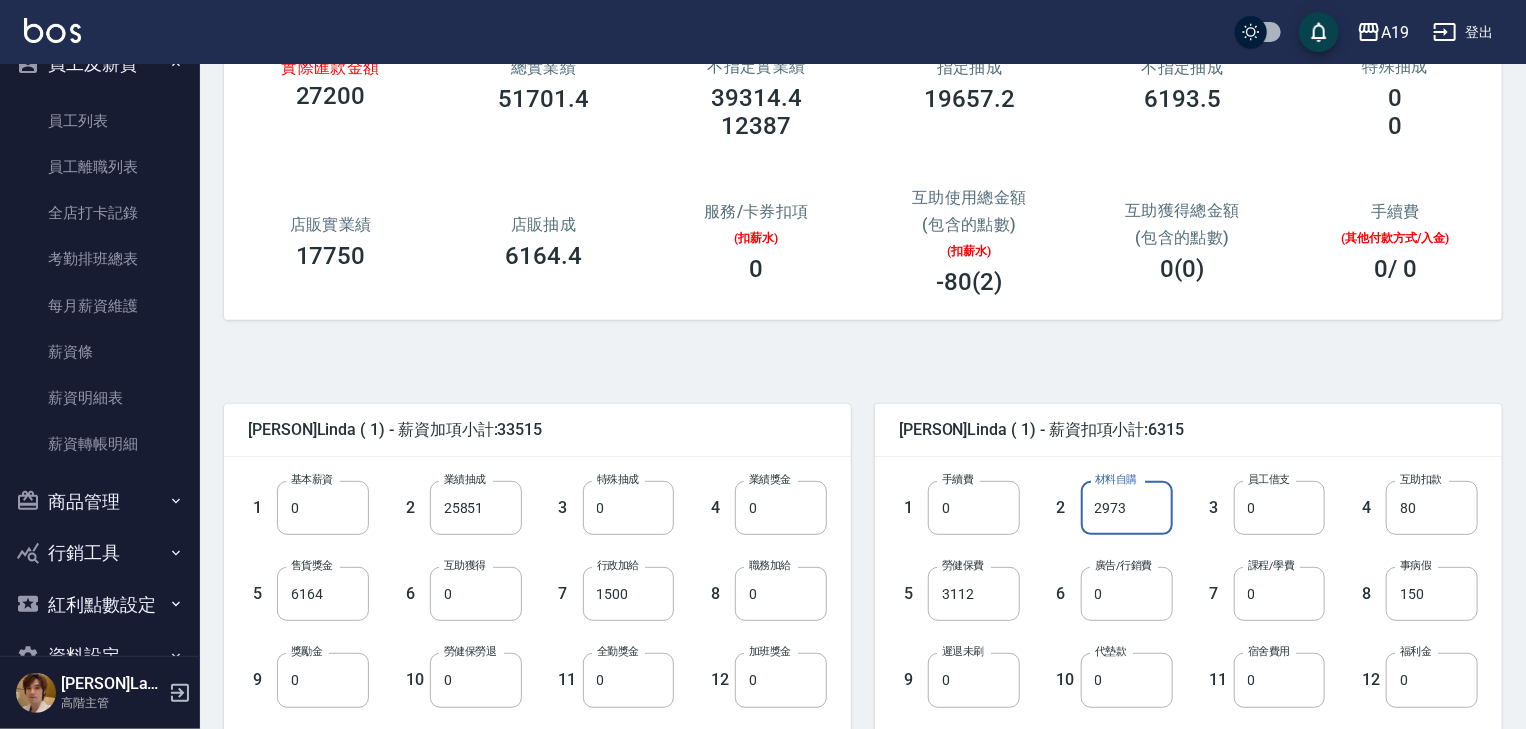 click on "2973" at bounding box center (1127, 508) 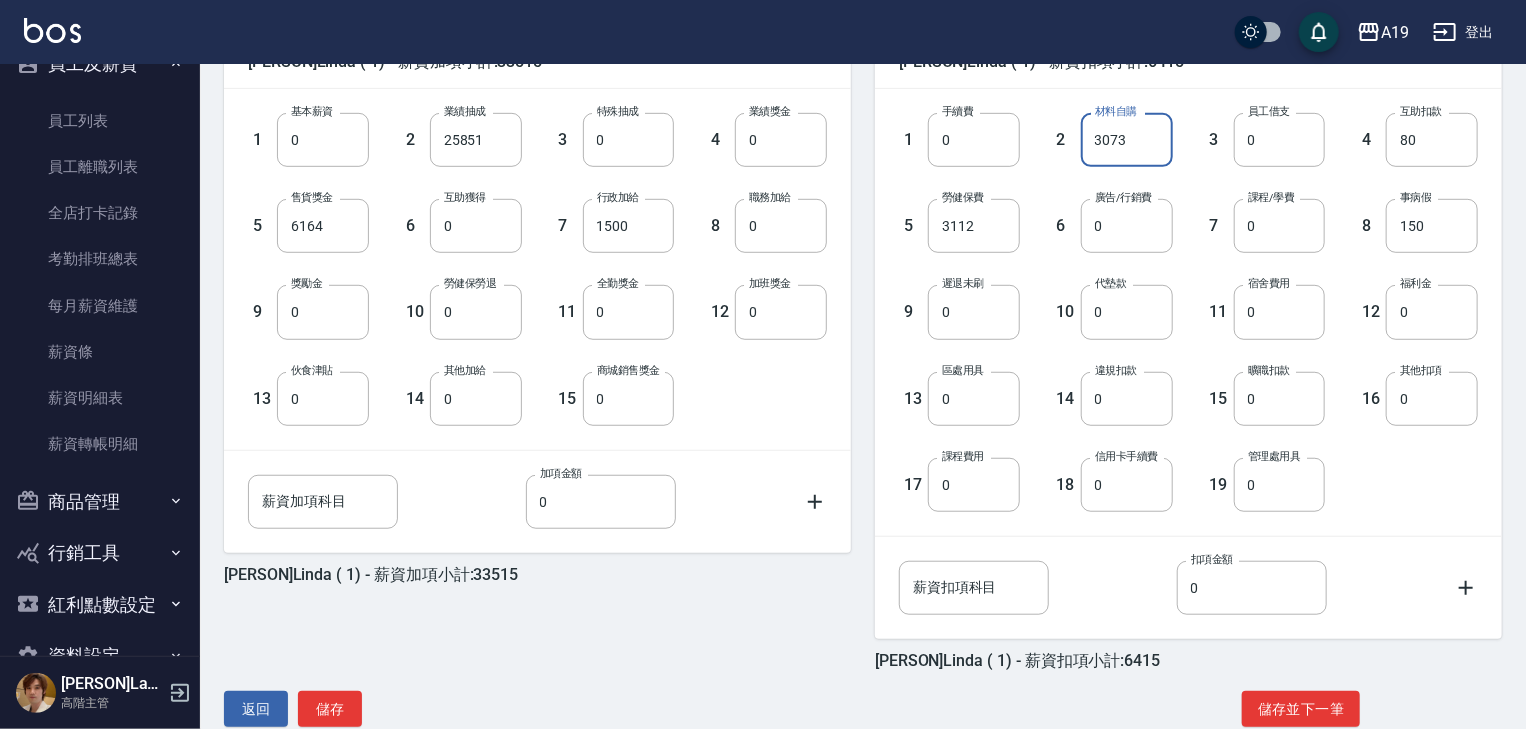 scroll, scrollTop: 560, scrollLeft: 0, axis: vertical 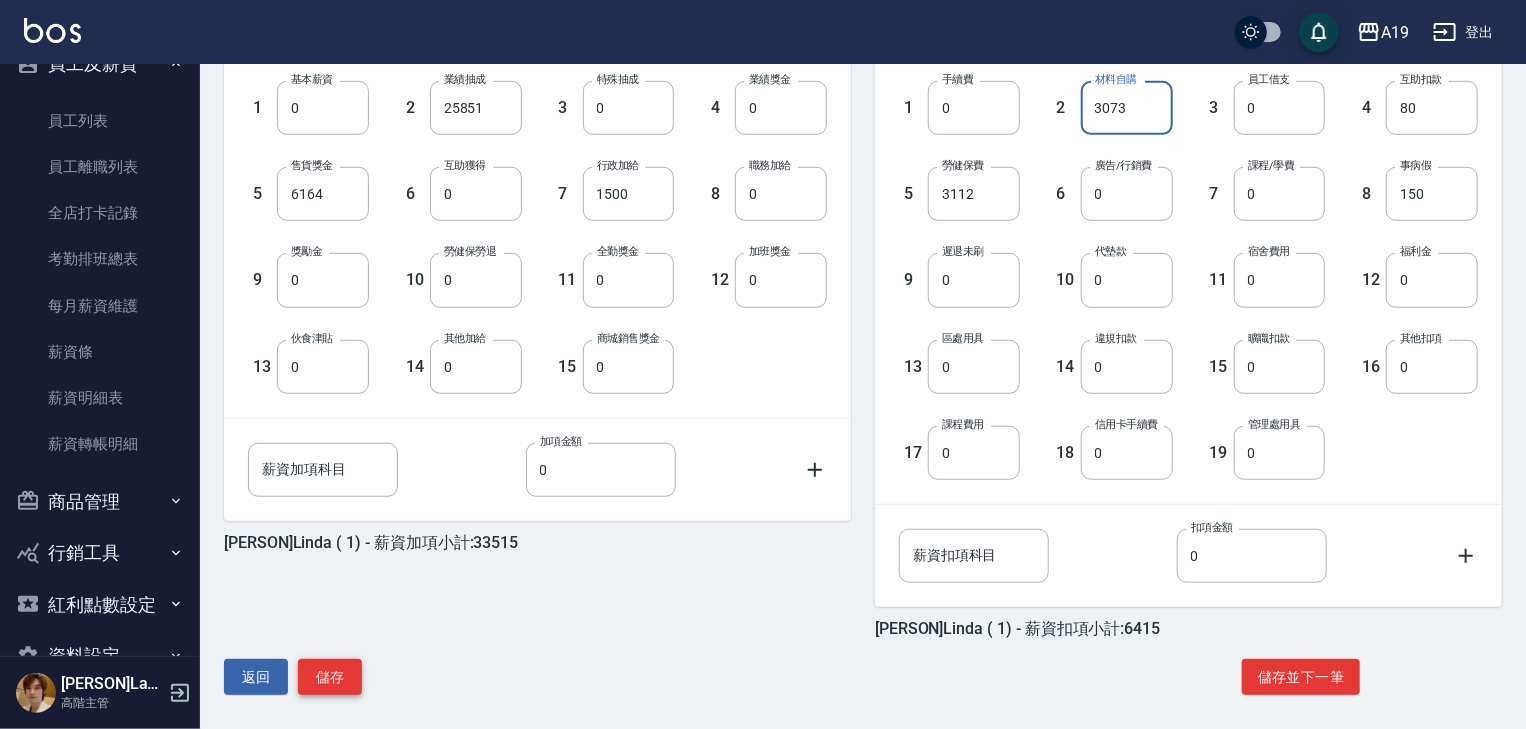 type on "3073" 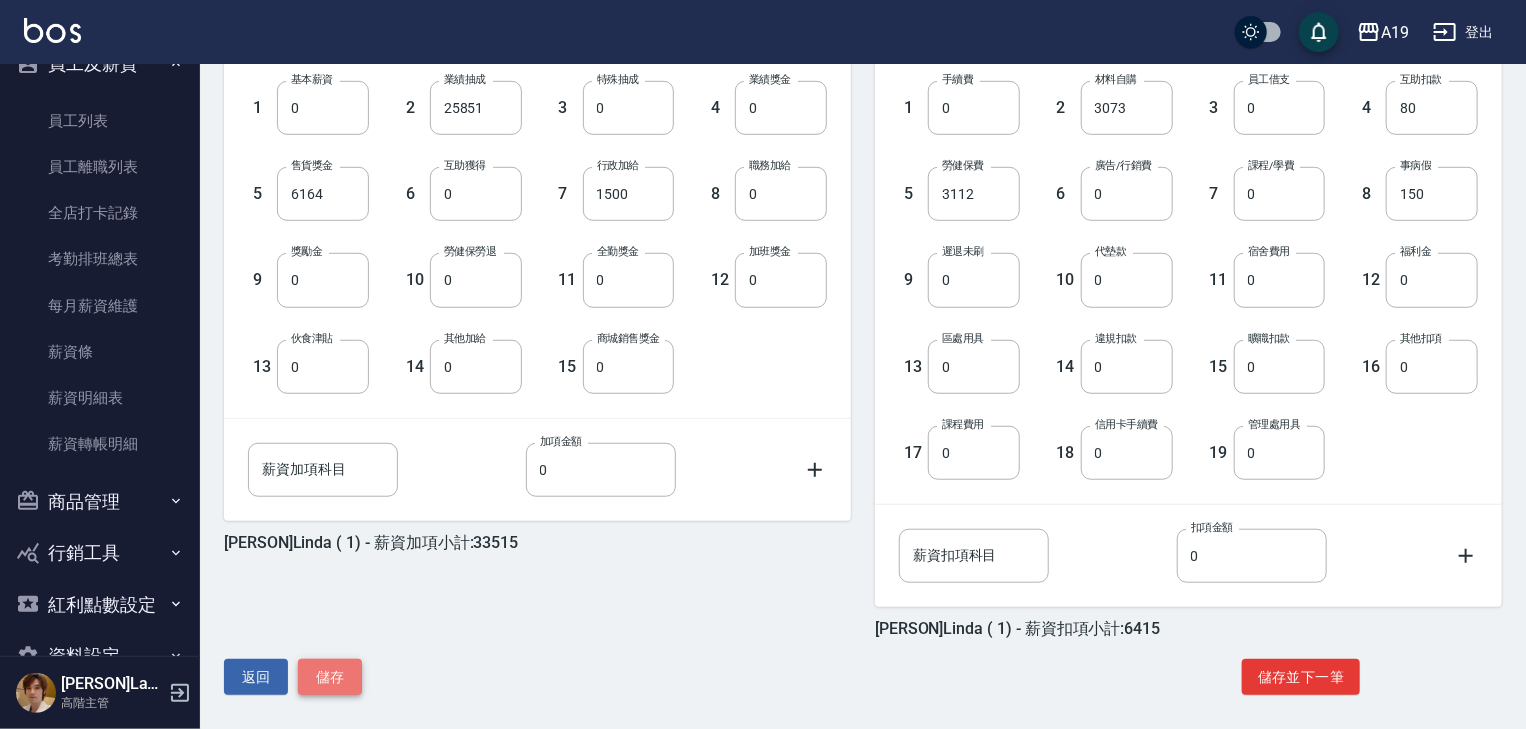 click on "儲存" at bounding box center [330, 677] 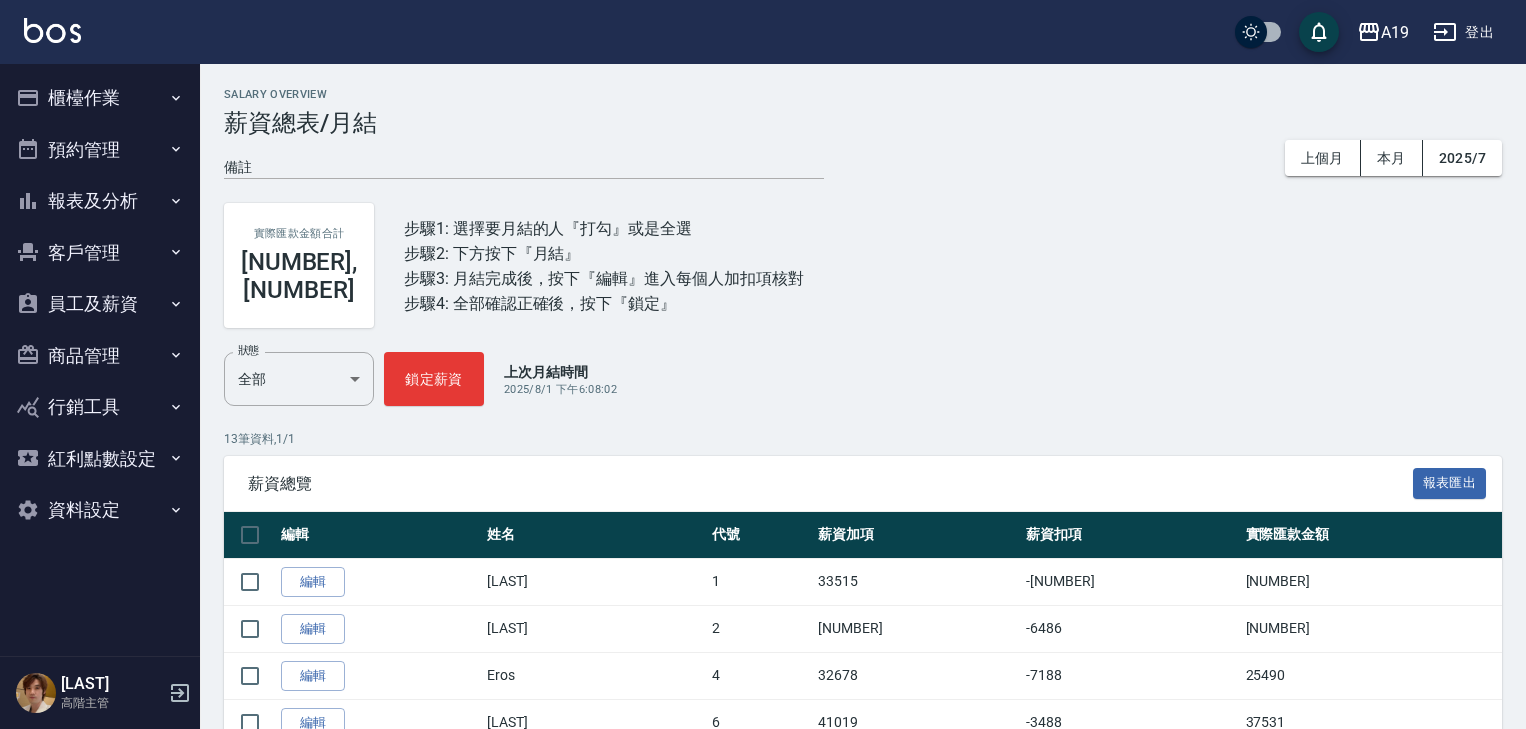 scroll, scrollTop: 0, scrollLeft: 0, axis: both 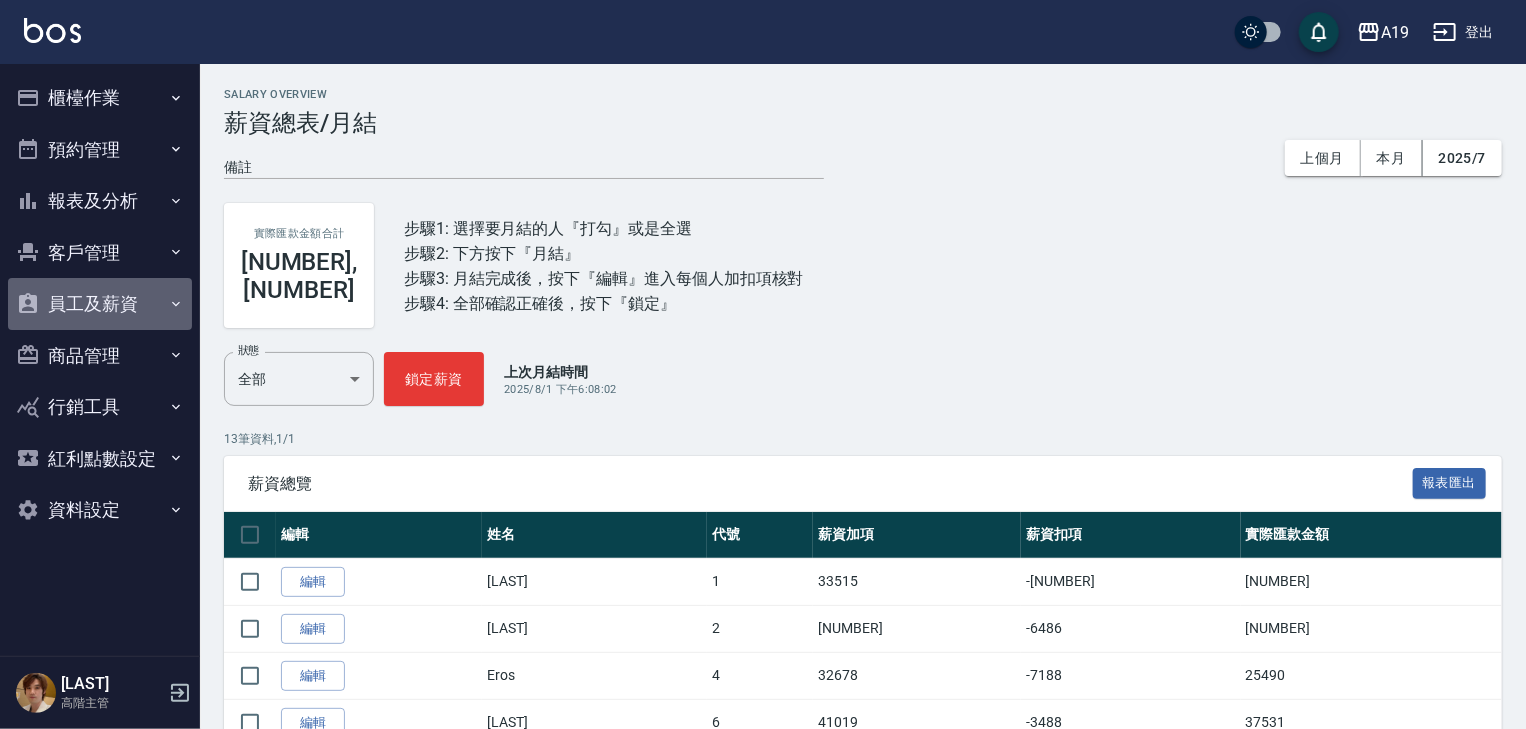 click 